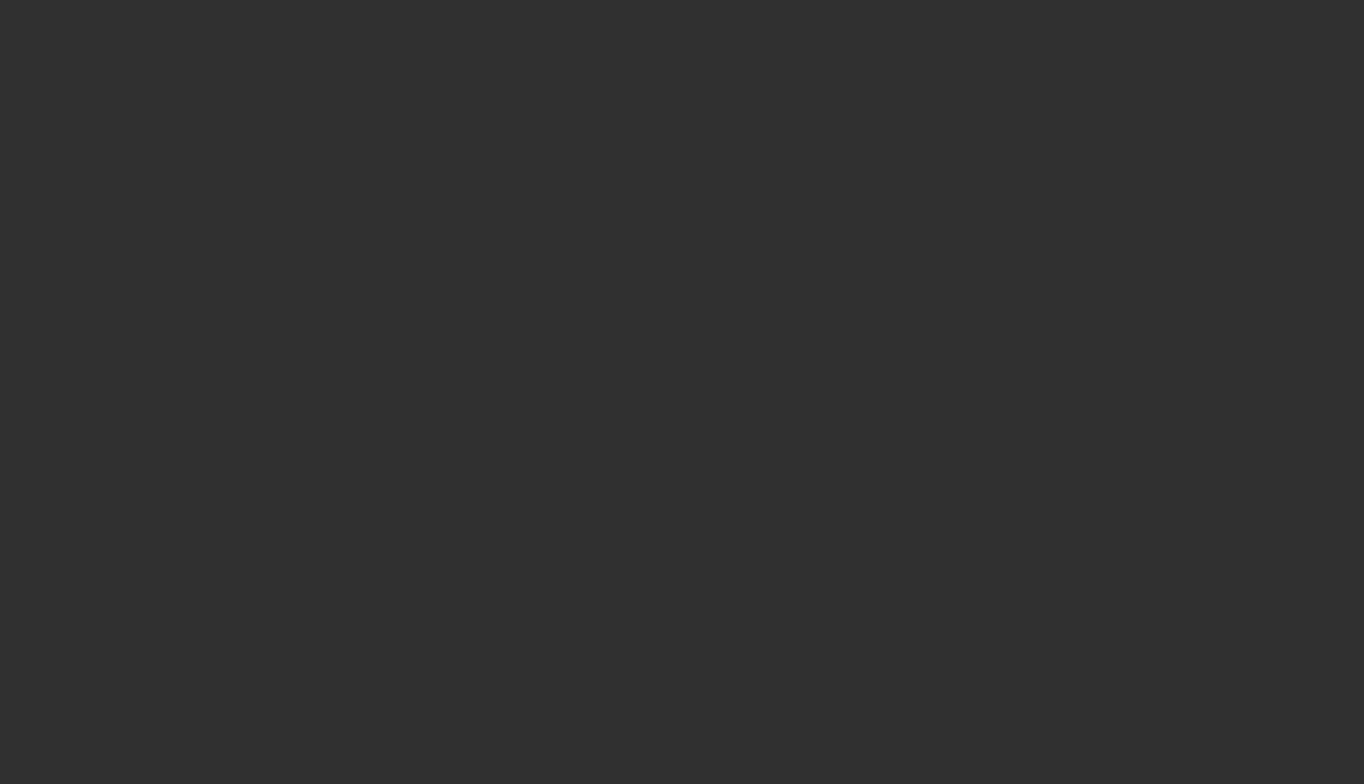 scroll, scrollTop: 0, scrollLeft: 0, axis: both 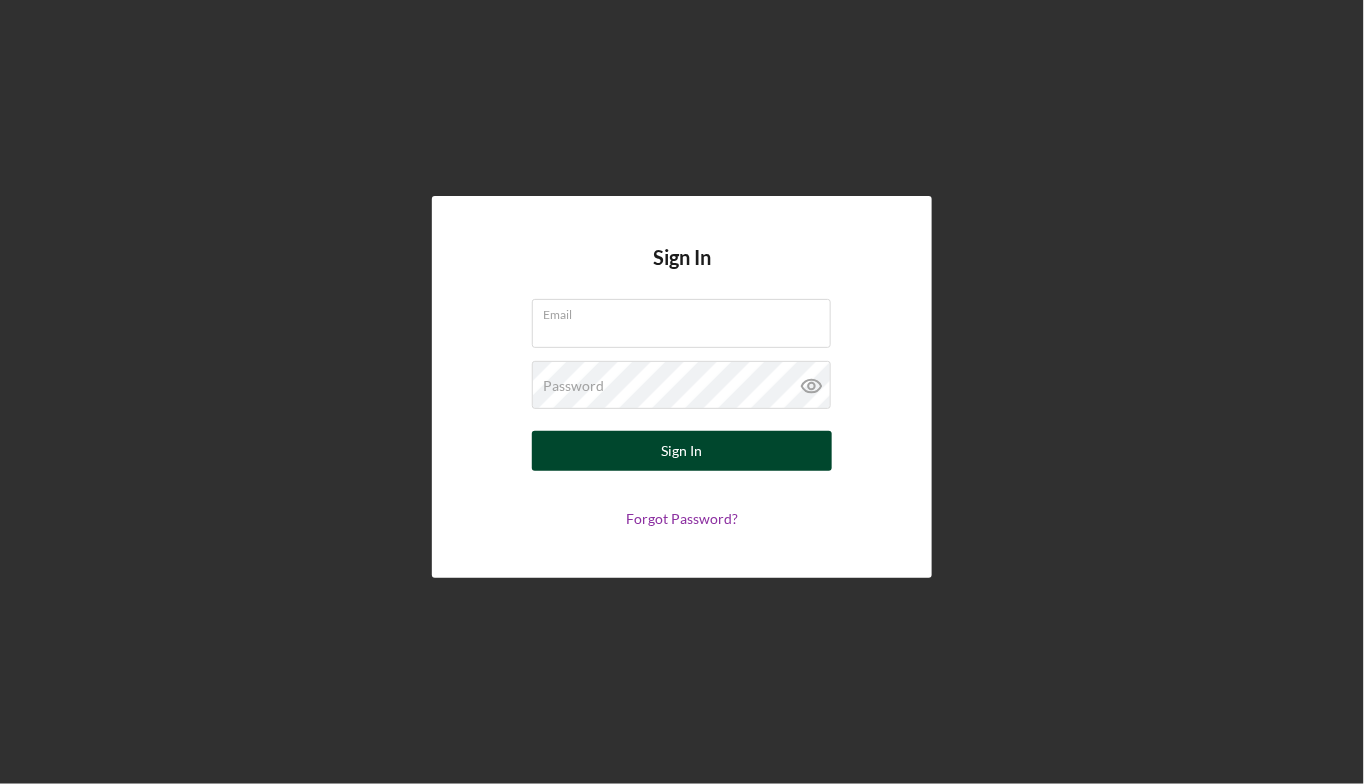 type on "[EMAIL]" 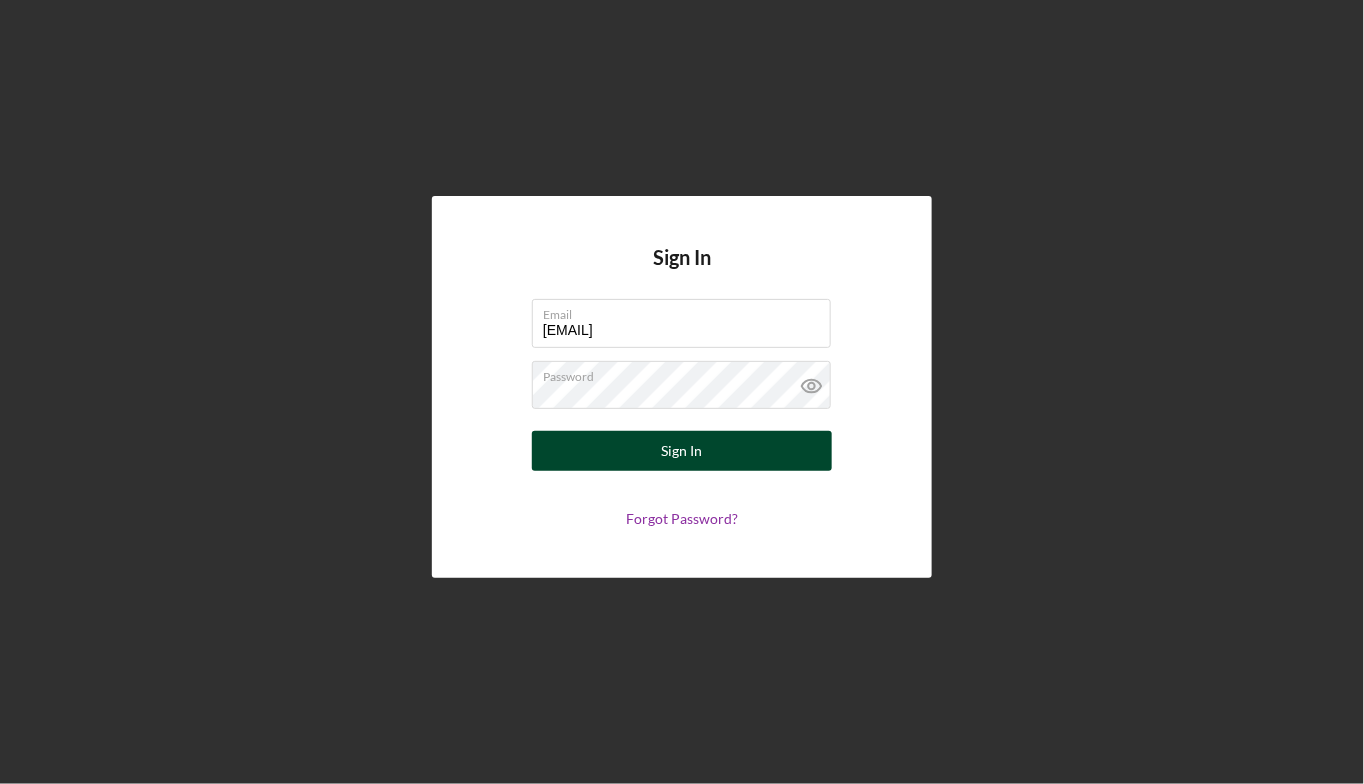 click on "Sign In" at bounding box center [682, 451] 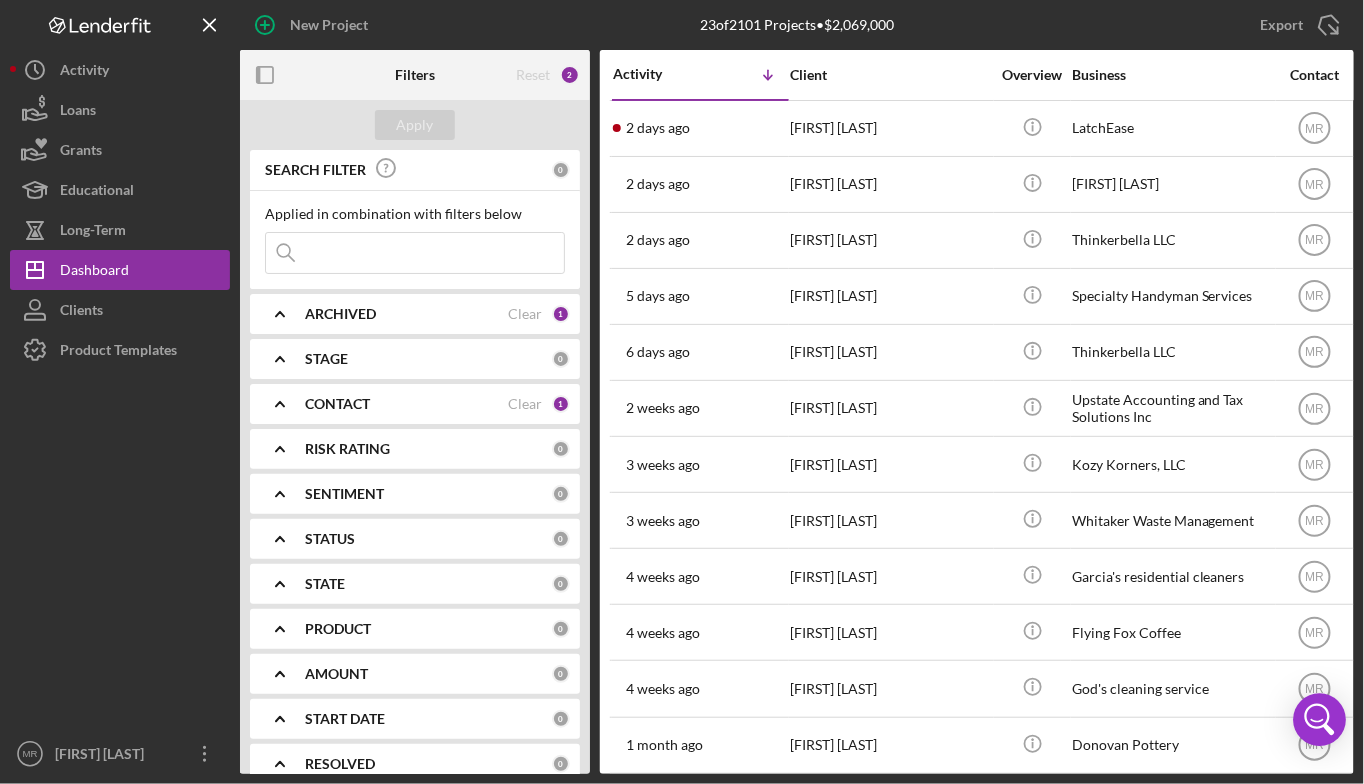 click 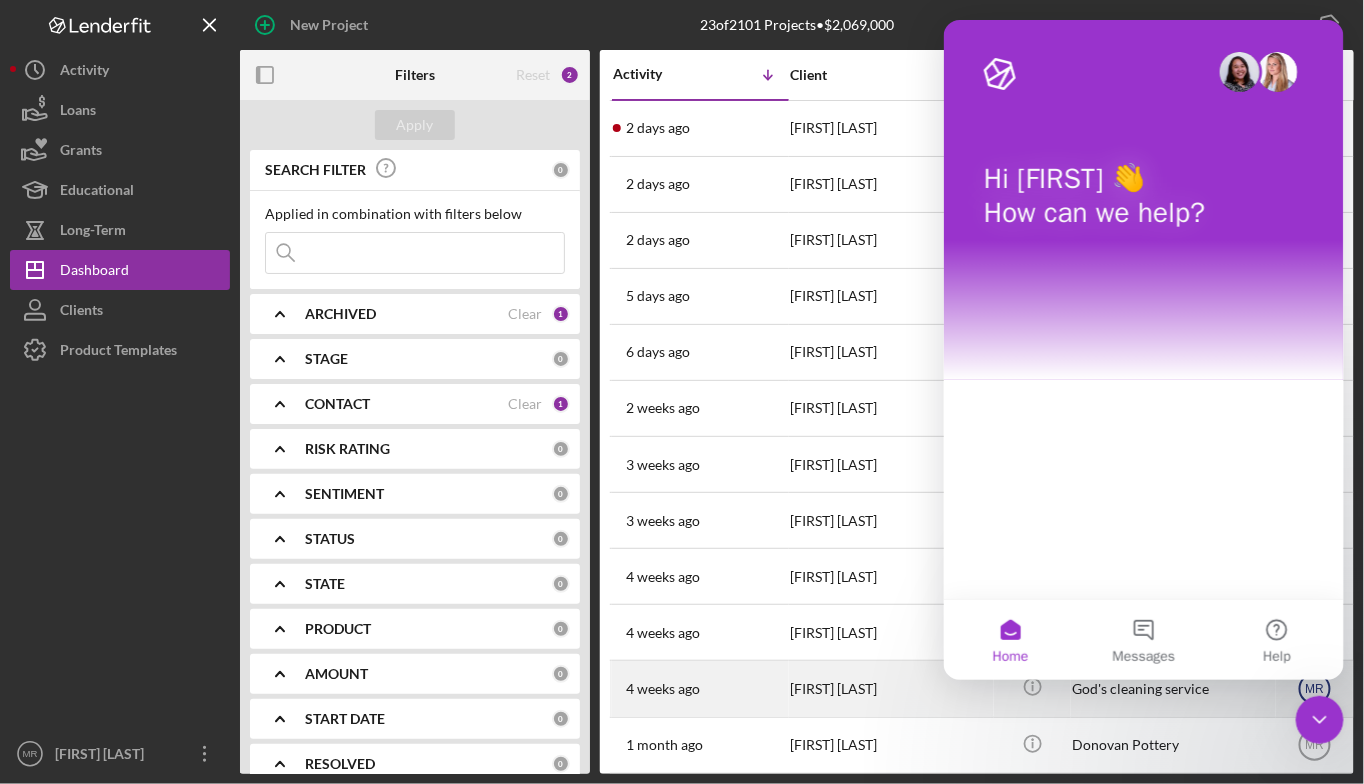 scroll, scrollTop: 0, scrollLeft: 0, axis: both 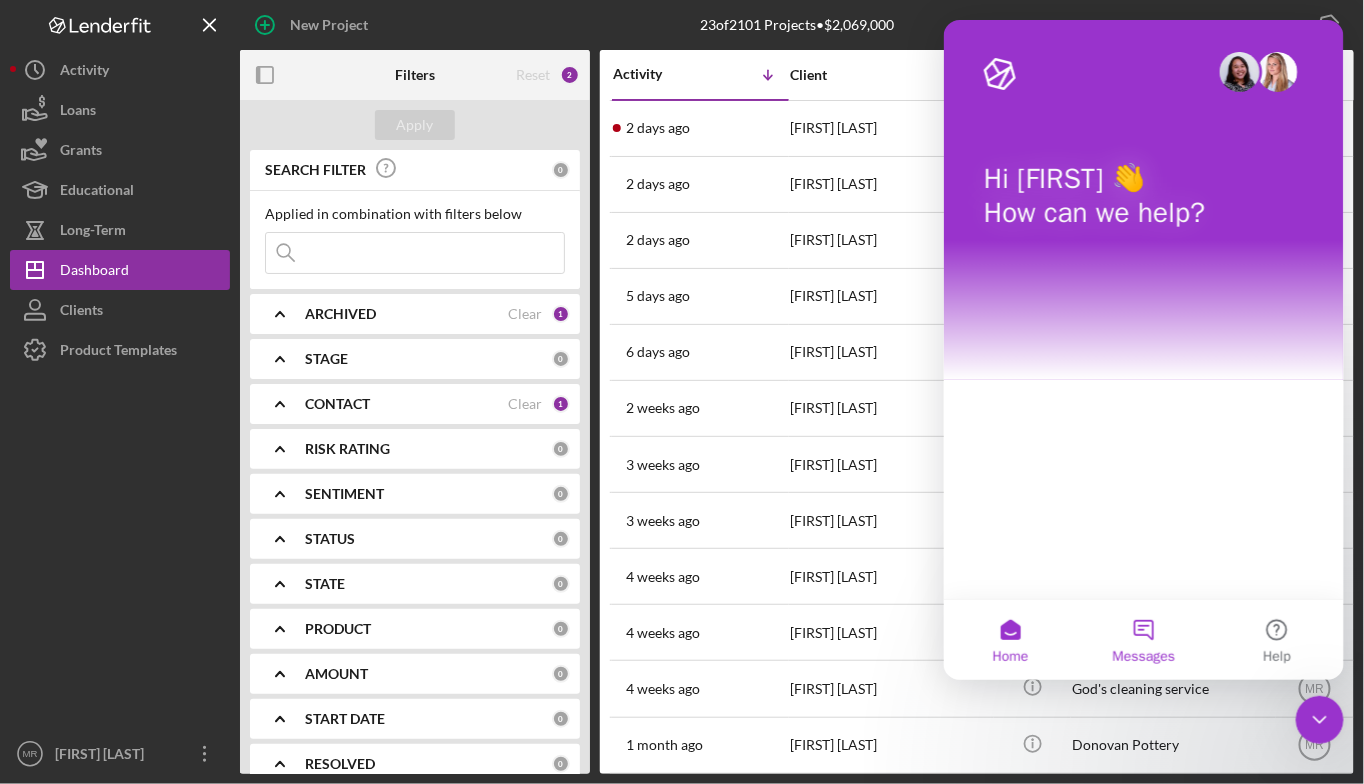 click on "Messages" at bounding box center (1142, 639) 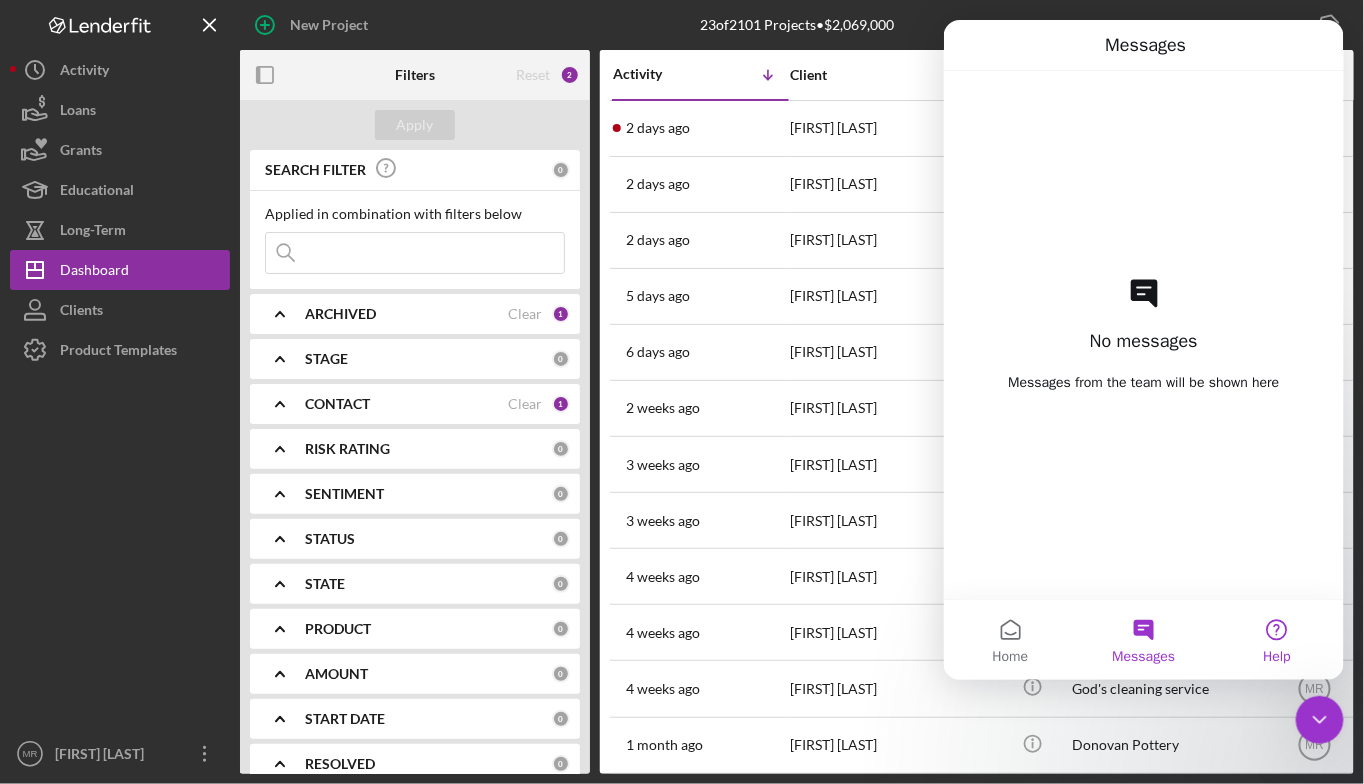 click on "Help" at bounding box center [1276, 639] 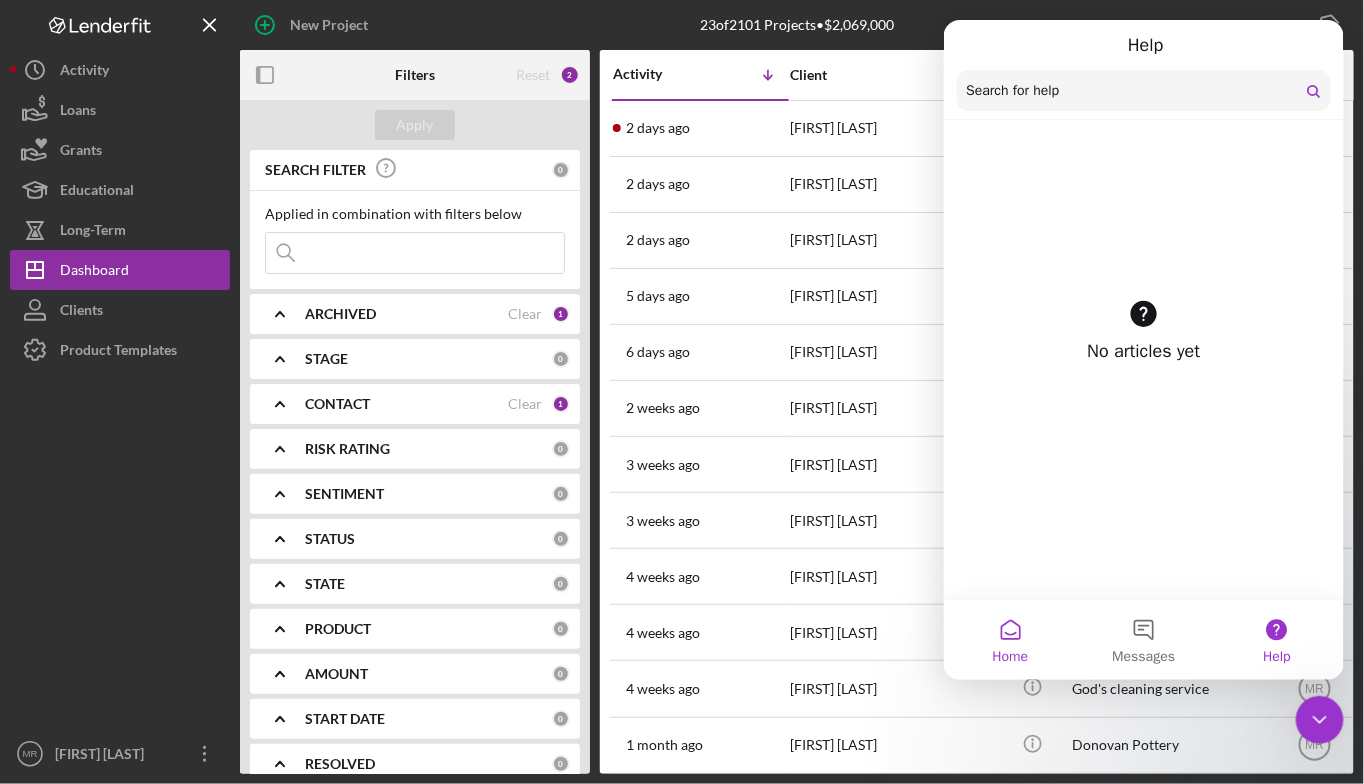 click on "Home" at bounding box center [1009, 639] 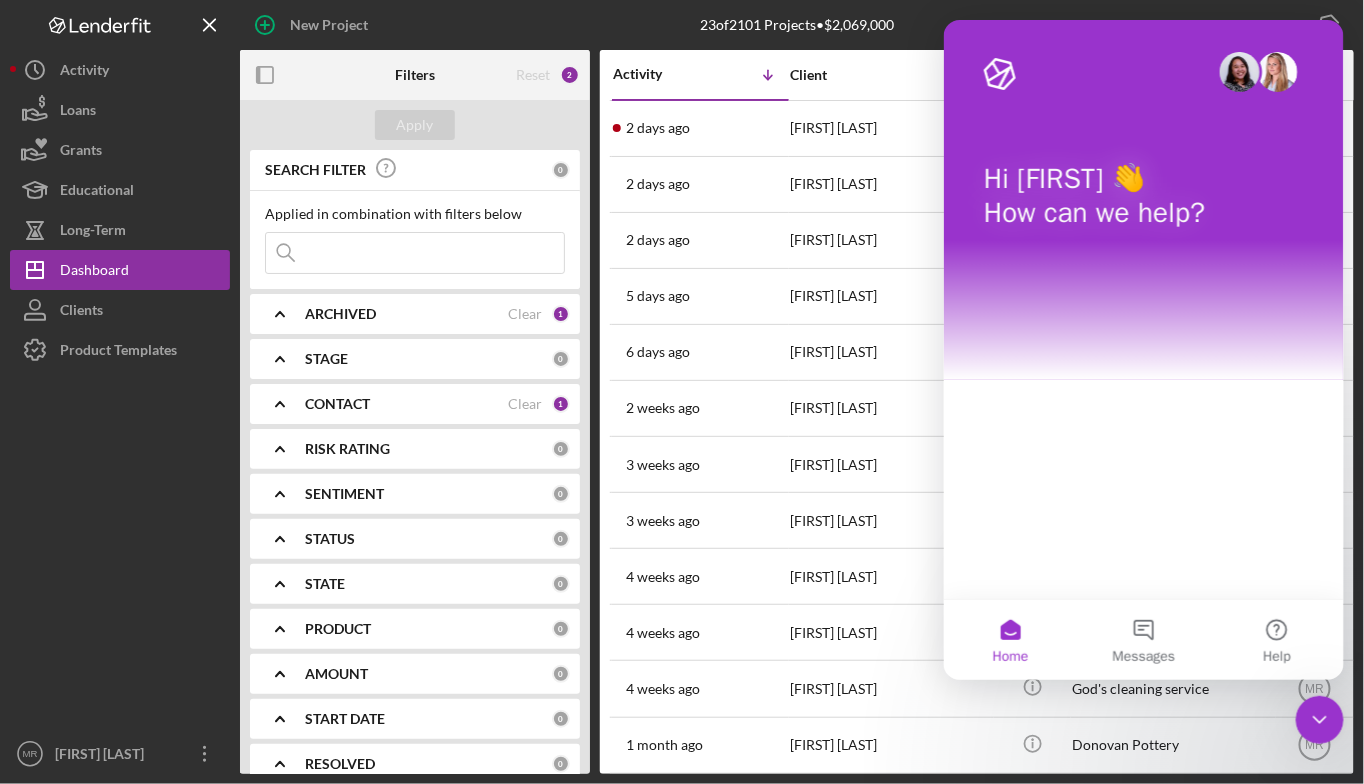 click at bounding box center [999, 73] 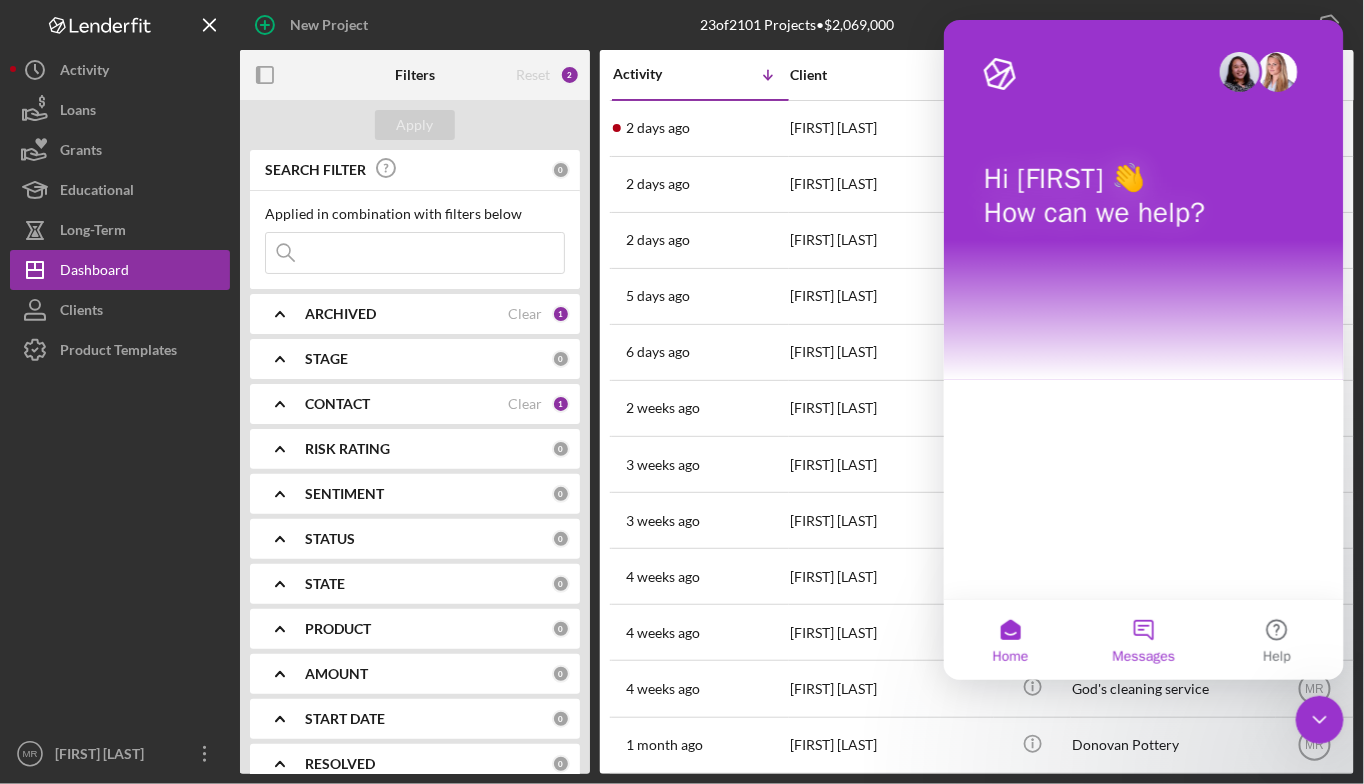 click on "Messages" at bounding box center (1143, 656) 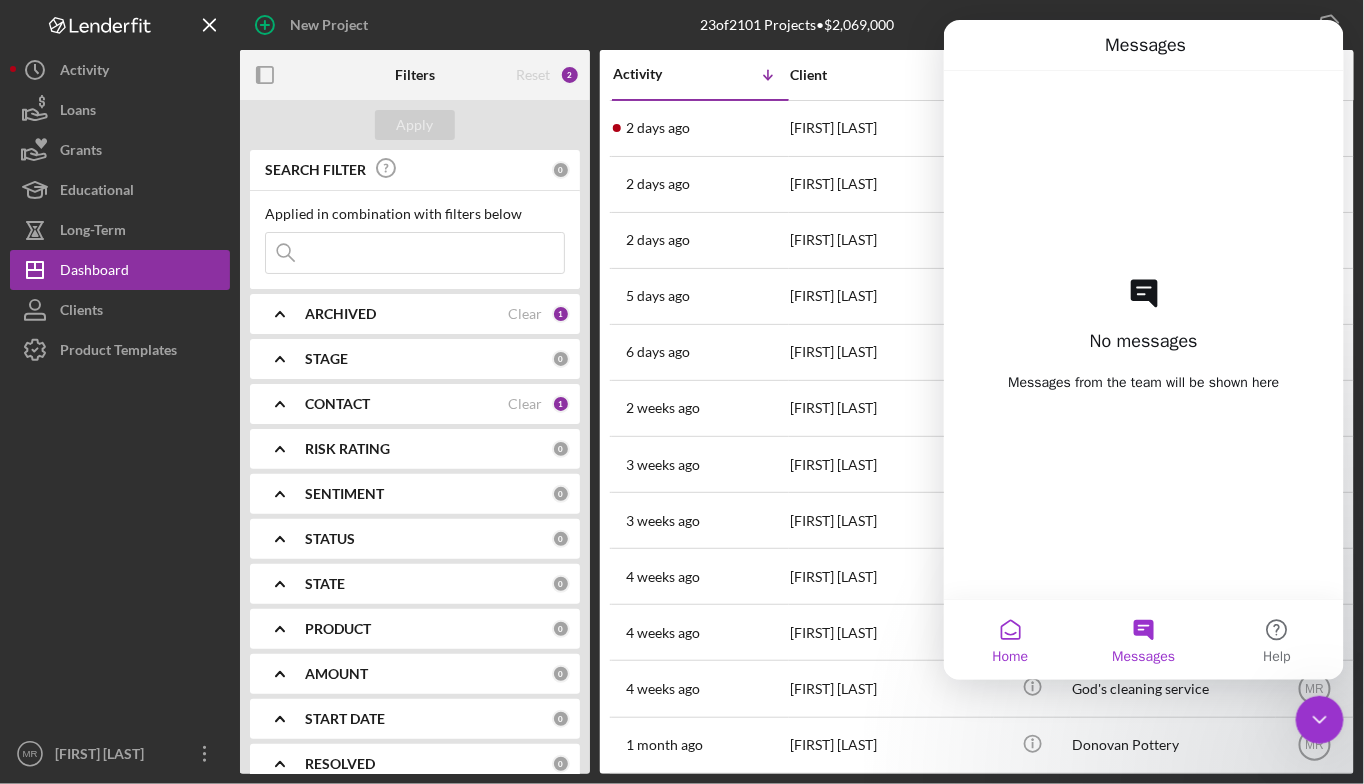 click on "Home" at bounding box center (1009, 639) 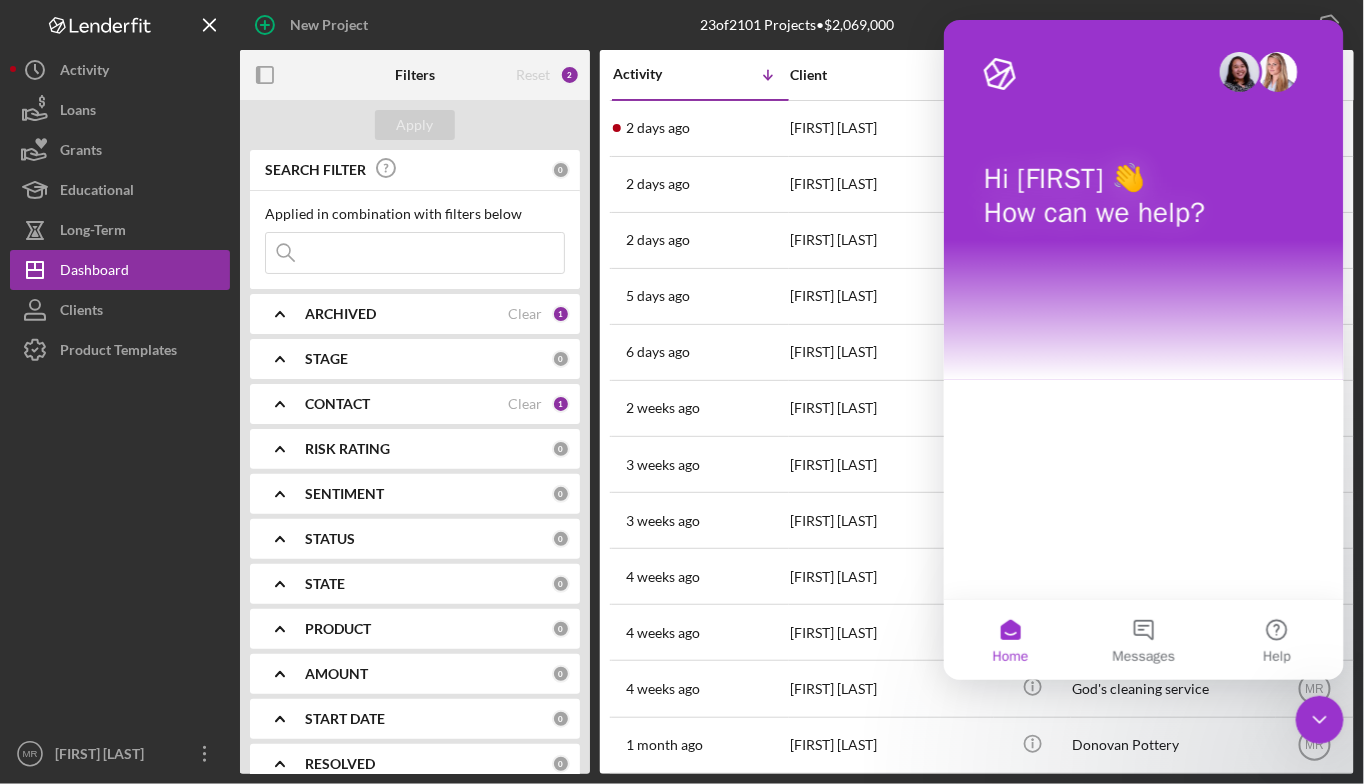 click at bounding box center [999, 73] 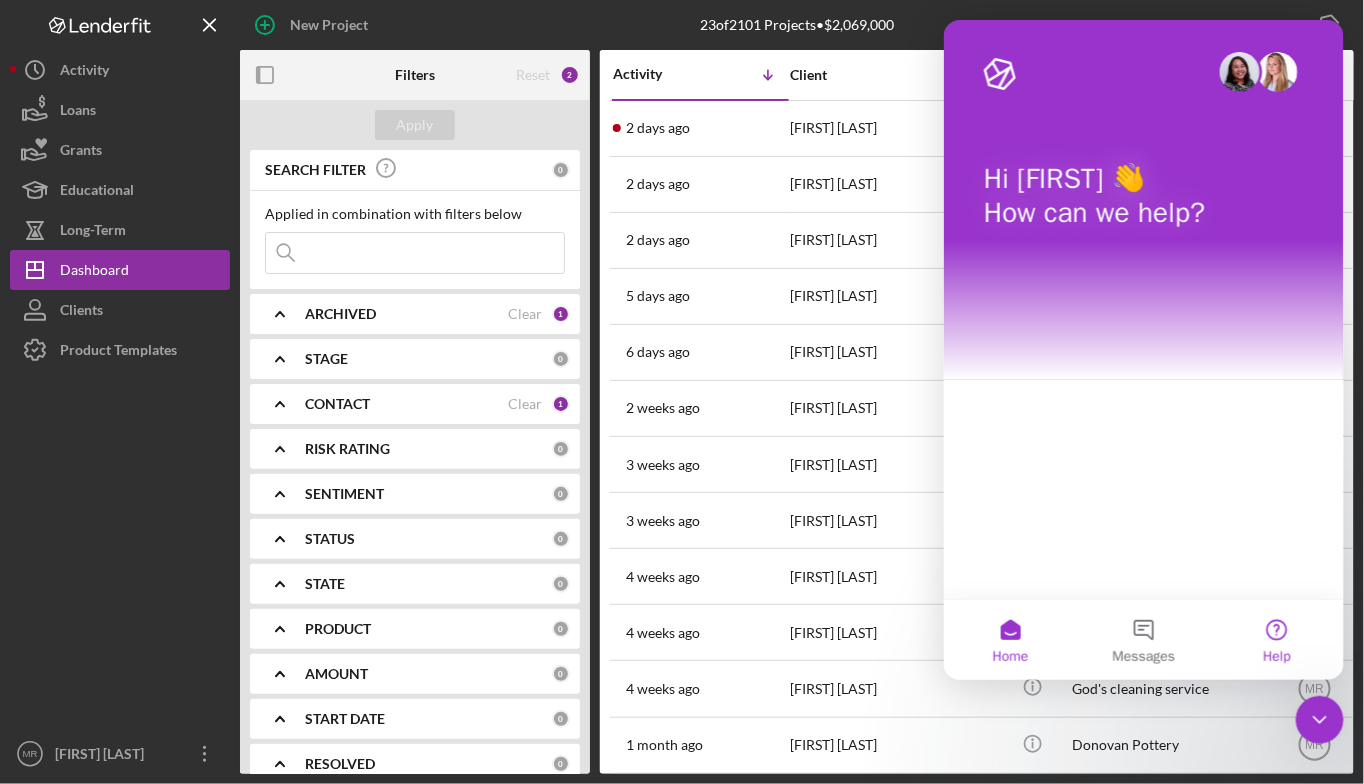 click on "Help" at bounding box center (1276, 639) 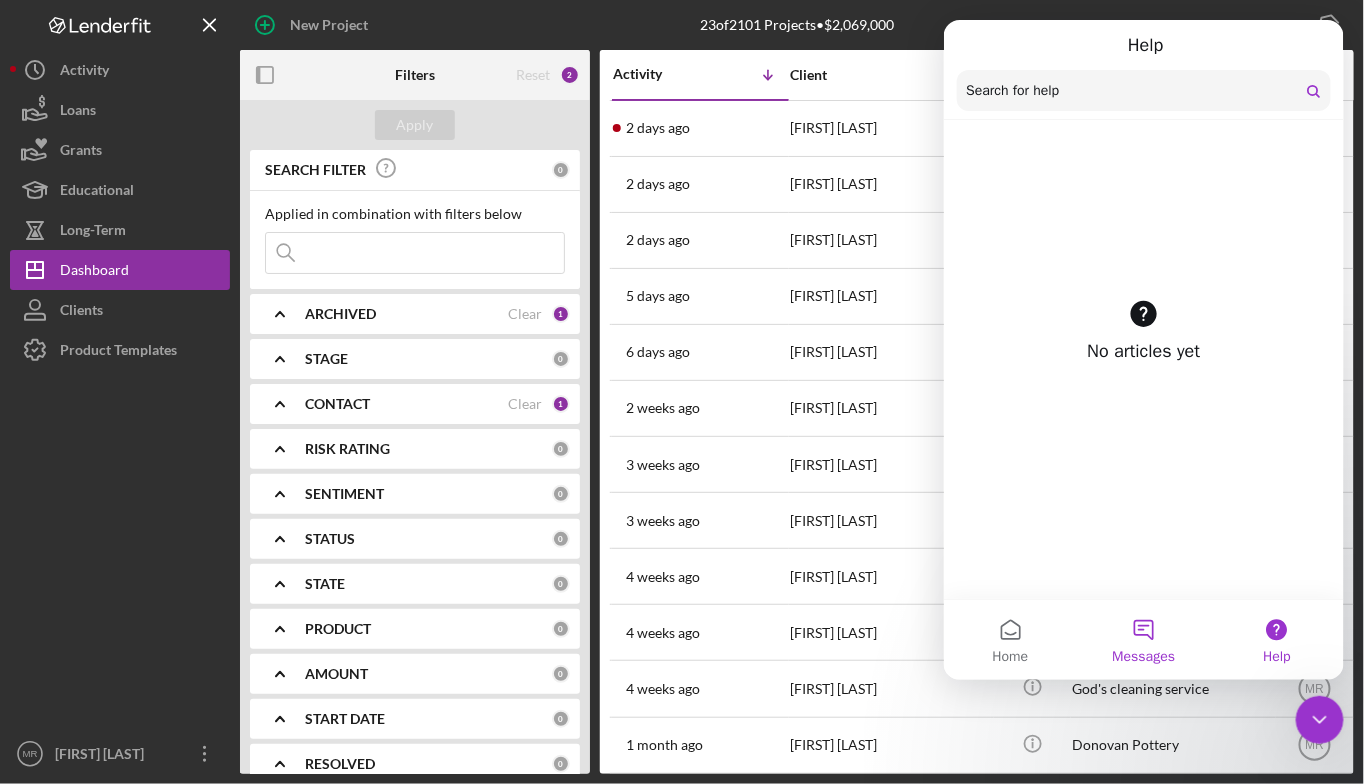 click on "Messages" at bounding box center (1142, 639) 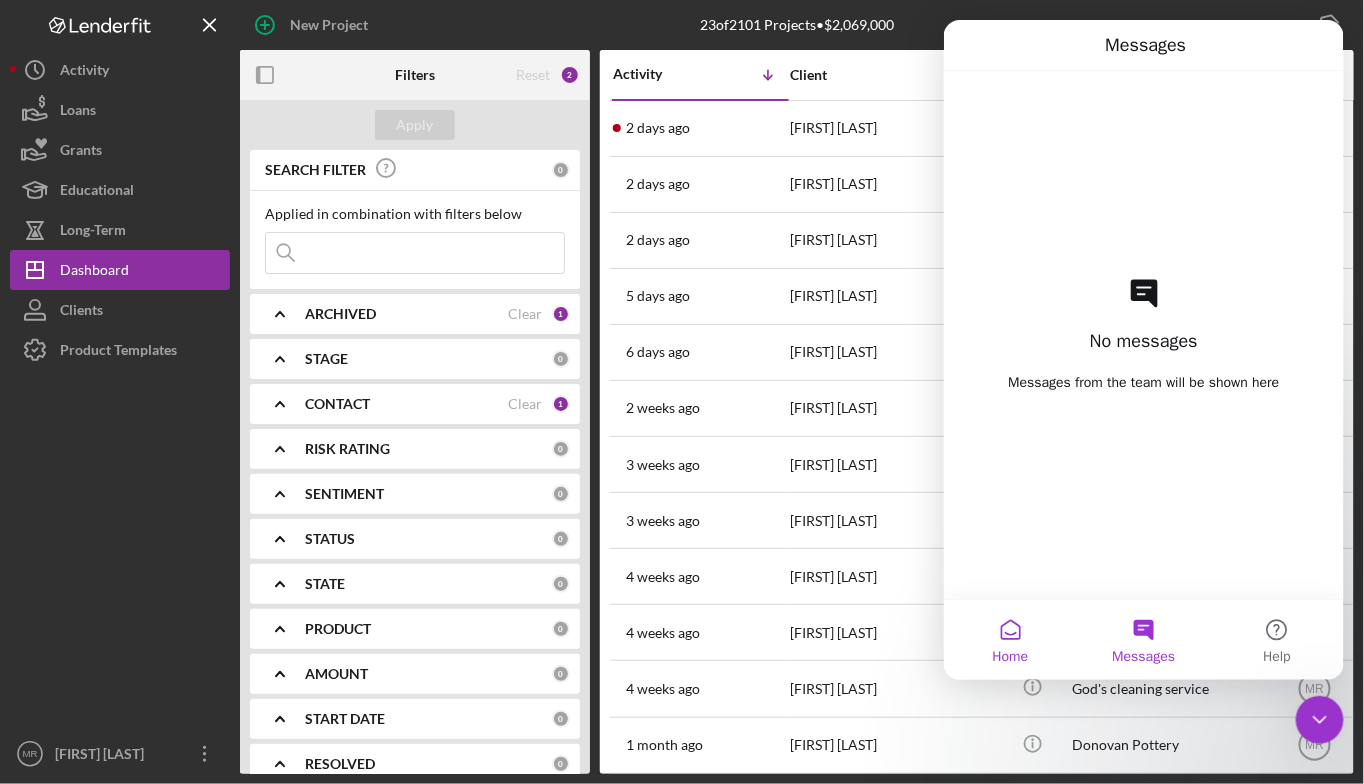 click on "Home" at bounding box center [1009, 639] 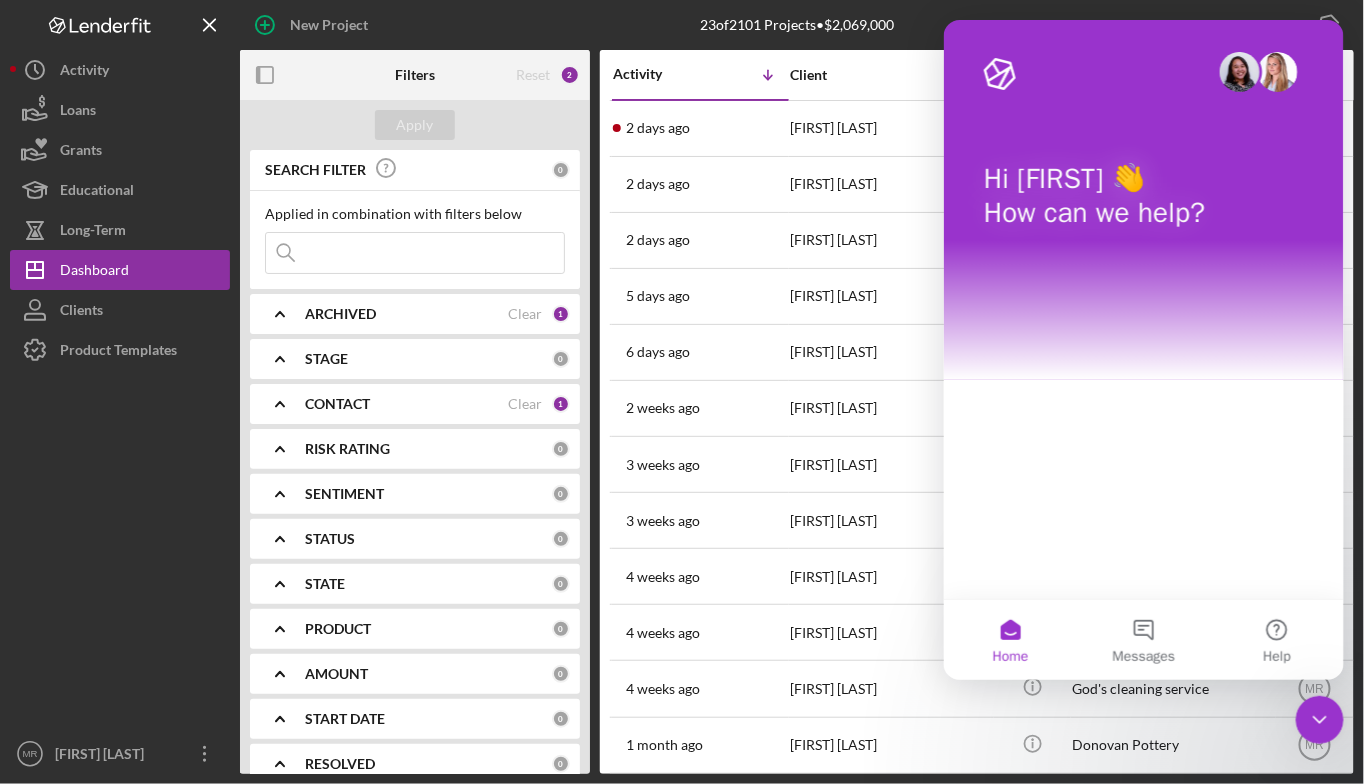 click 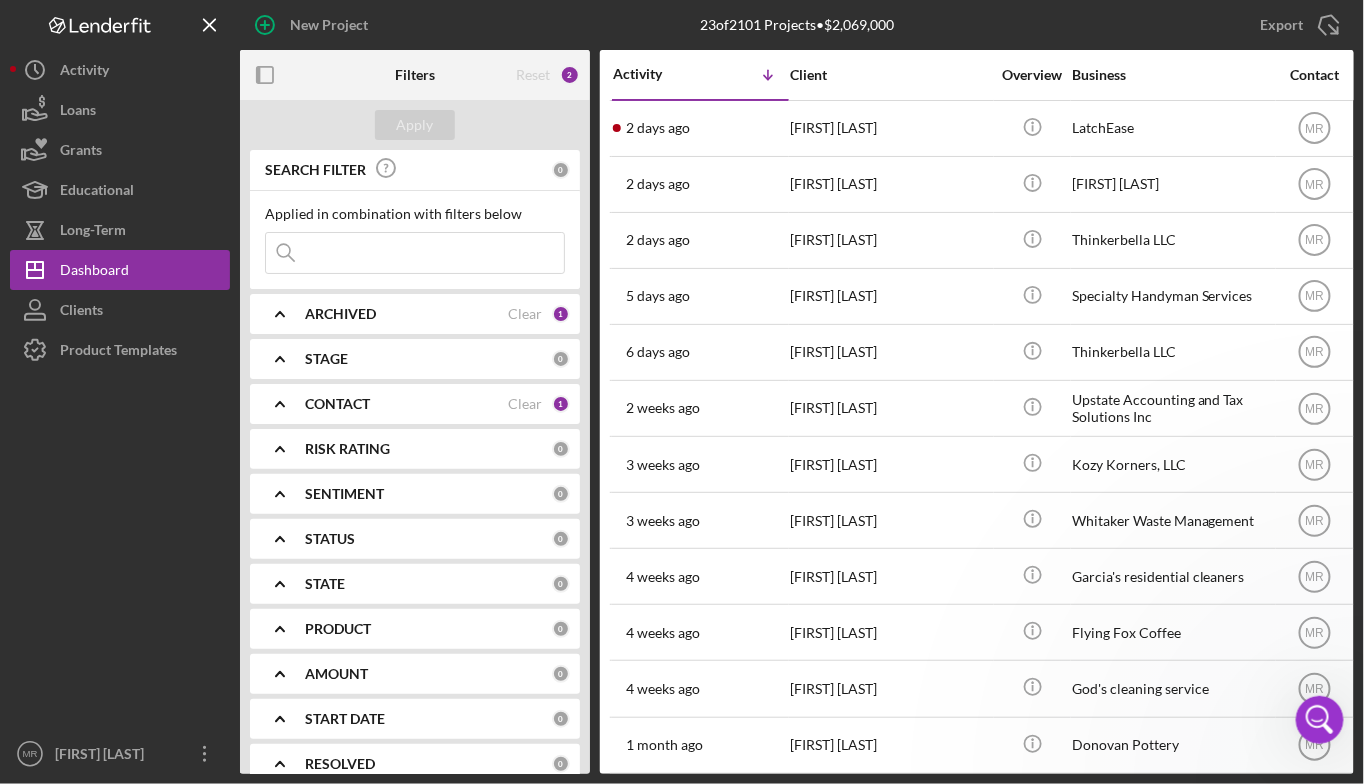 scroll, scrollTop: 0, scrollLeft: 0, axis: both 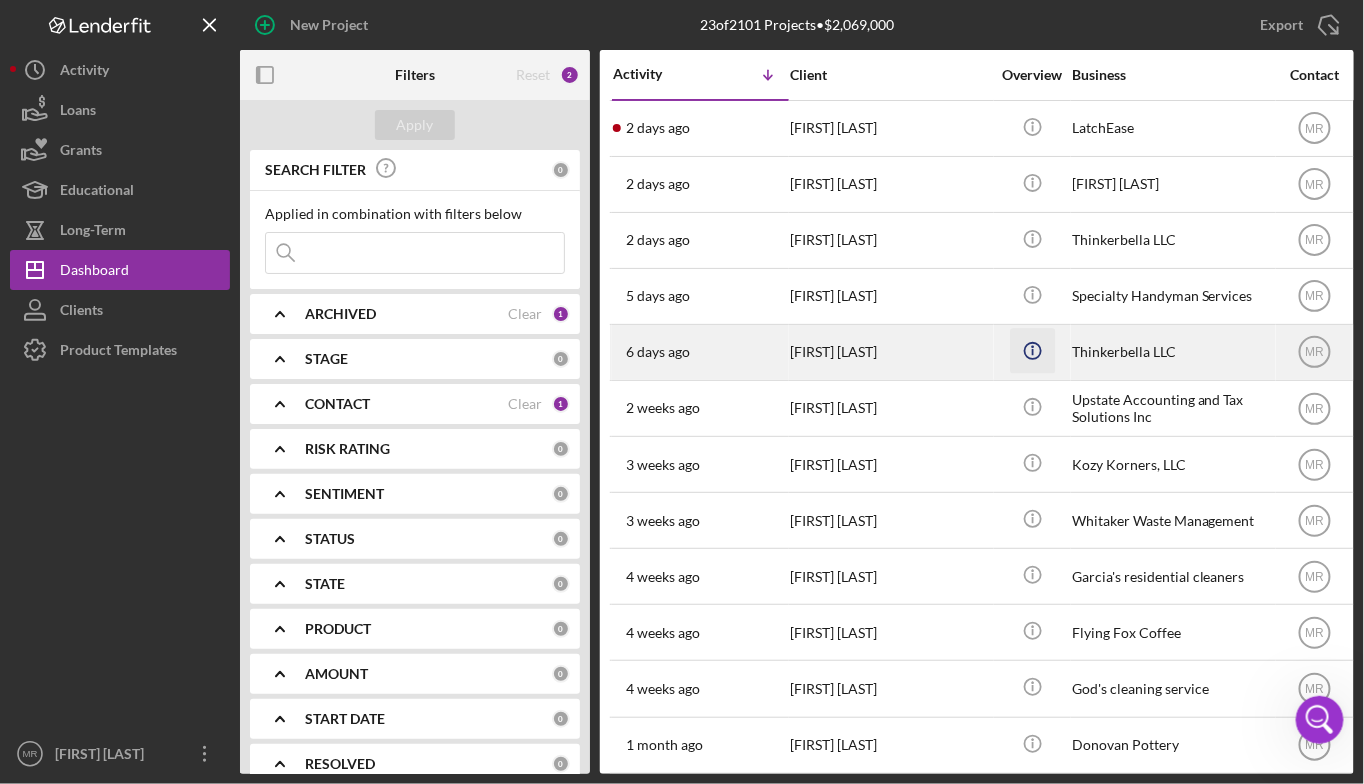 click on "Icon/Info" 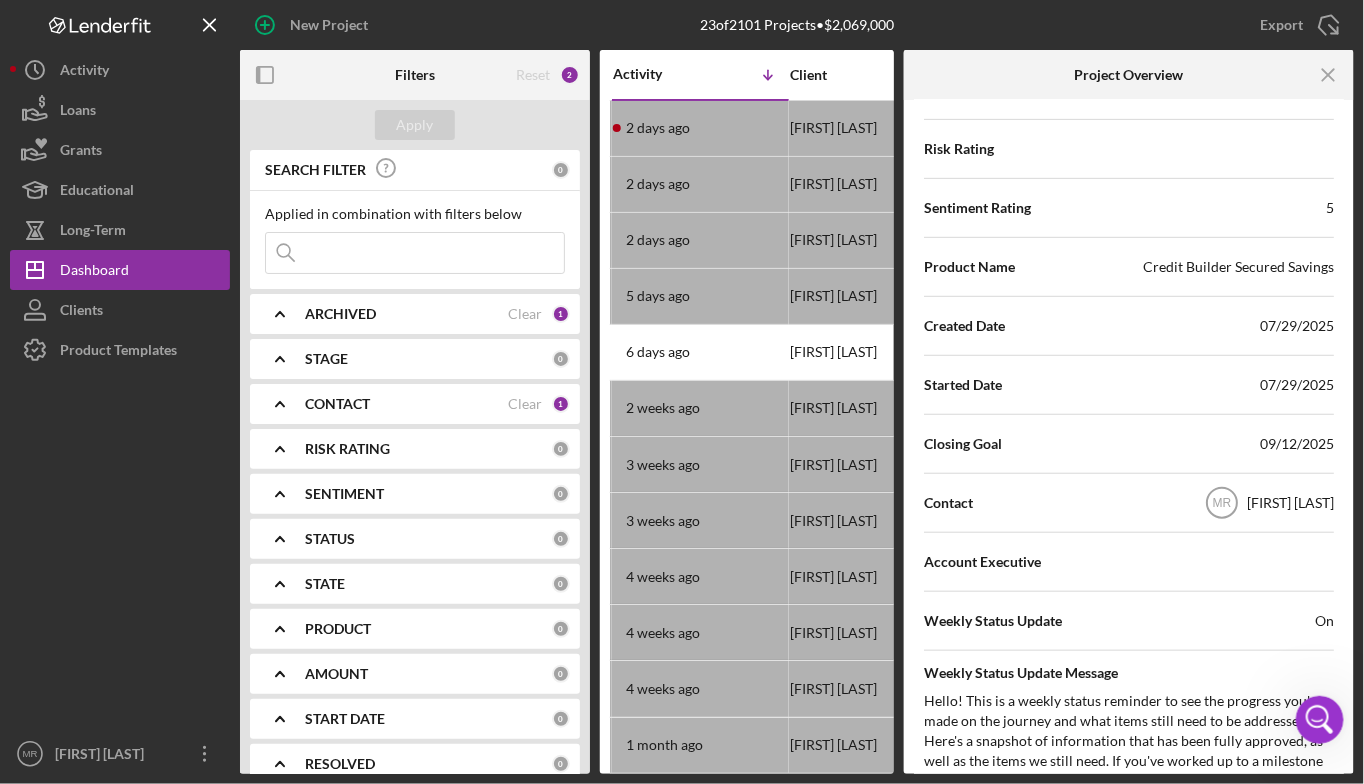 scroll, scrollTop: 0, scrollLeft: 0, axis: both 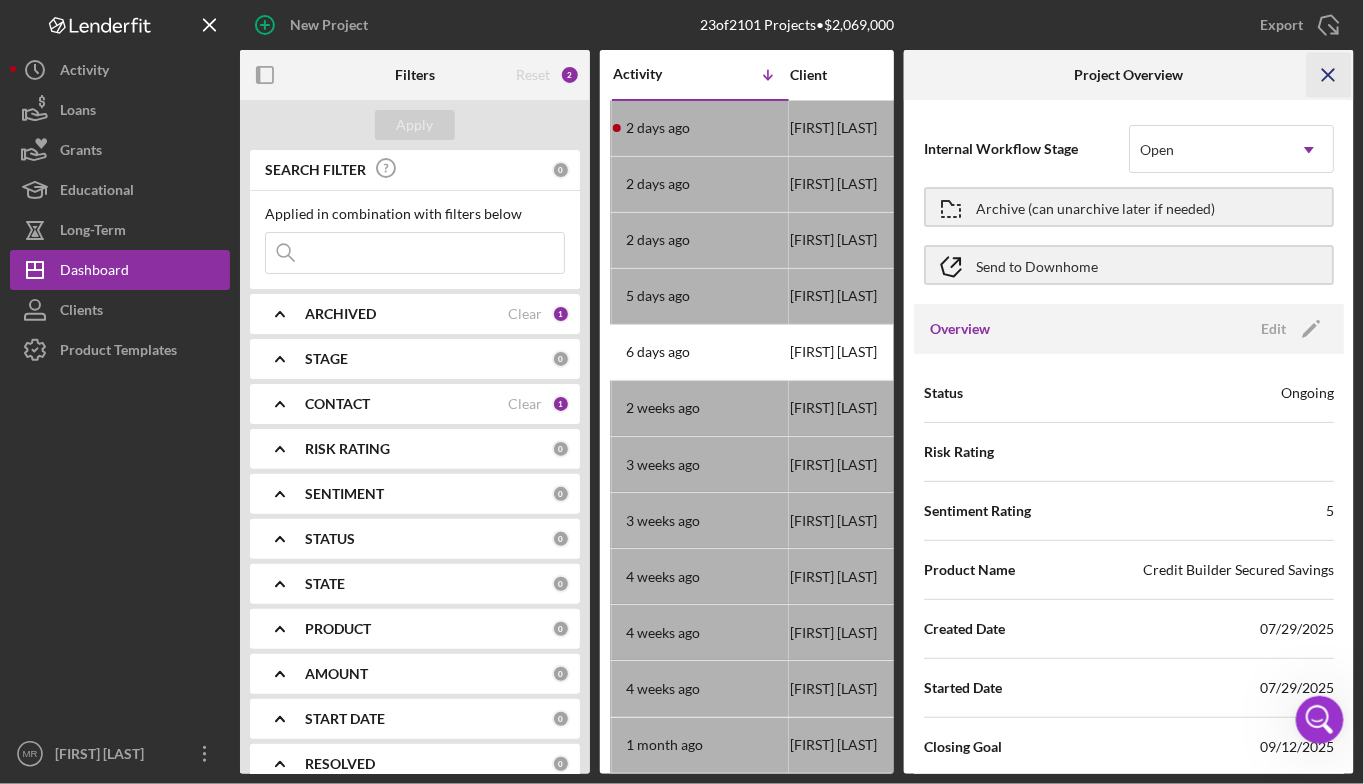 click 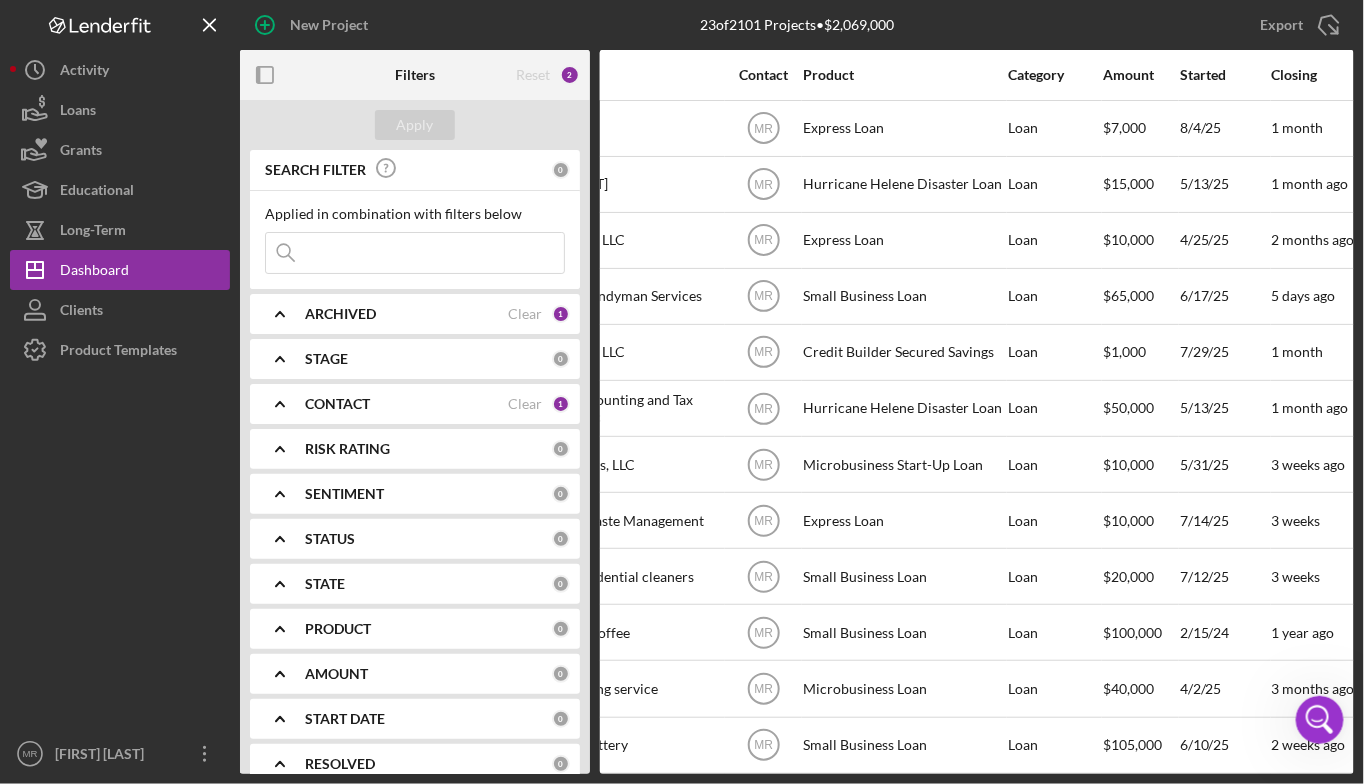 scroll, scrollTop: 0, scrollLeft: 554, axis: horizontal 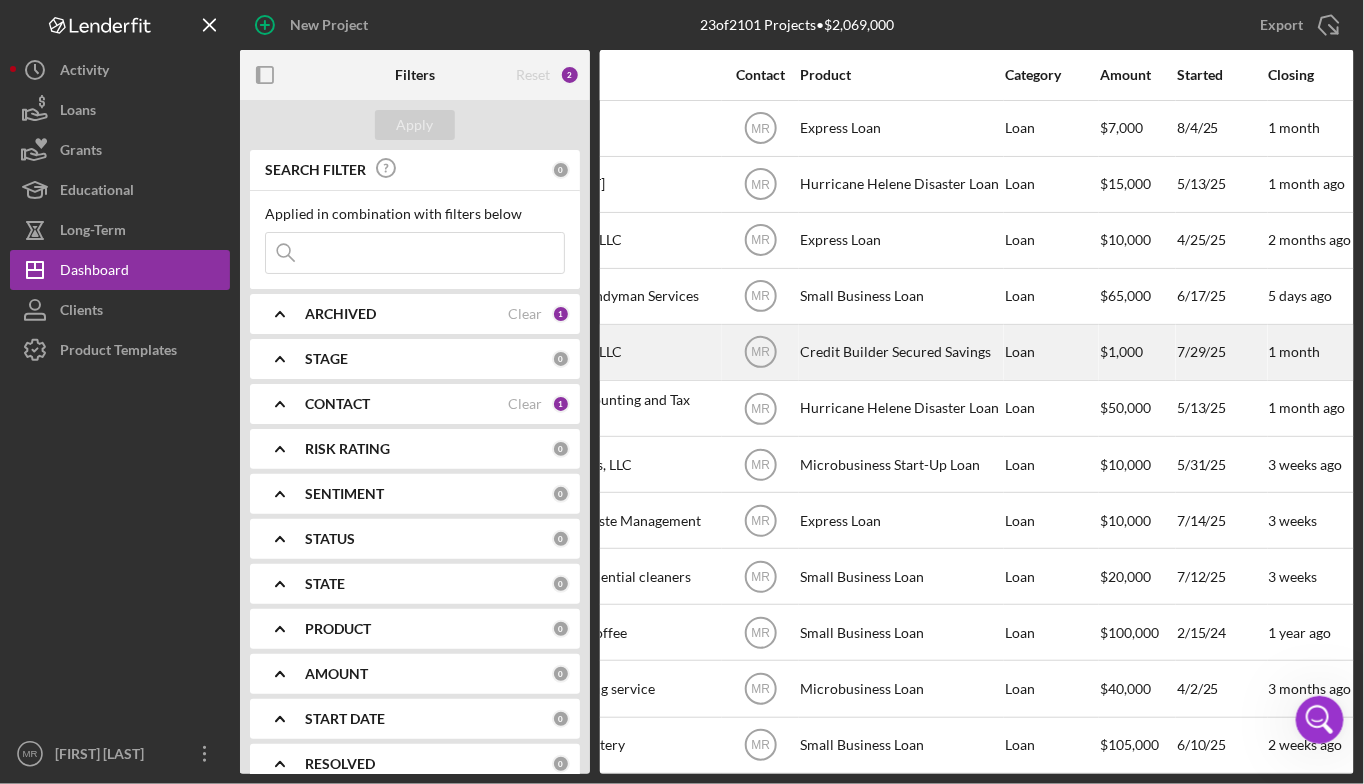 click on "Credit Builder Secured Savings" at bounding box center (900, 352) 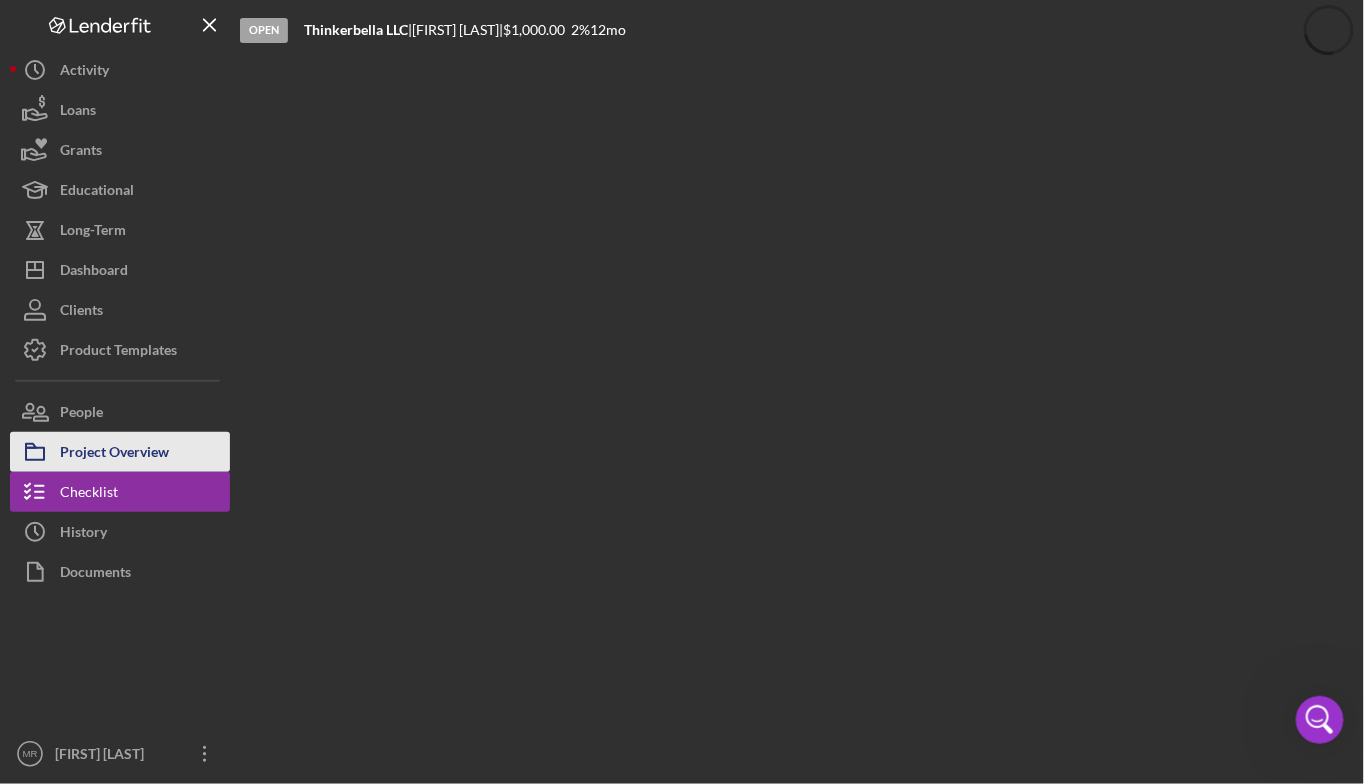 click 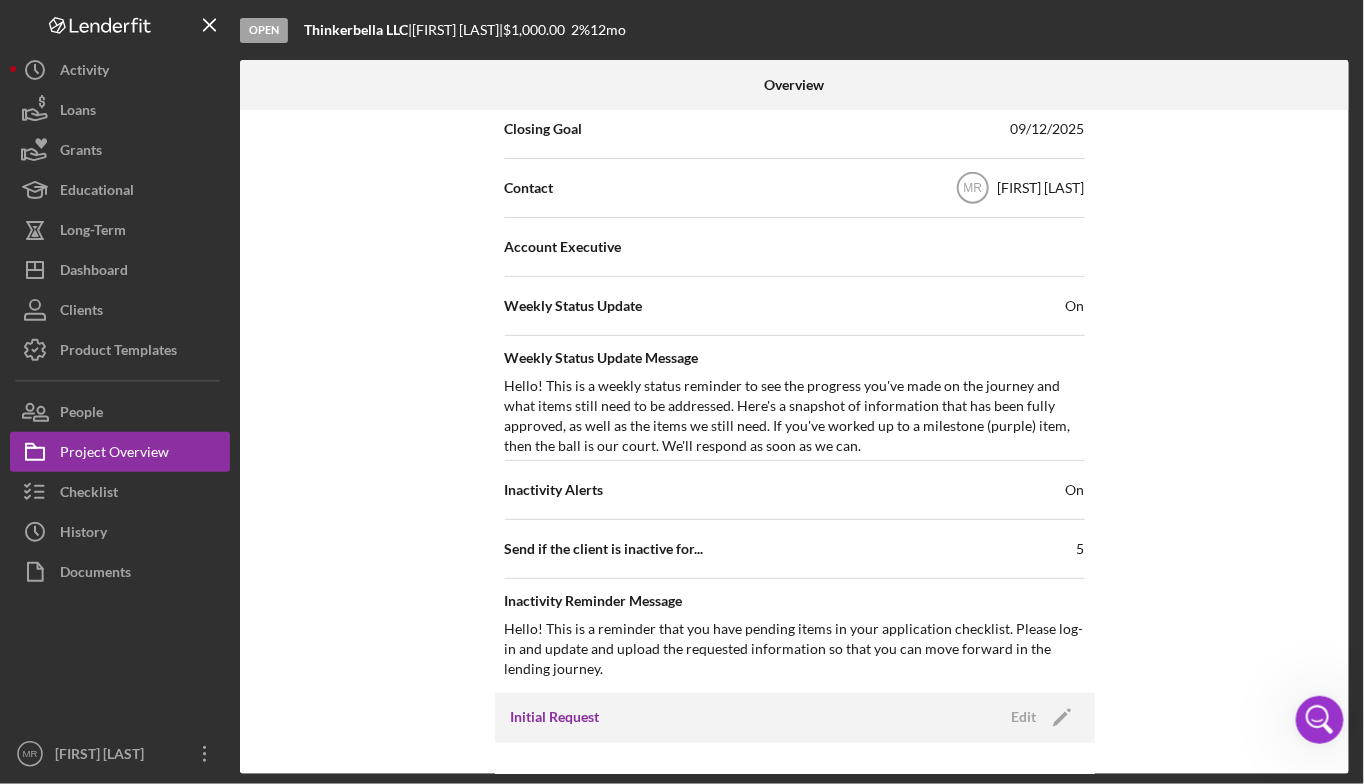 scroll, scrollTop: 700, scrollLeft: 0, axis: vertical 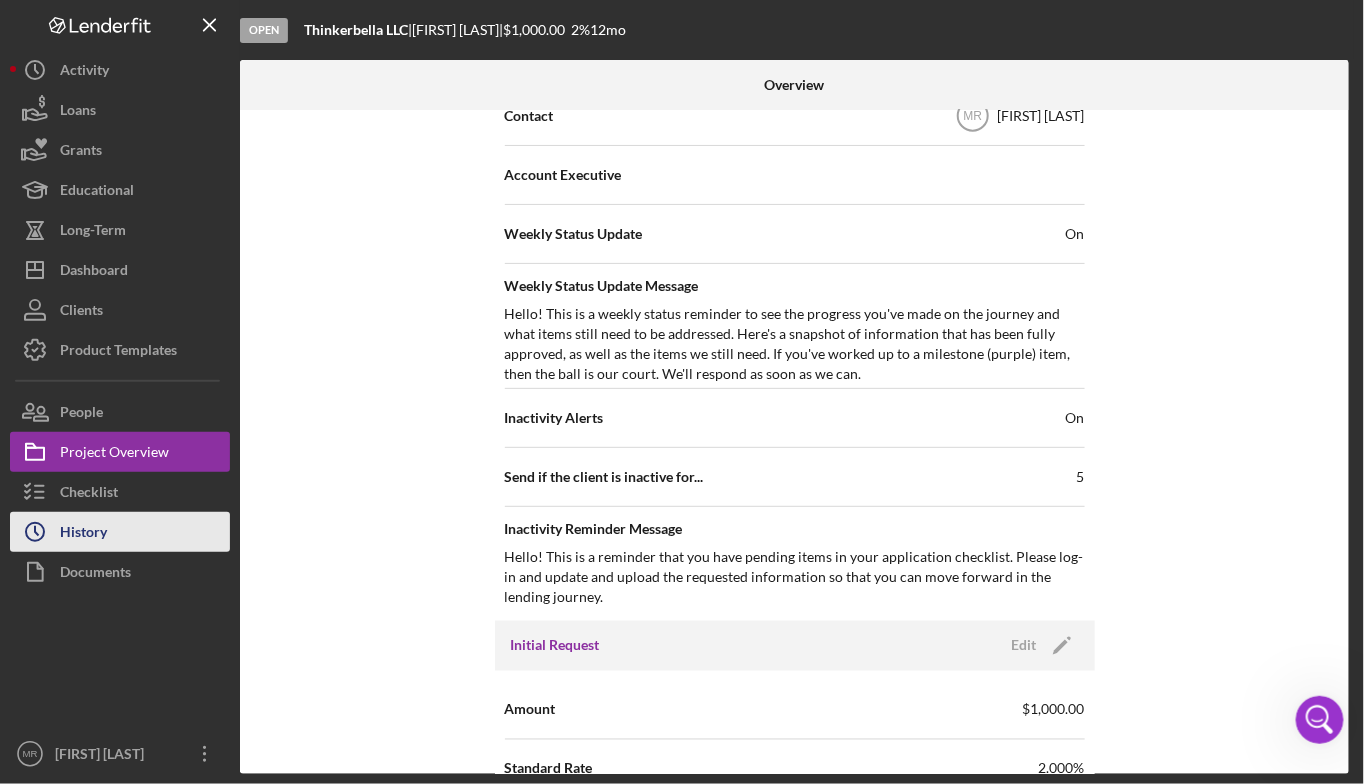 click on "Icon/History History" at bounding box center [120, 532] 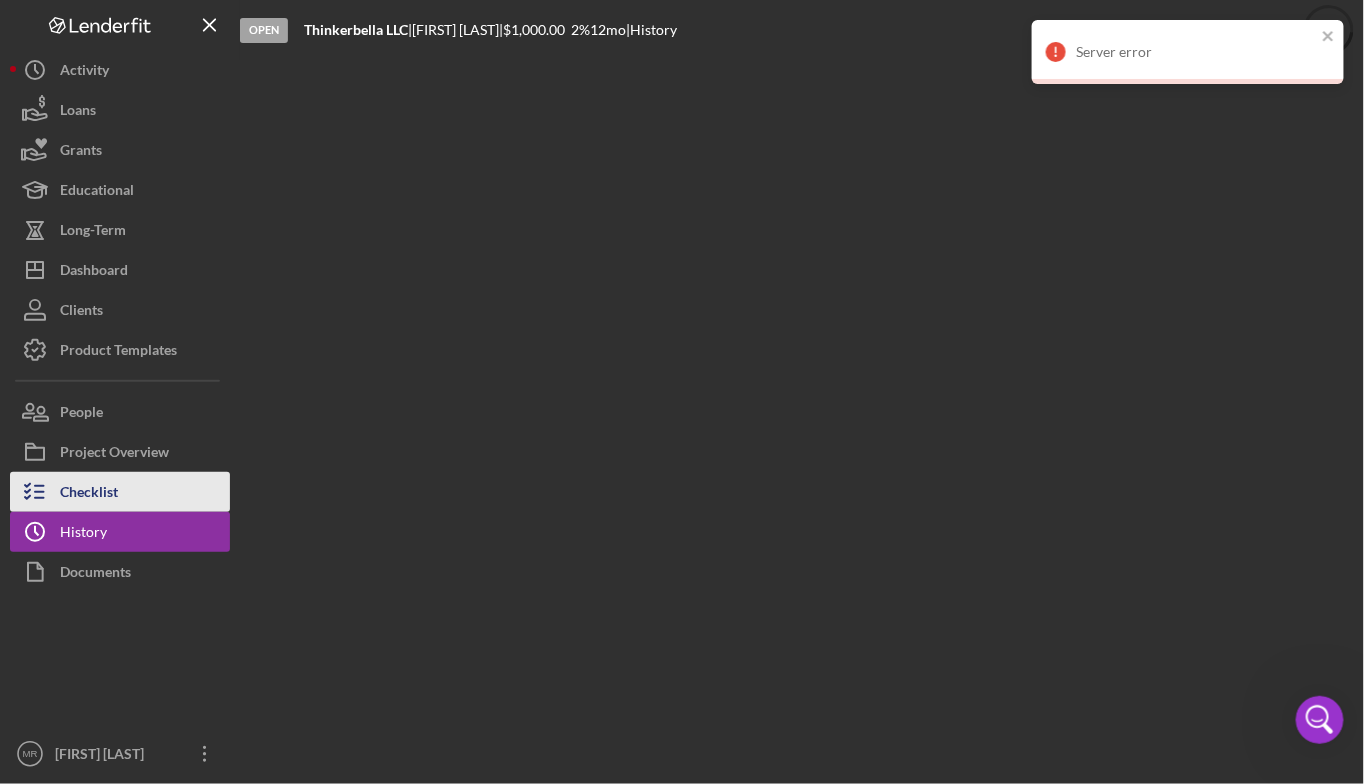 click on "Checklist" at bounding box center (89, 494) 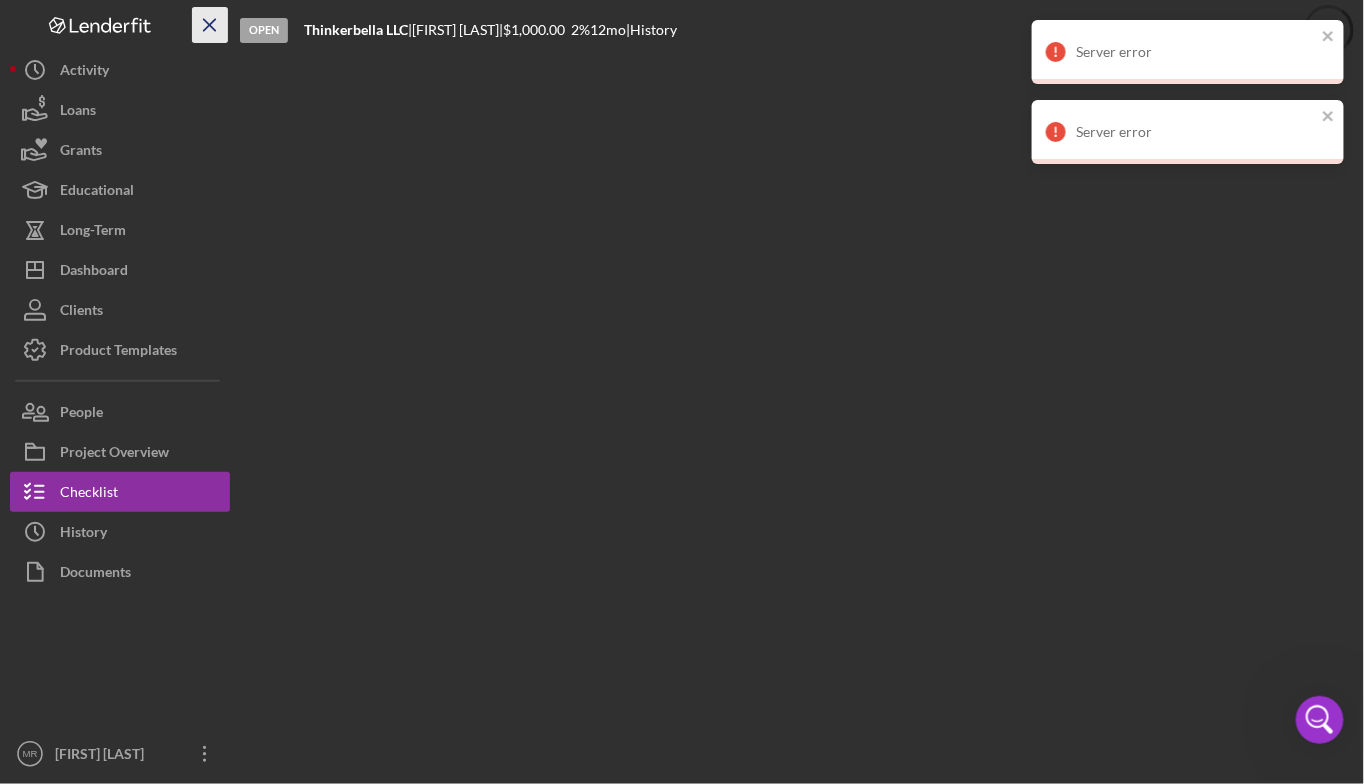 click on "Icon/Menu Close" 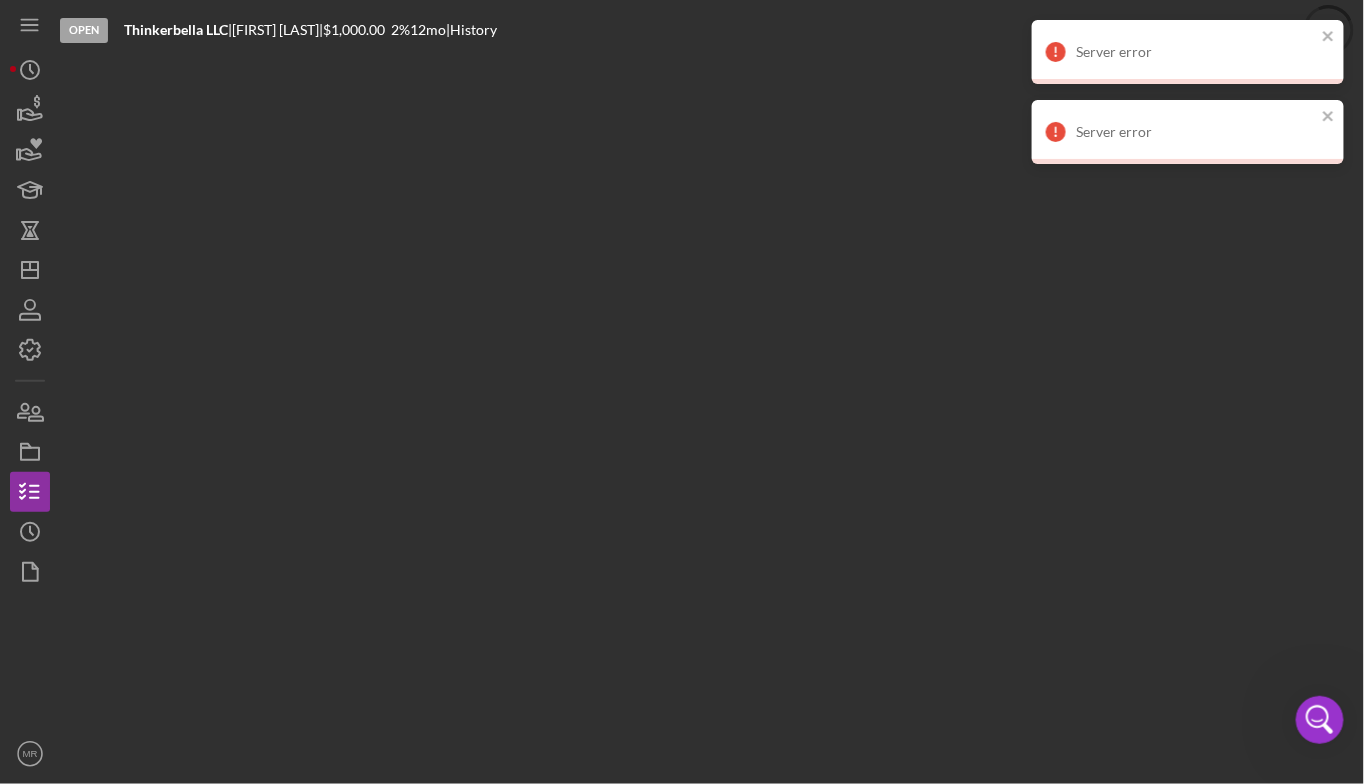 click on "$1,000.00" at bounding box center [357, 30] 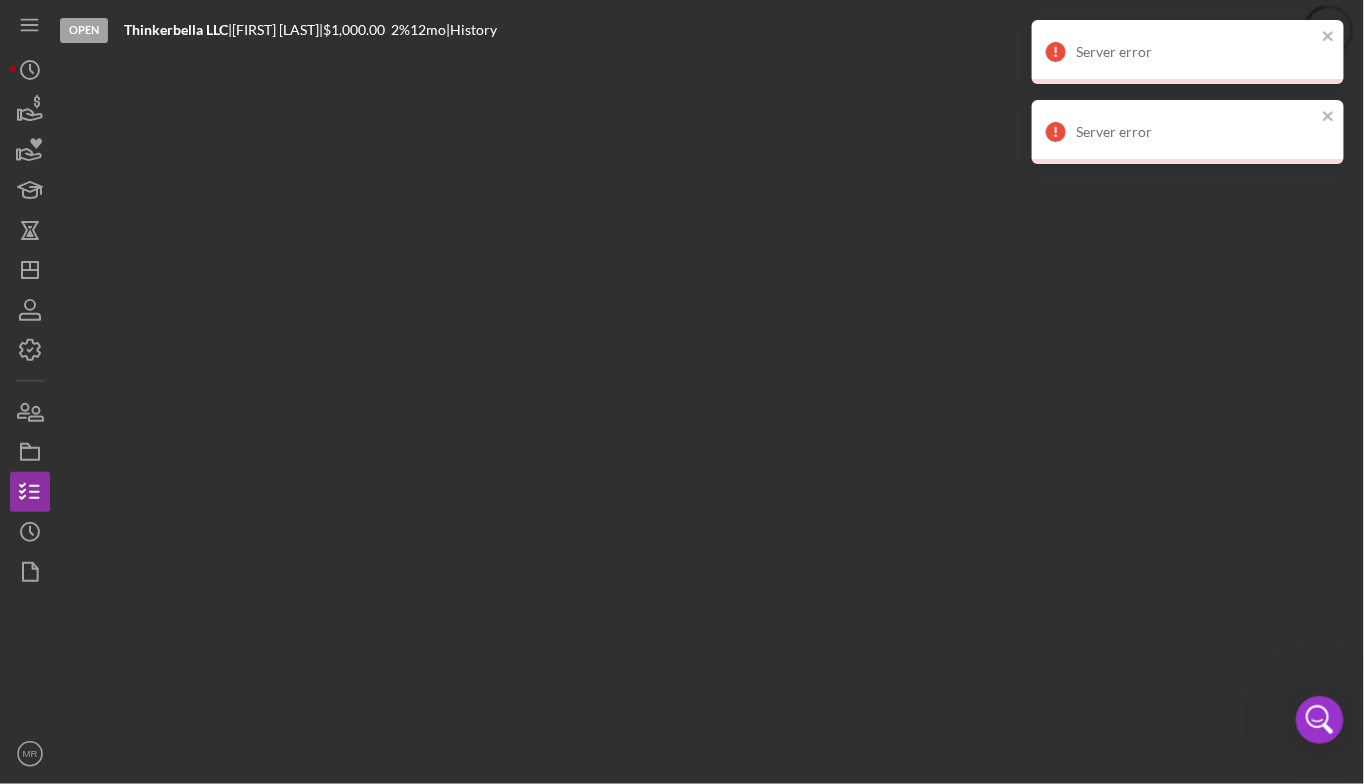 click on "Open Thinkerbella LLC | [FIRST] [LAST] | $1,000.00 2 % 12 mo | History" at bounding box center (682, 30) 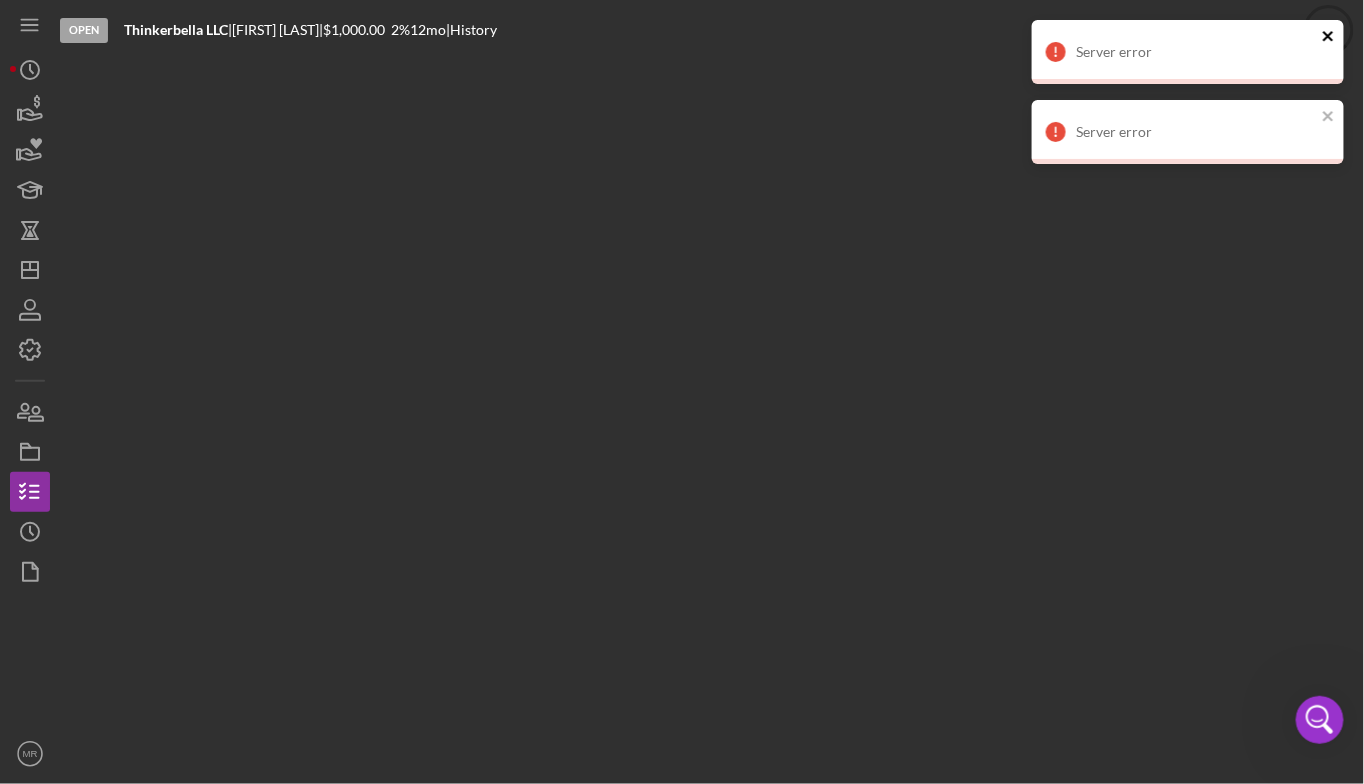 click 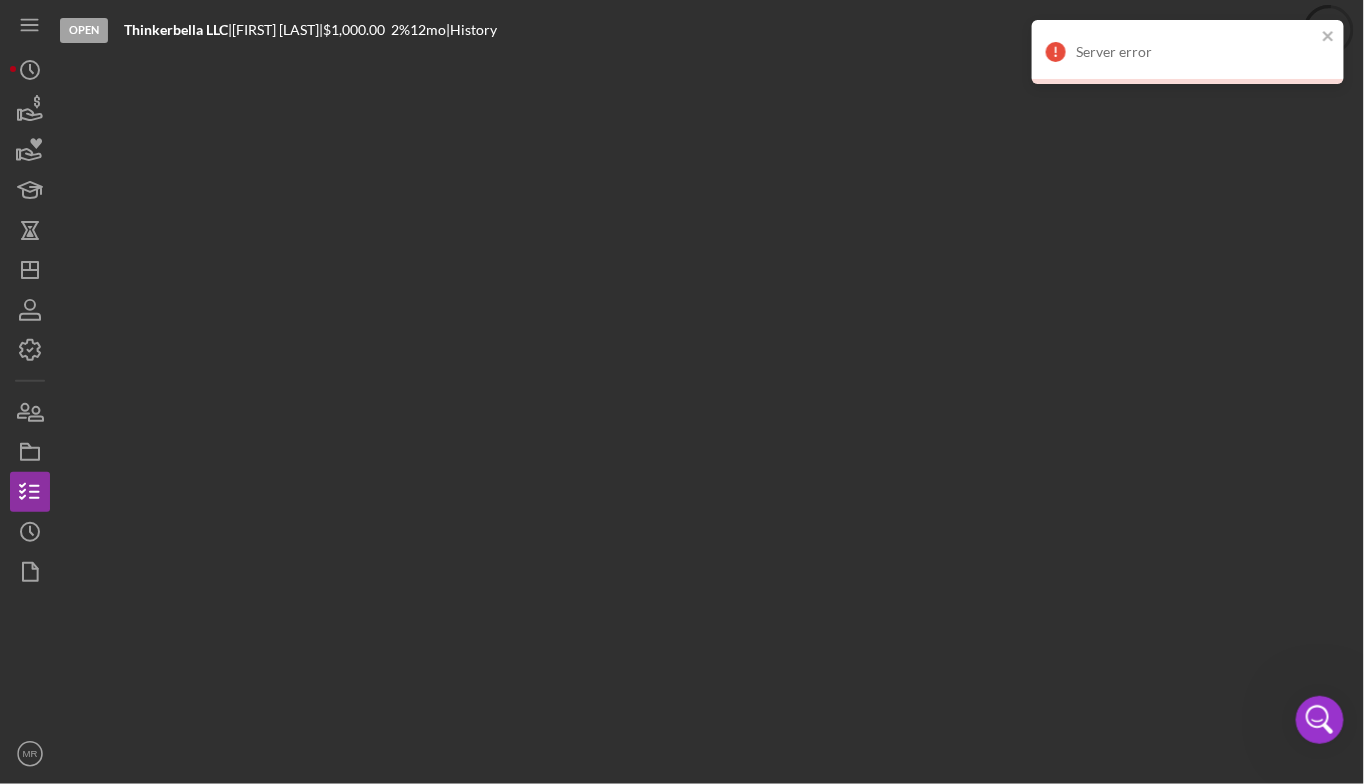 click on "Open Thinkerbella LLC | [FIRST] [LAST] | $1,000.00 2 % 12 mo | History" at bounding box center (707, 387) 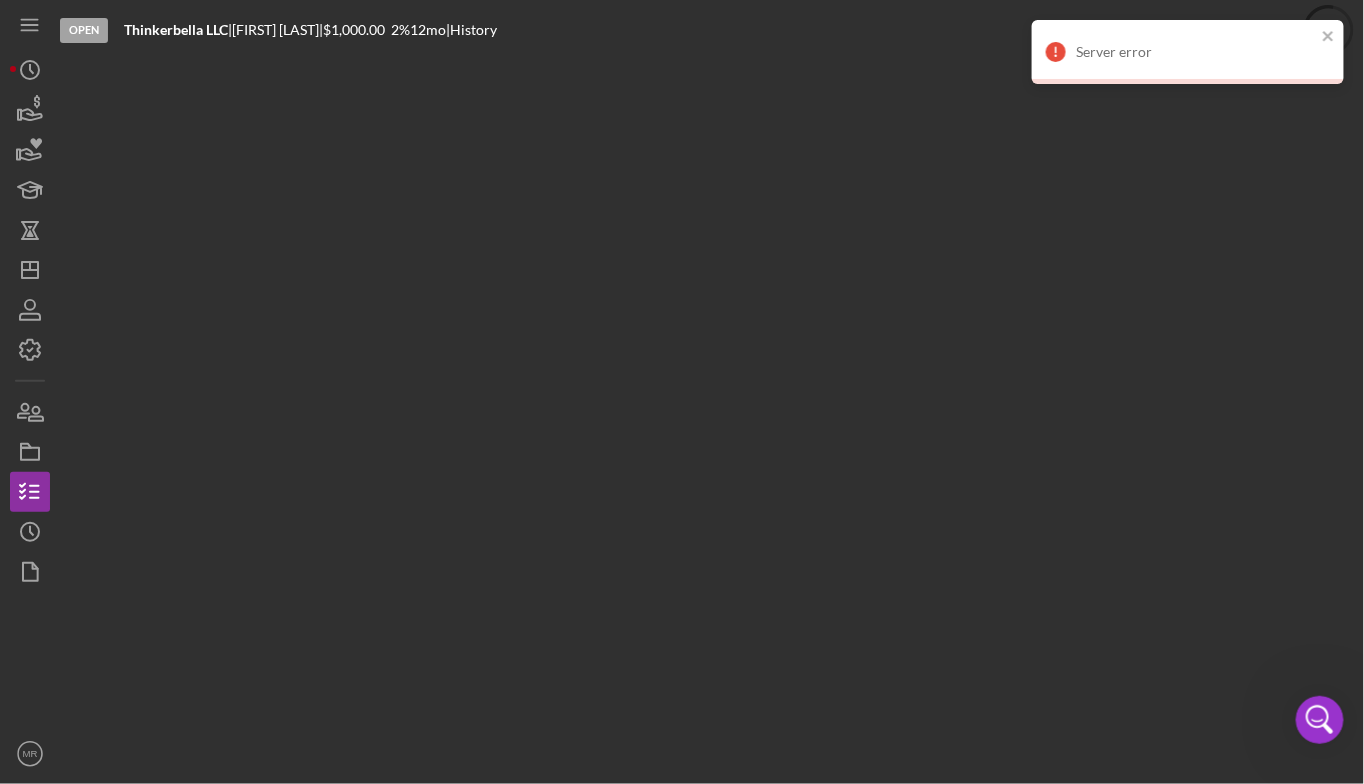 click on "Server error" at bounding box center (1188, 52) 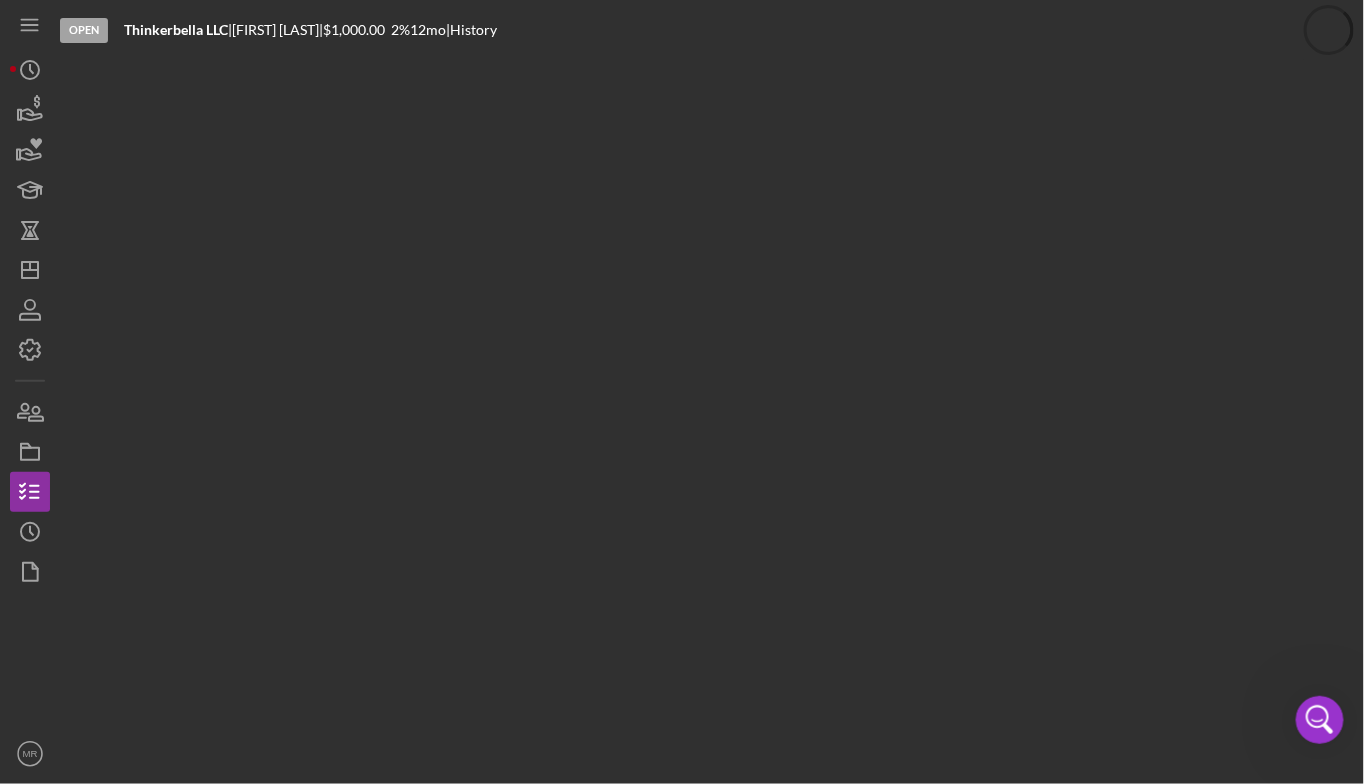 click 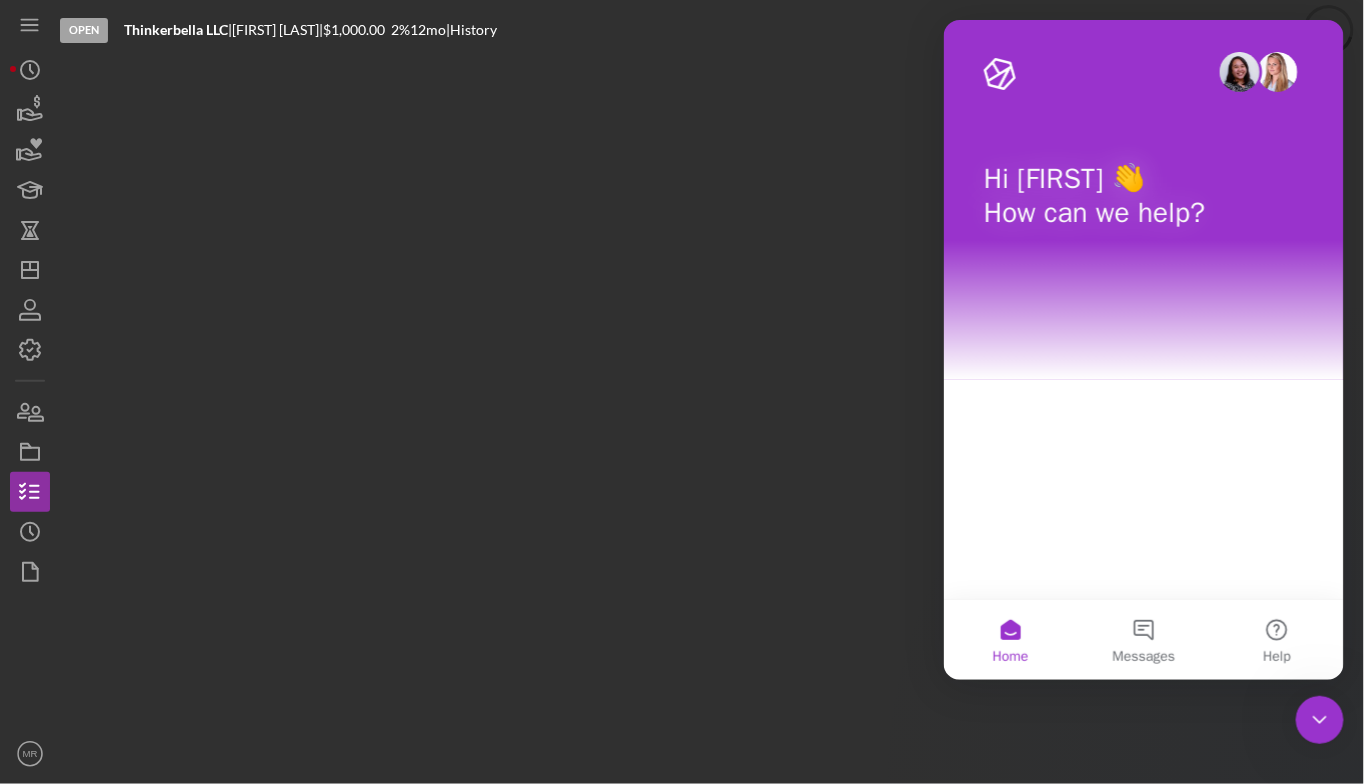 click on "Home" at bounding box center (1009, 639) 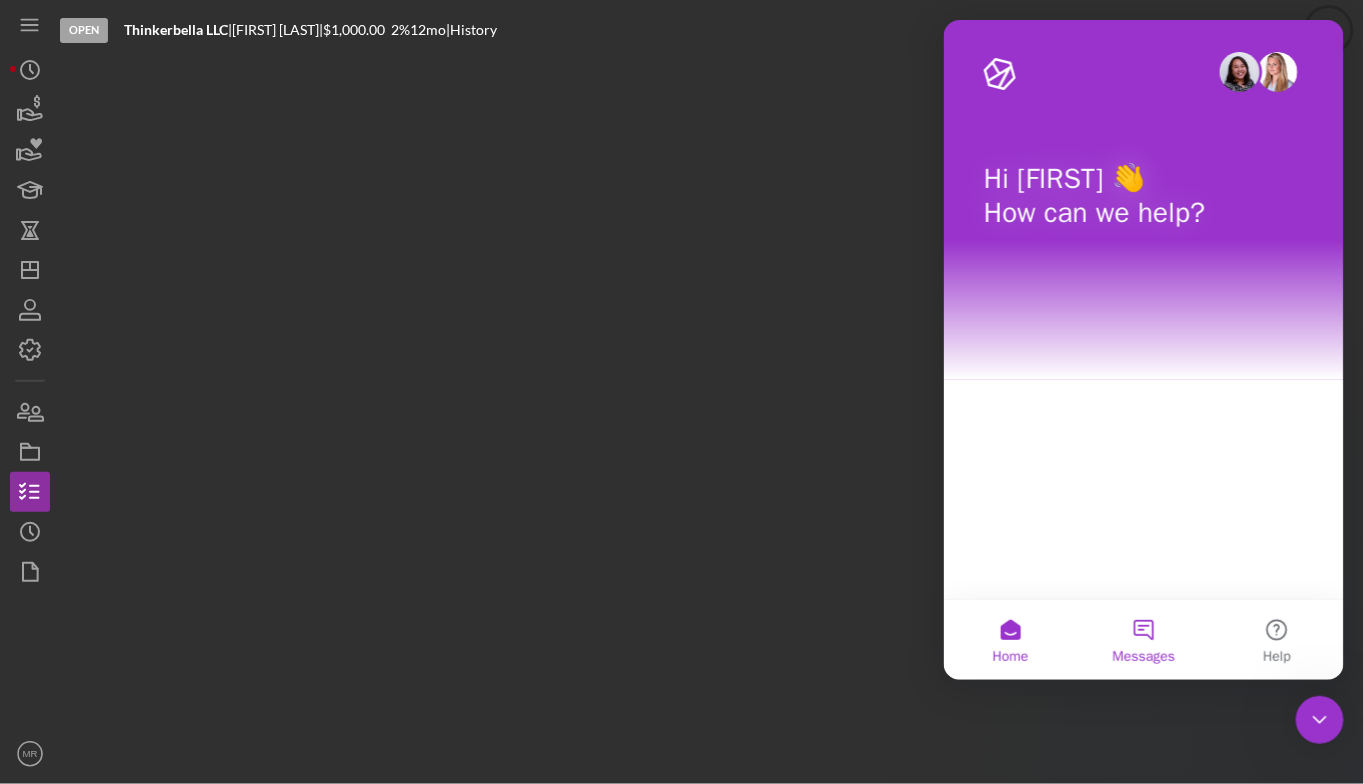 click on "Messages" at bounding box center (1142, 639) 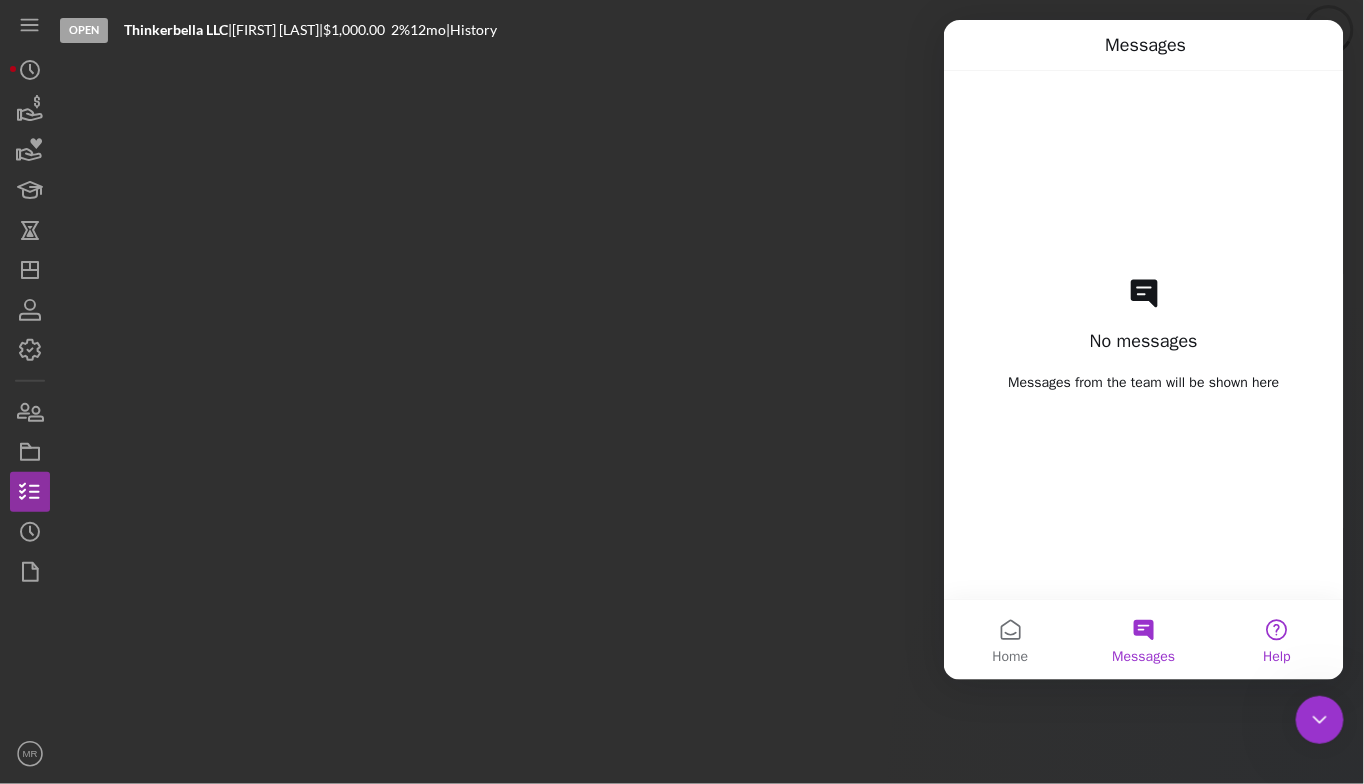 click on "Help" at bounding box center (1276, 639) 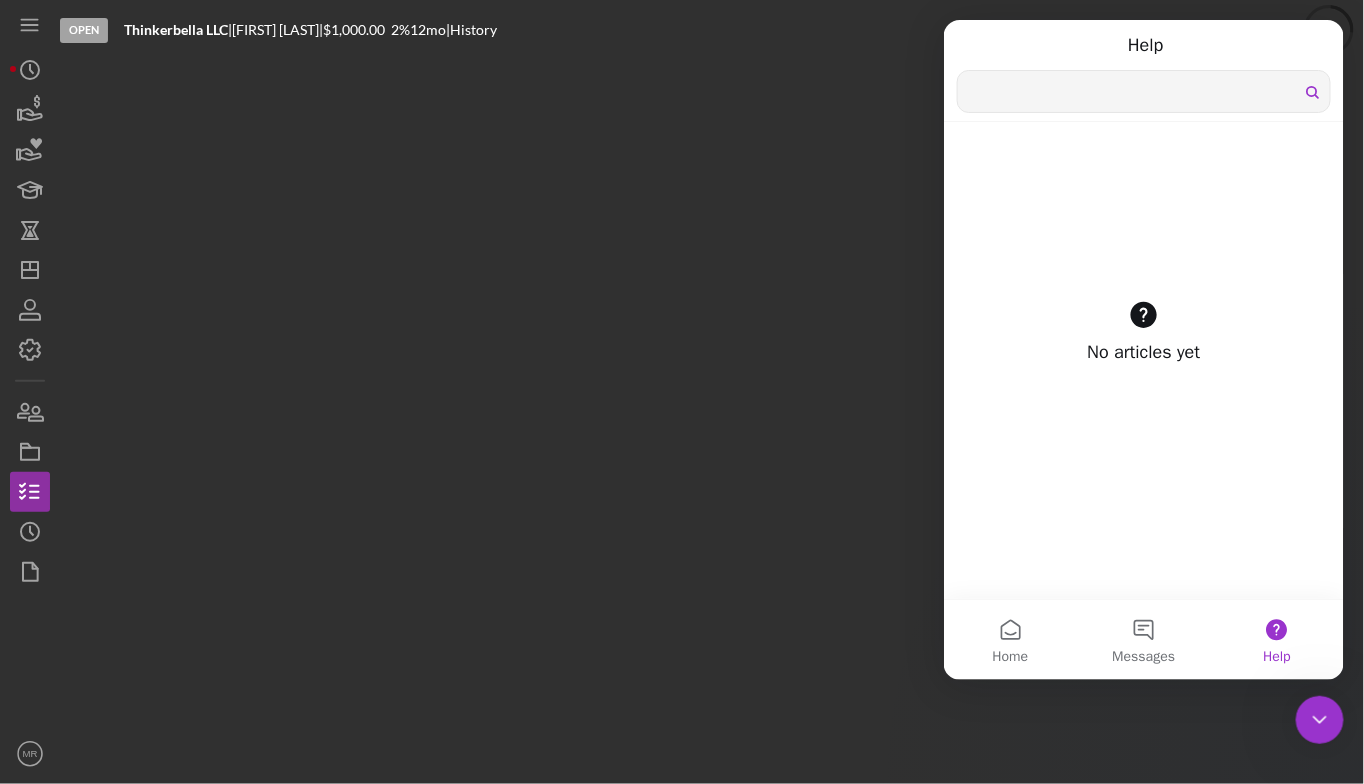 click at bounding box center (1143, 90) 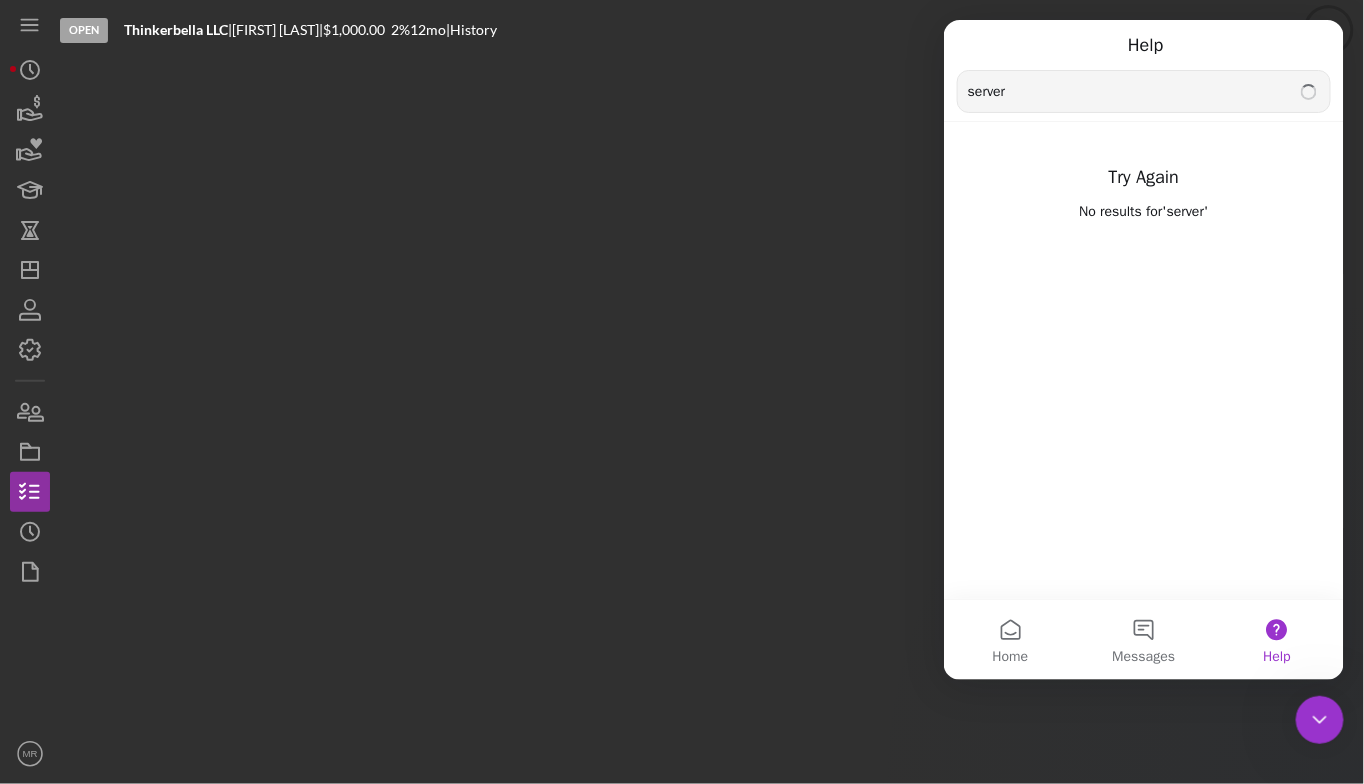 type on "server" 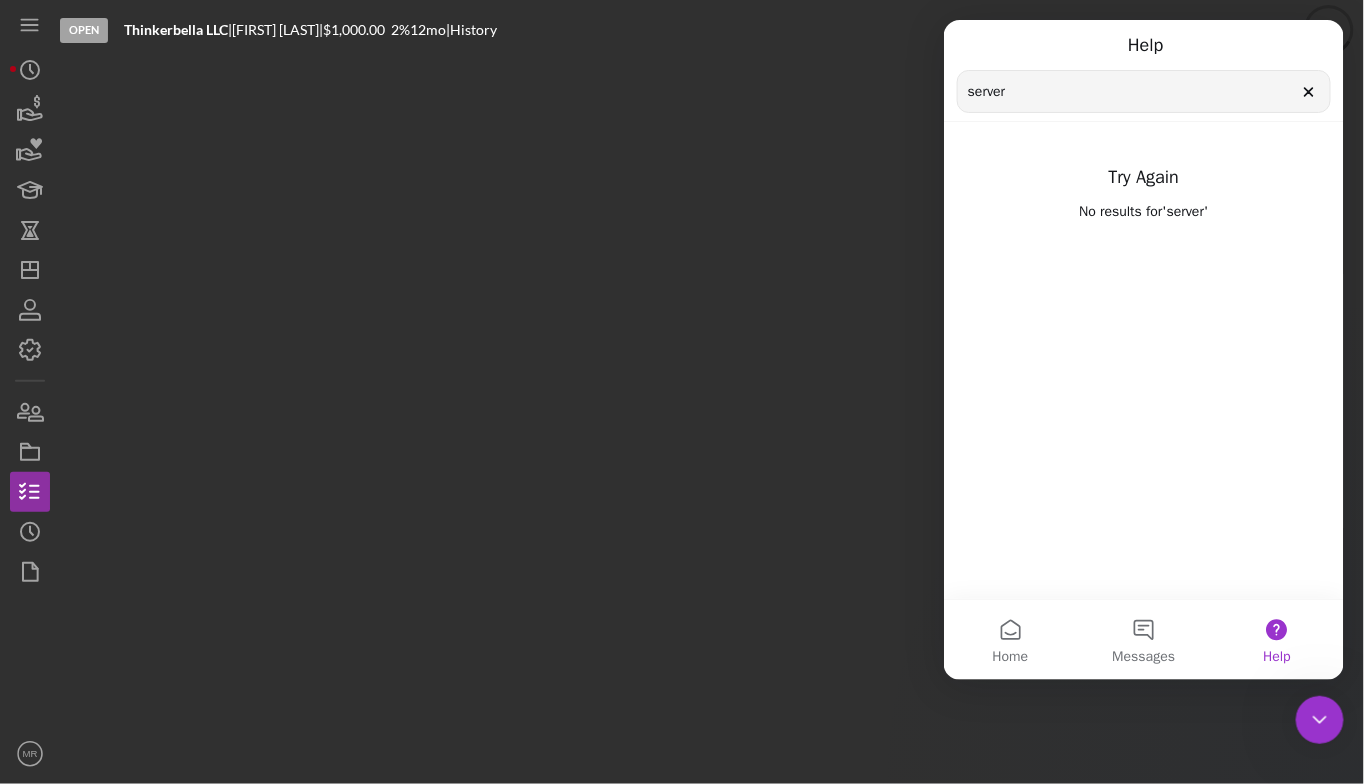 click on "server" at bounding box center [1143, 90] 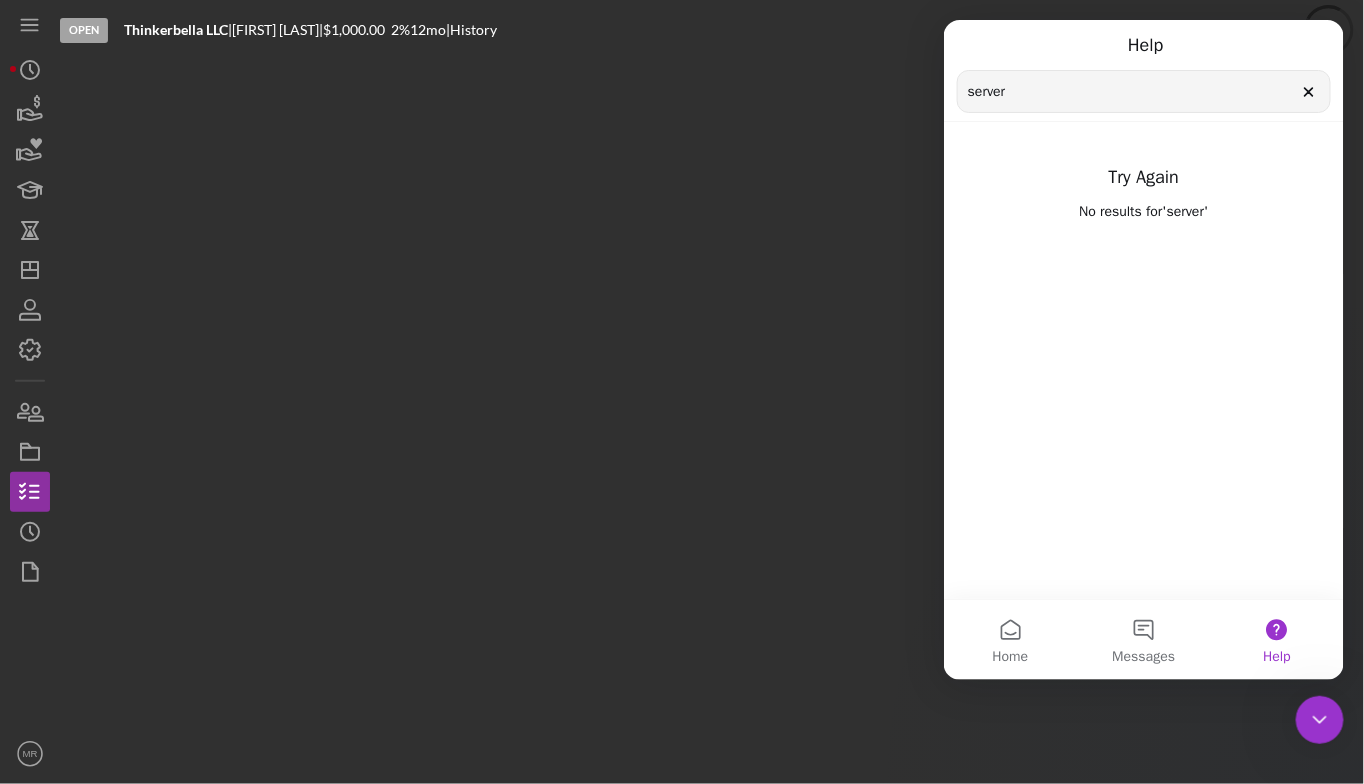 click on "Help" at bounding box center (1276, 639) 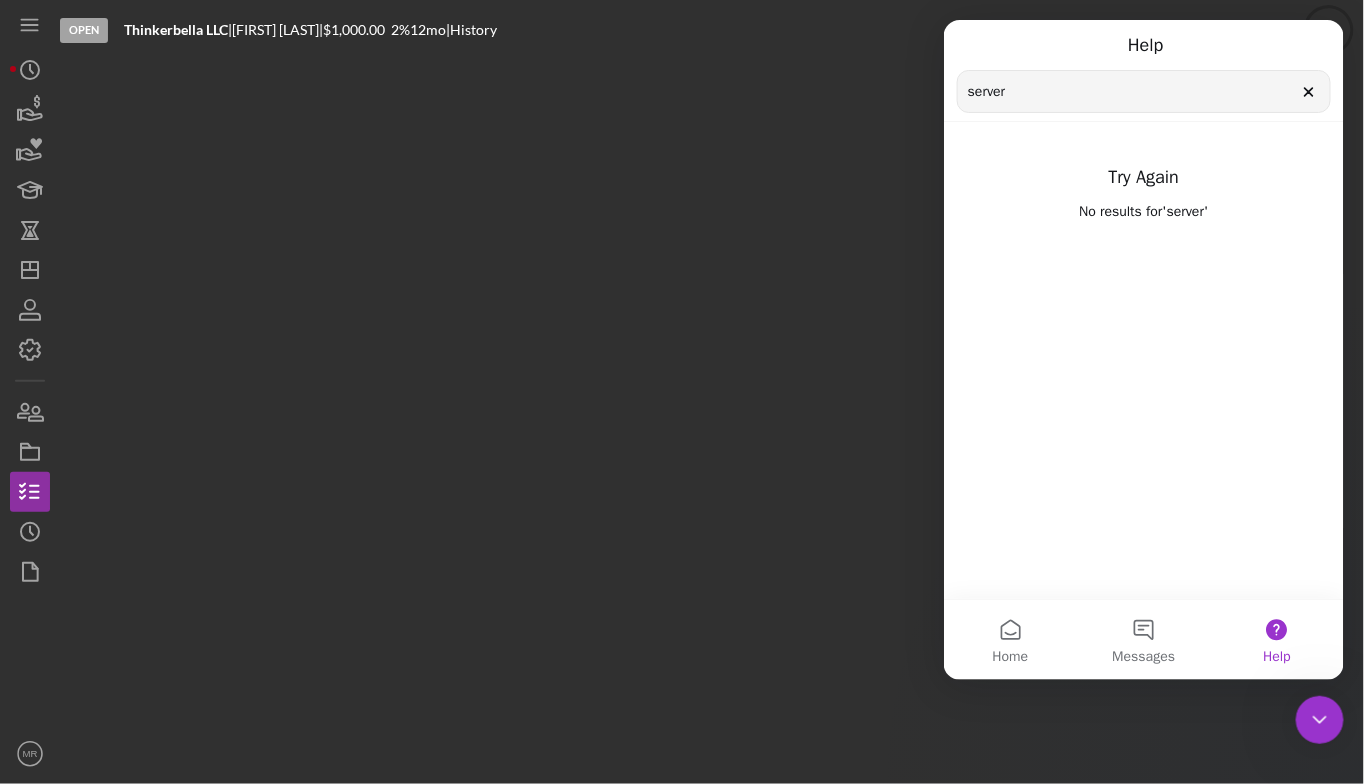 click on "server" at bounding box center [1143, 90] 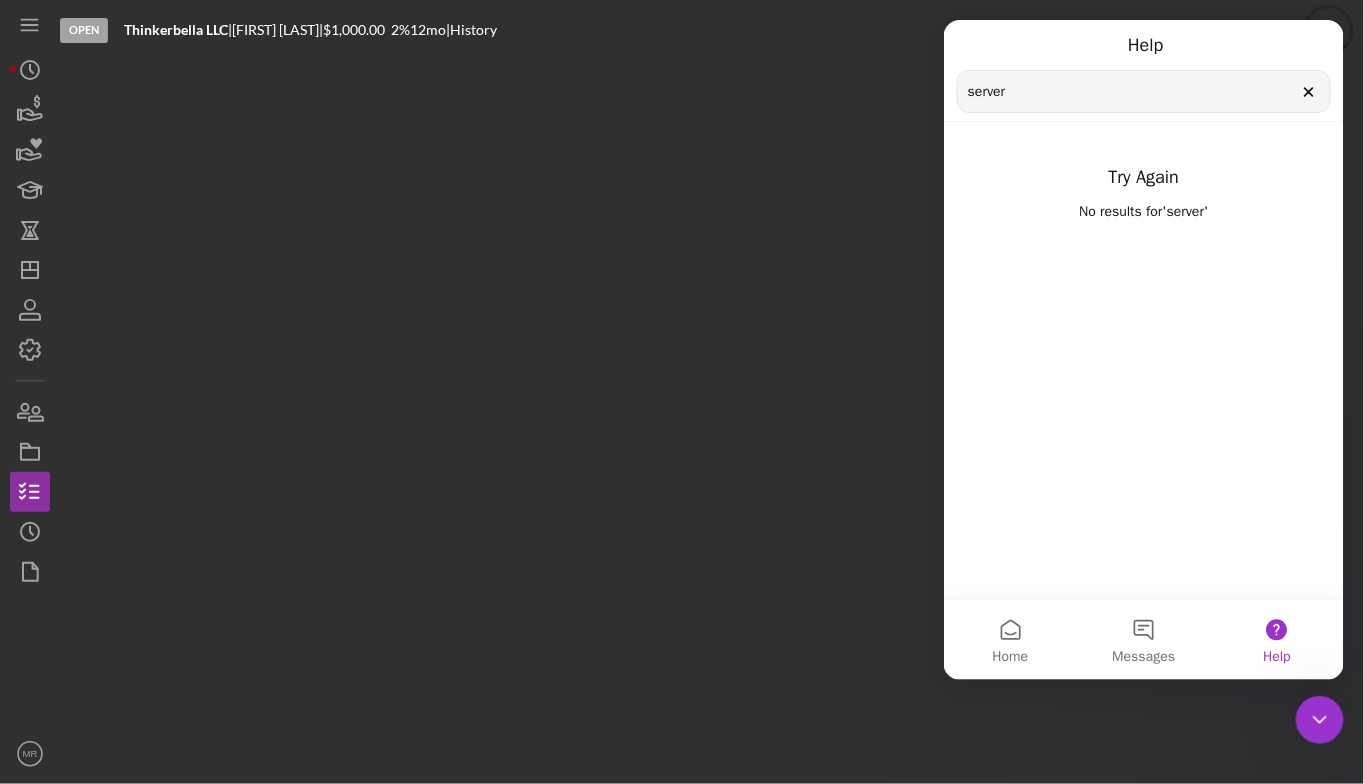 click 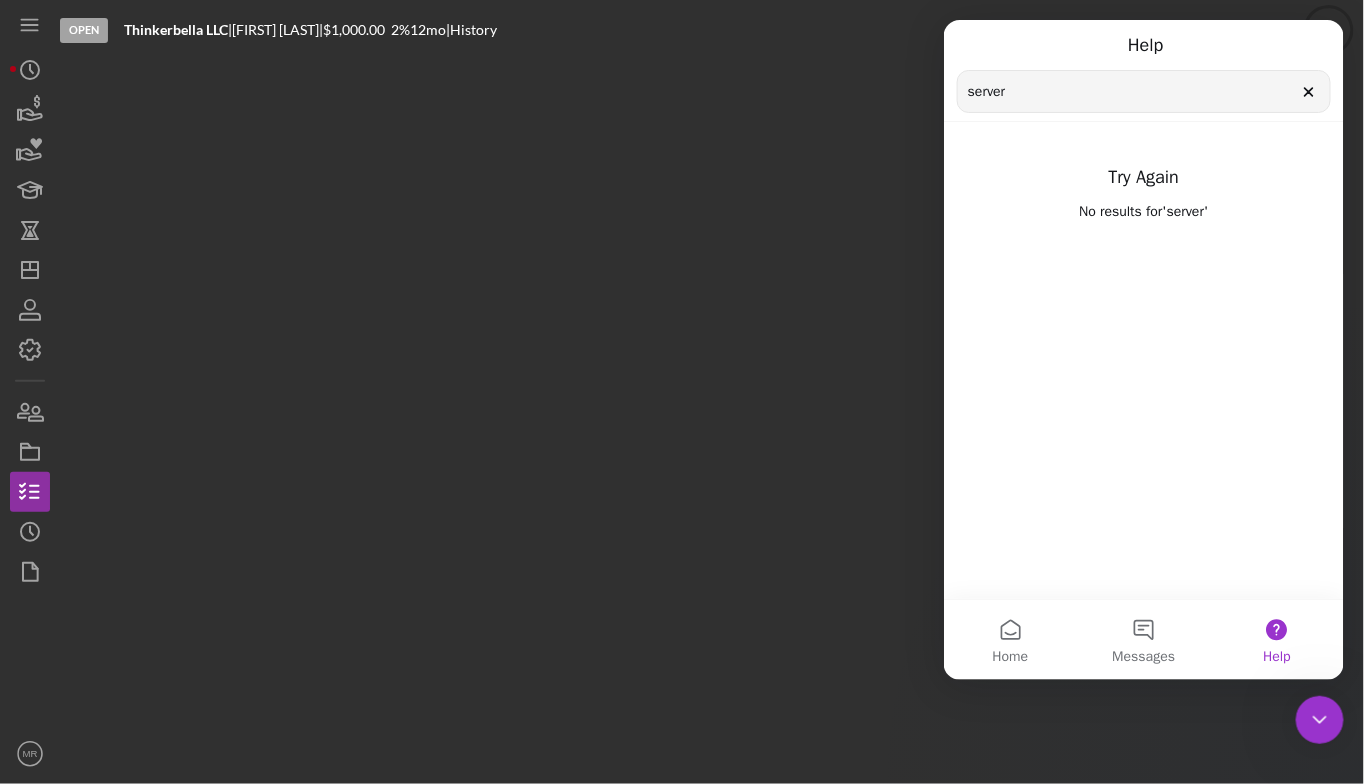 type 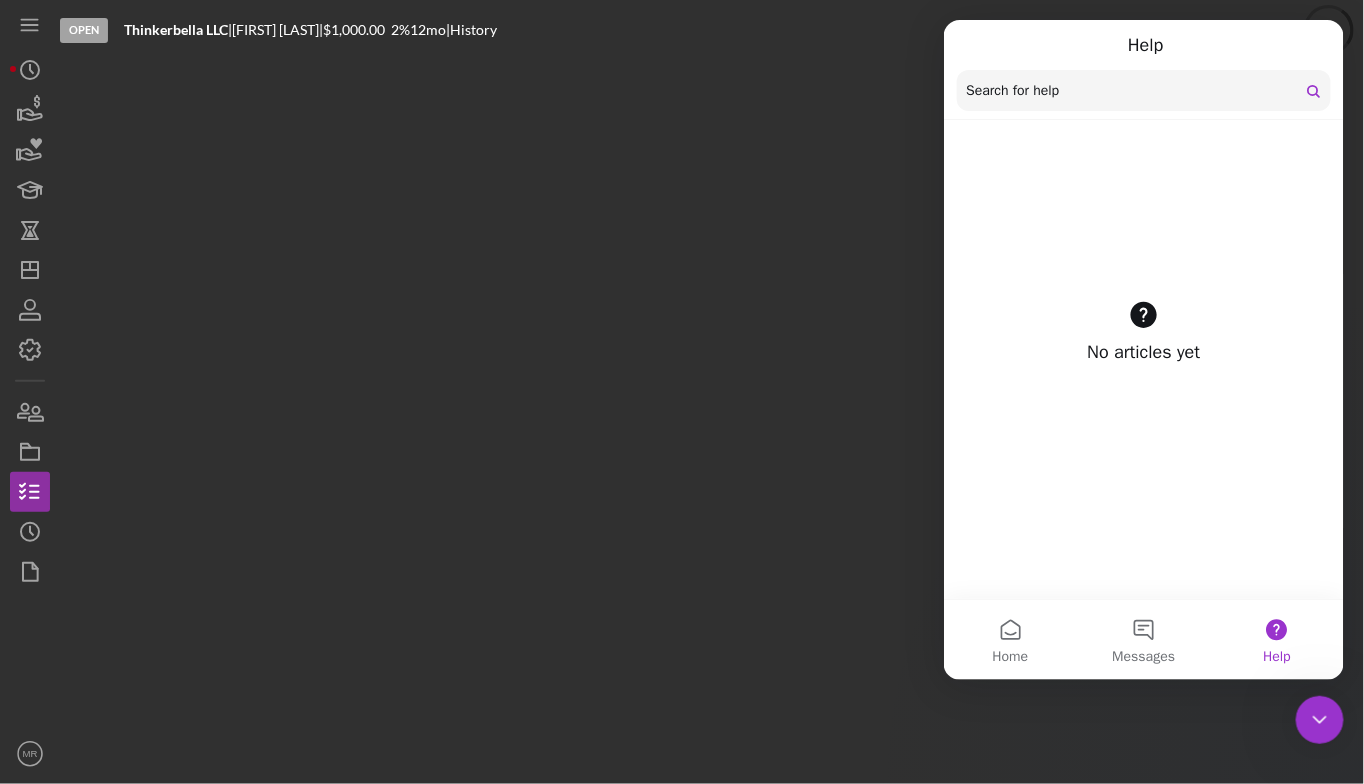 click on "Help" at bounding box center (1276, 639) 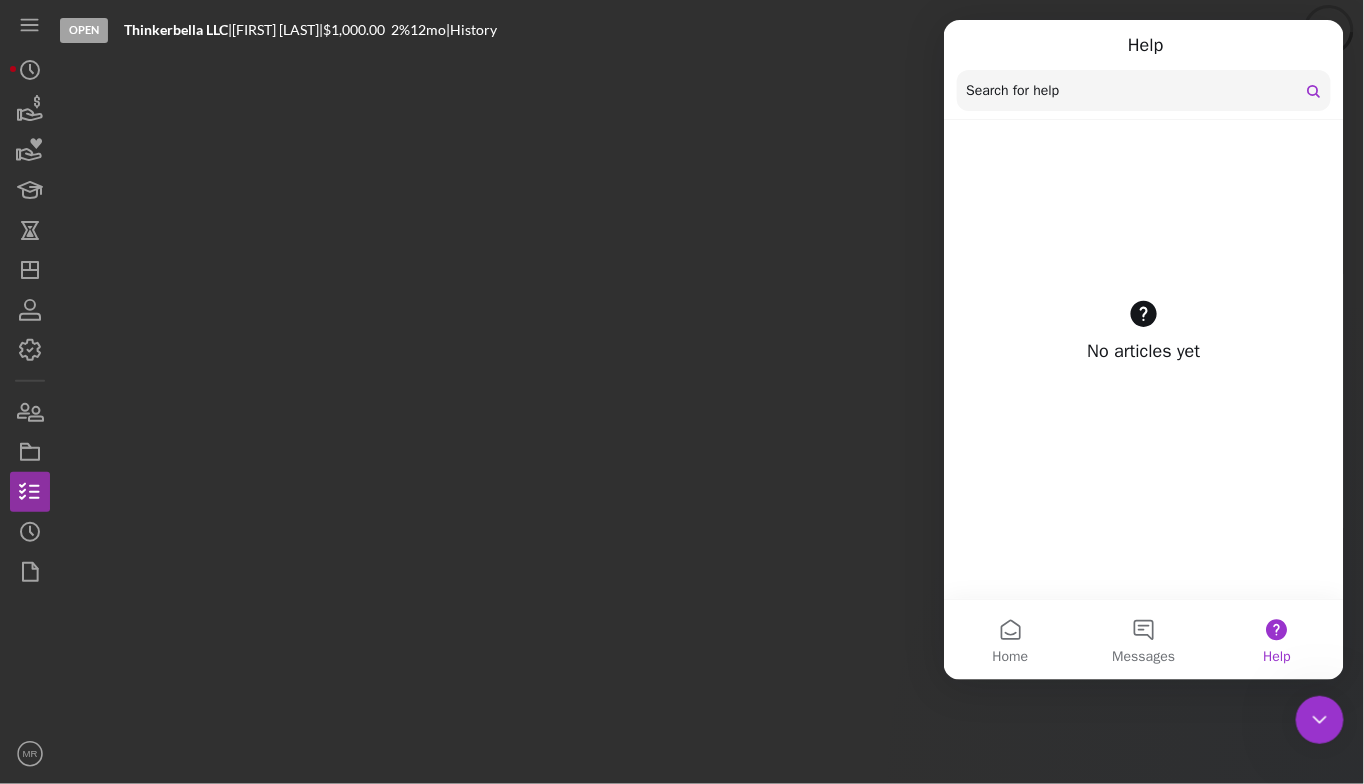 type 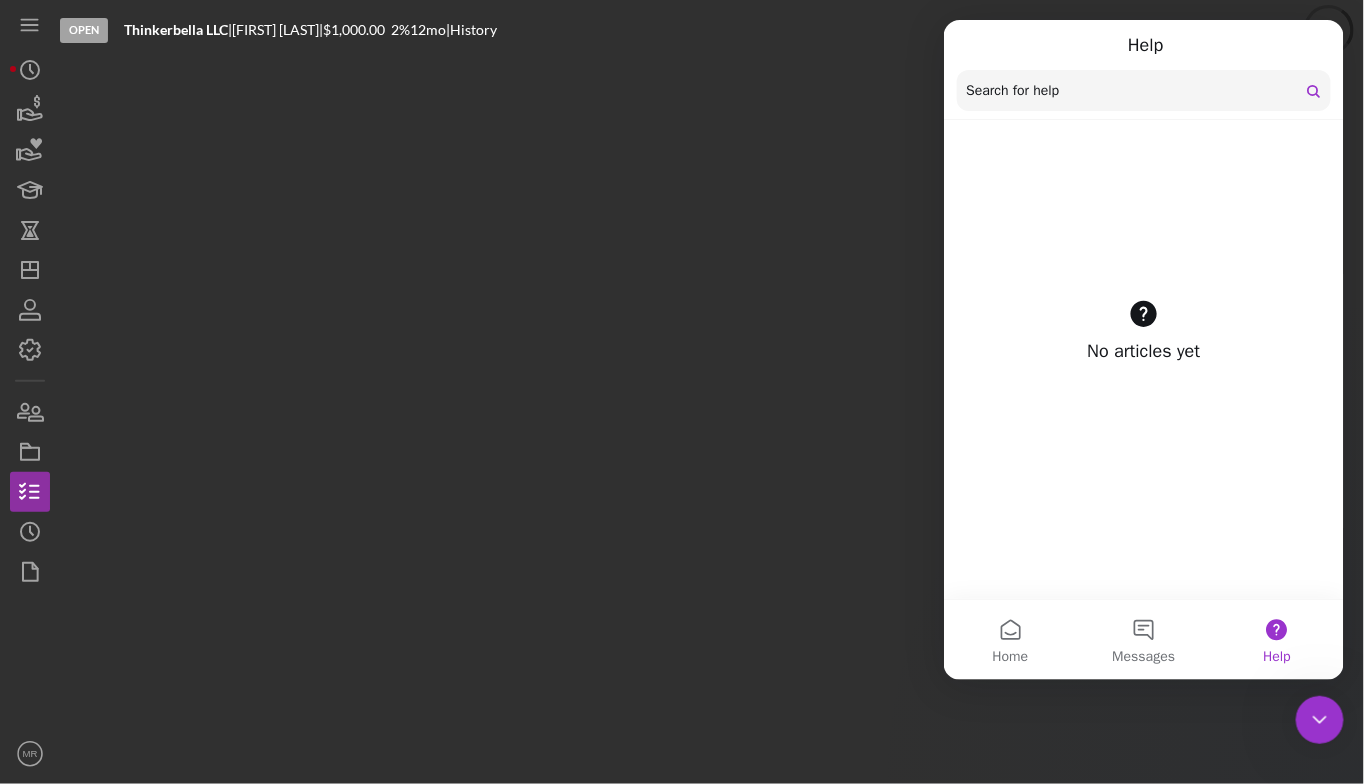 click on "Help" at bounding box center [1276, 639] 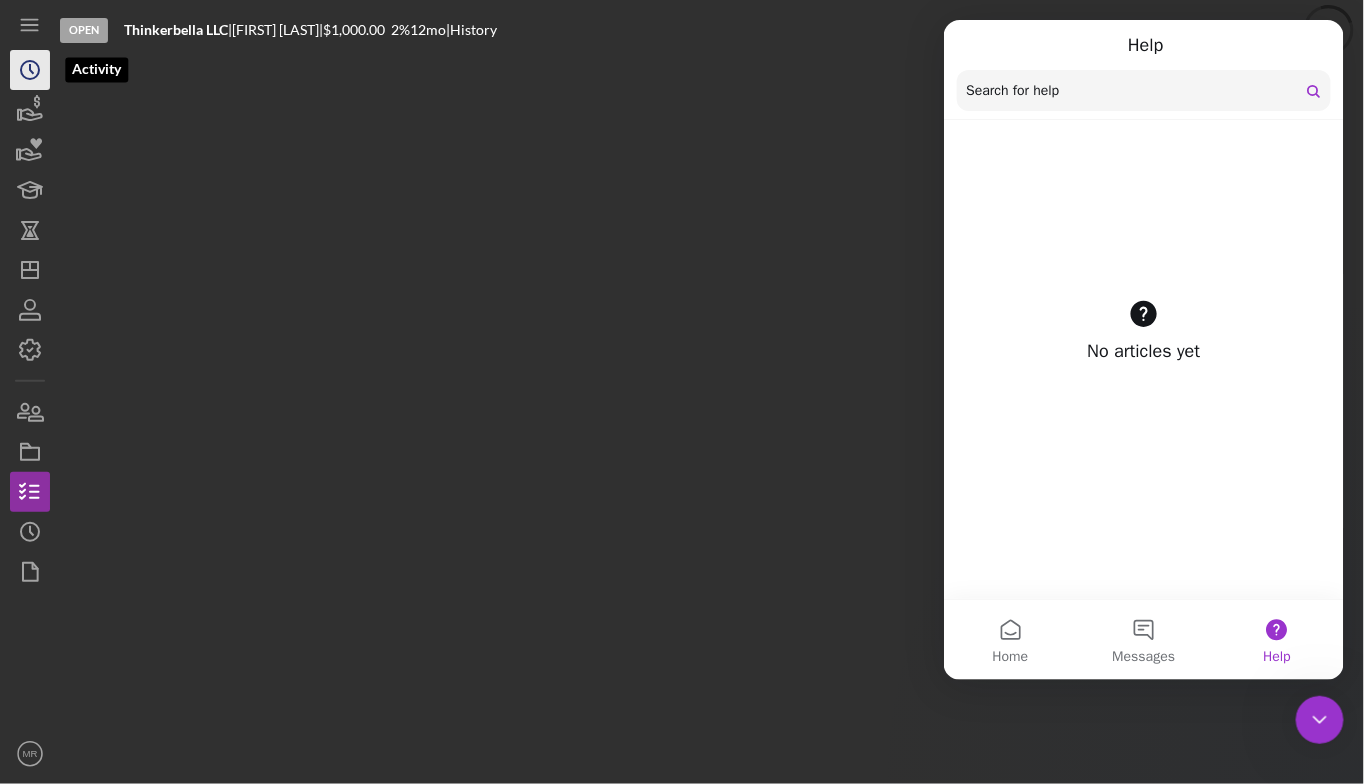 click 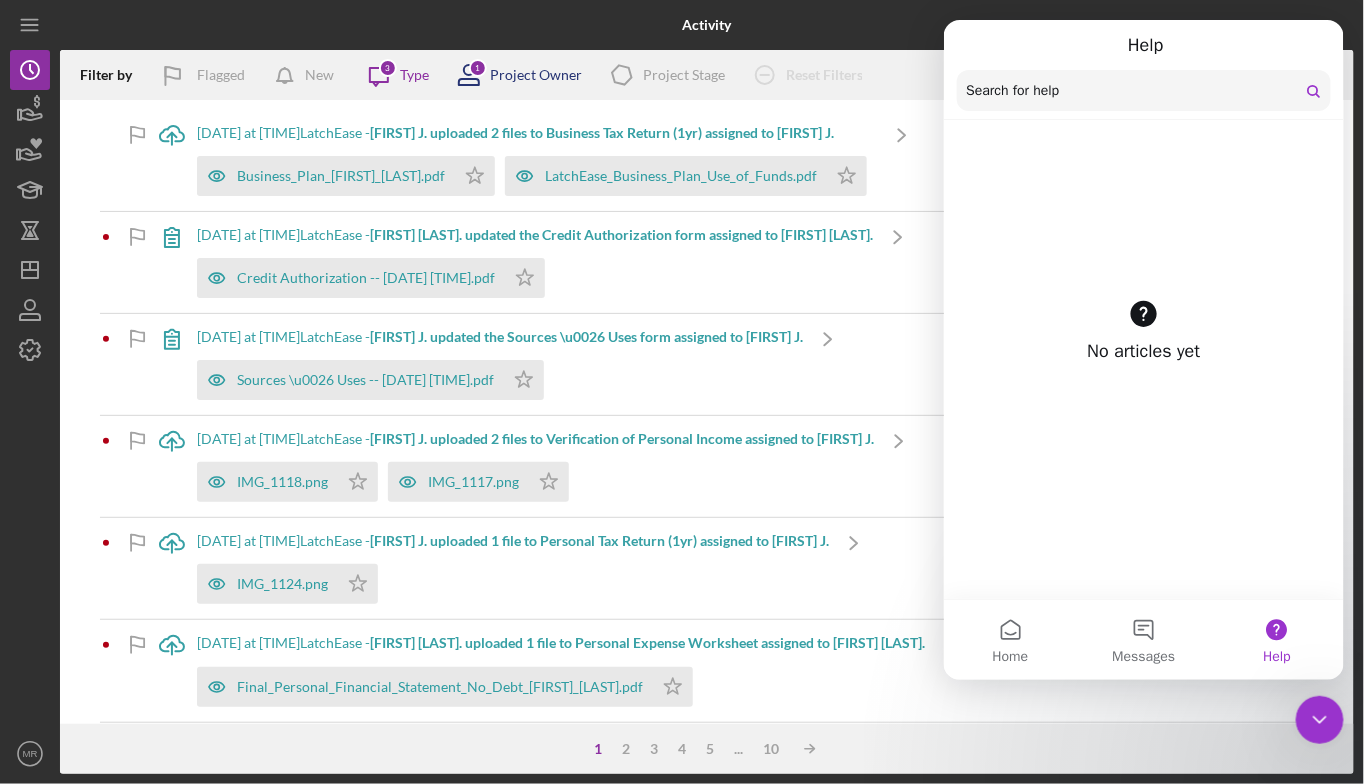 click on "Project Owner" at bounding box center (536, 75) 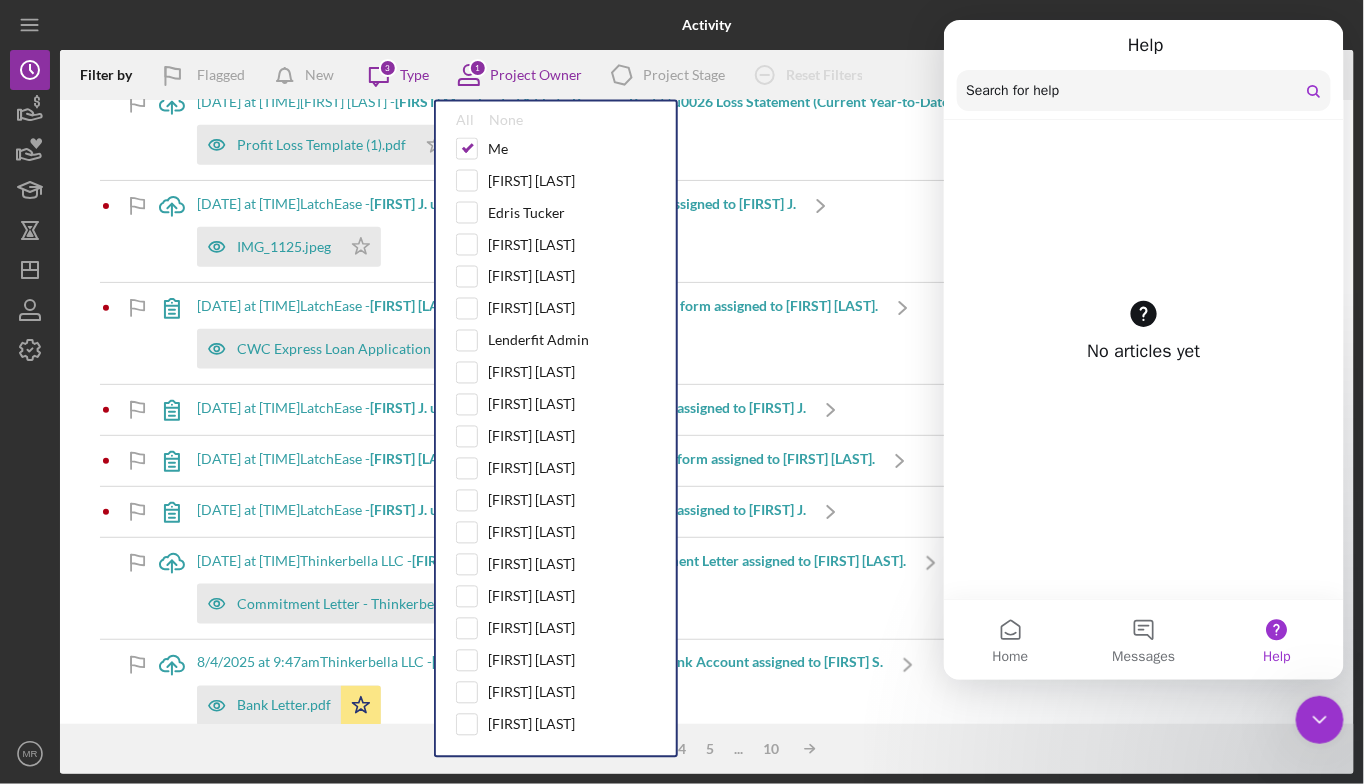 scroll, scrollTop: 800, scrollLeft: 0, axis: vertical 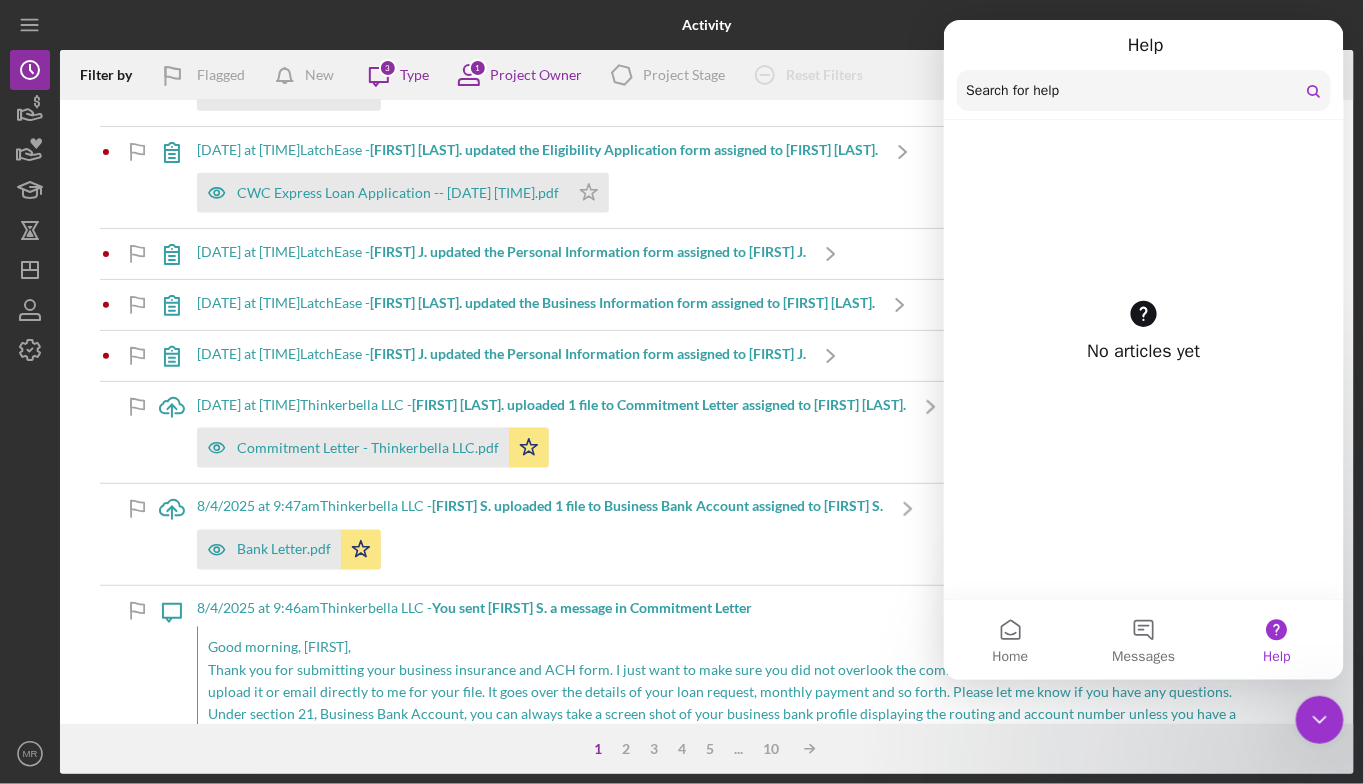 click on "Bank Letter.pdf Icon/Star" at bounding box center [540, 545] 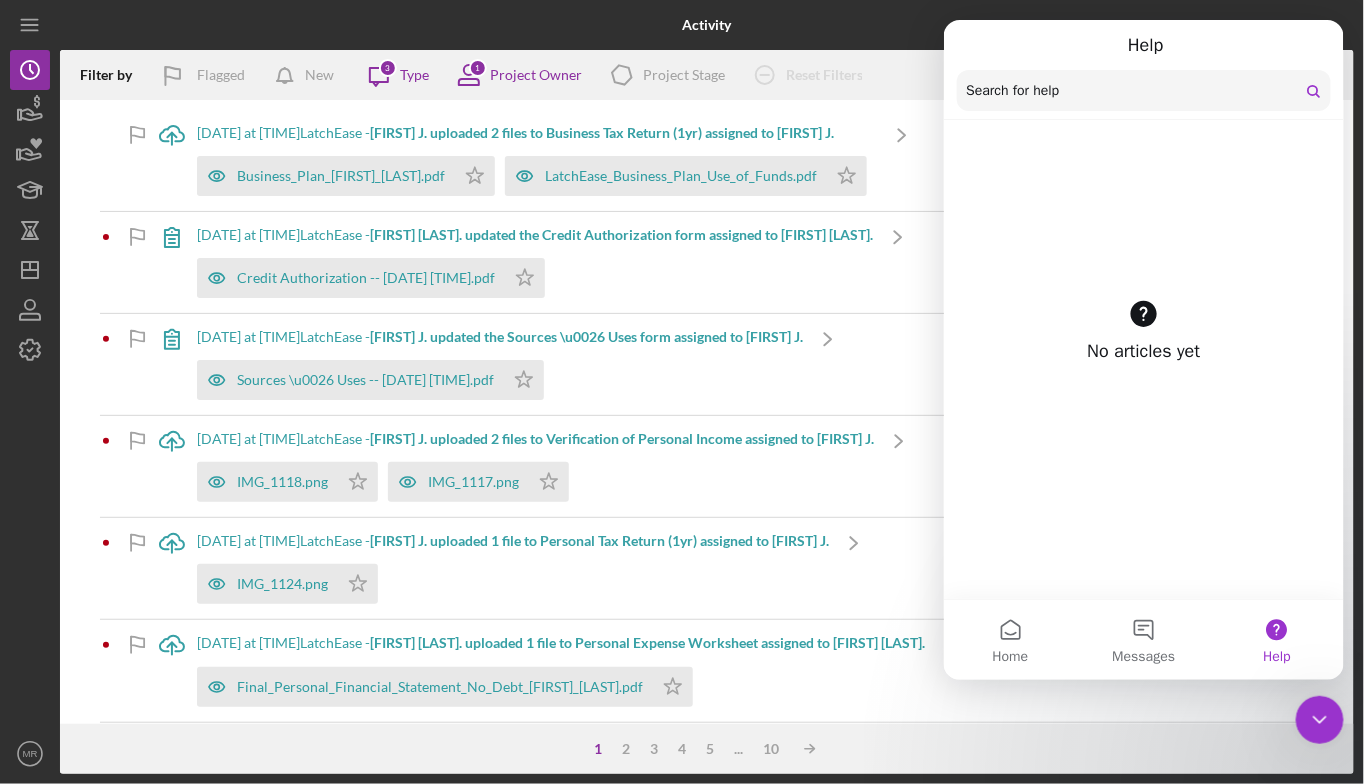 click at bounding box center (1138, 25) 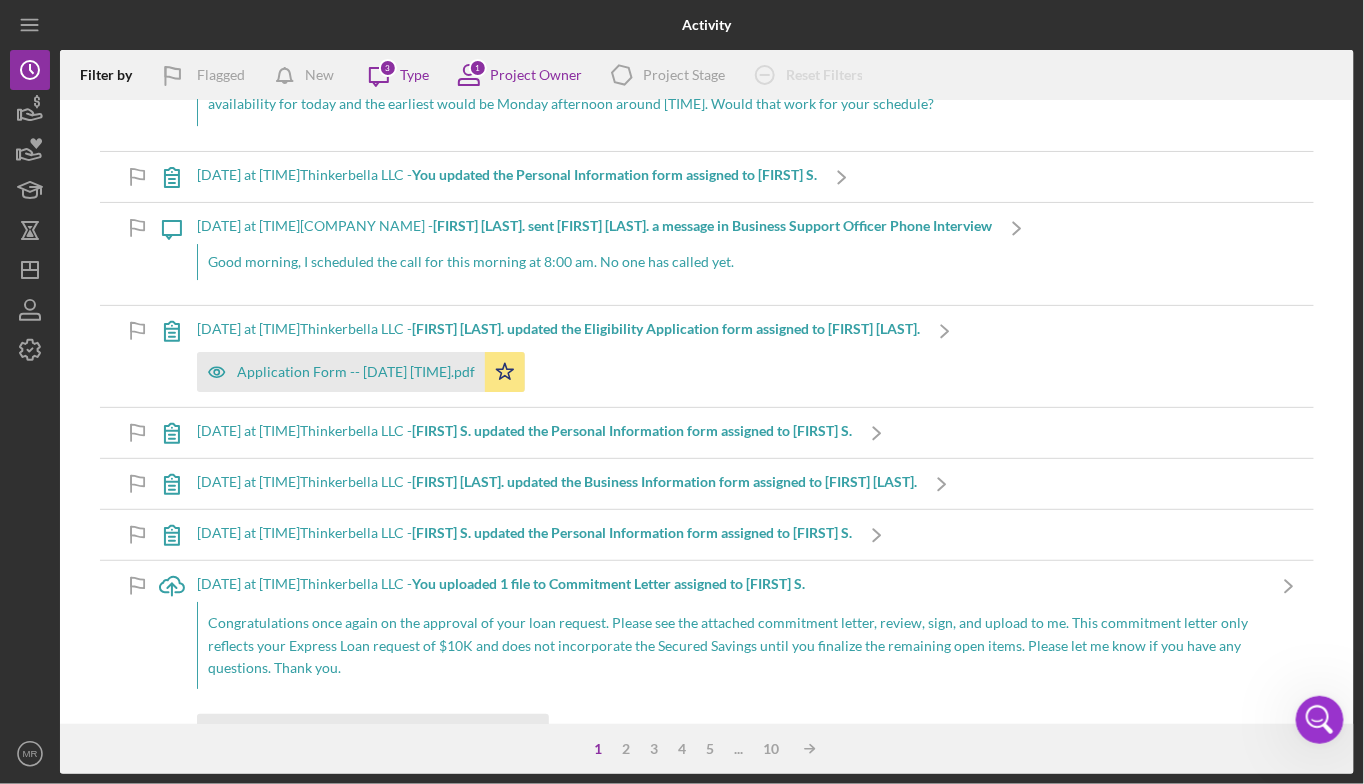 scroll, scrollTop: 2100, scrollLeft: 0, axis: vertical 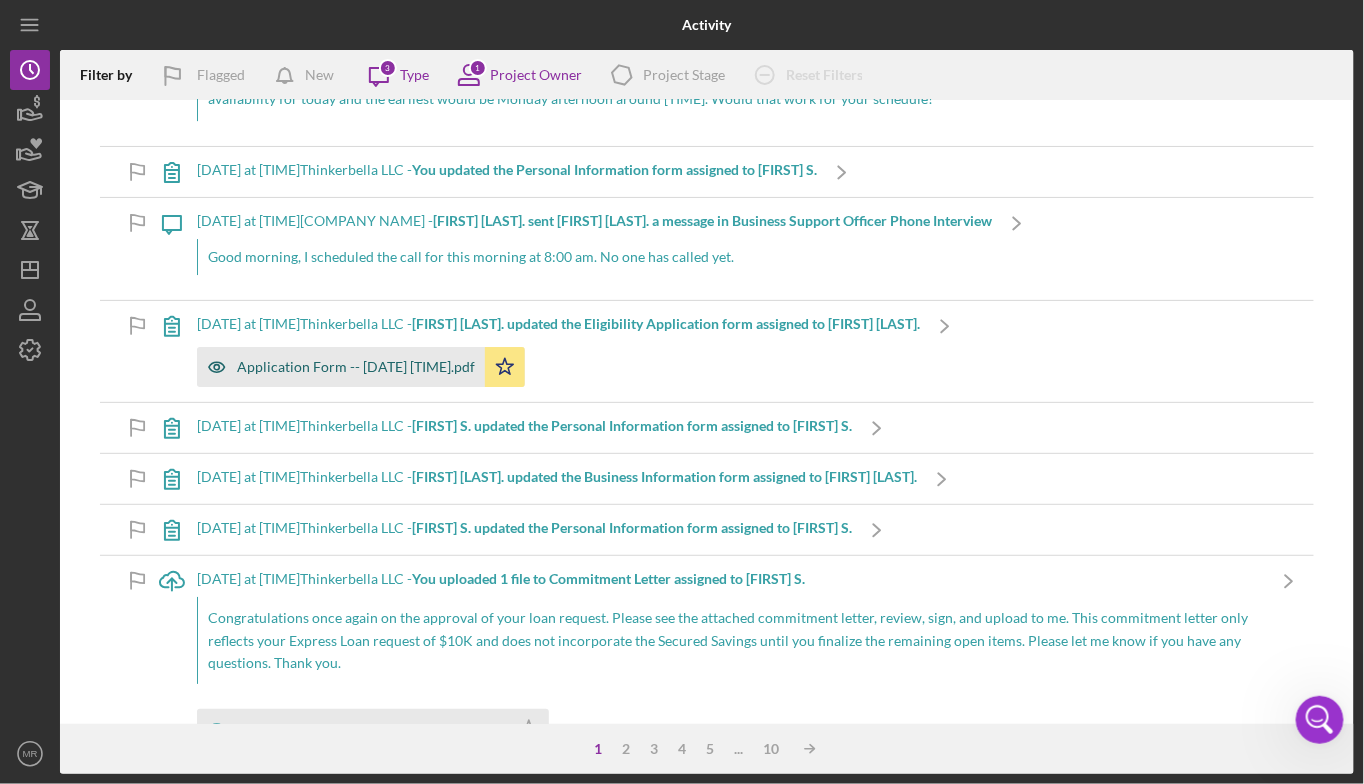 click on "Application Form -- [DATE] [TIME].pdf" at bounding box center (356, 367) 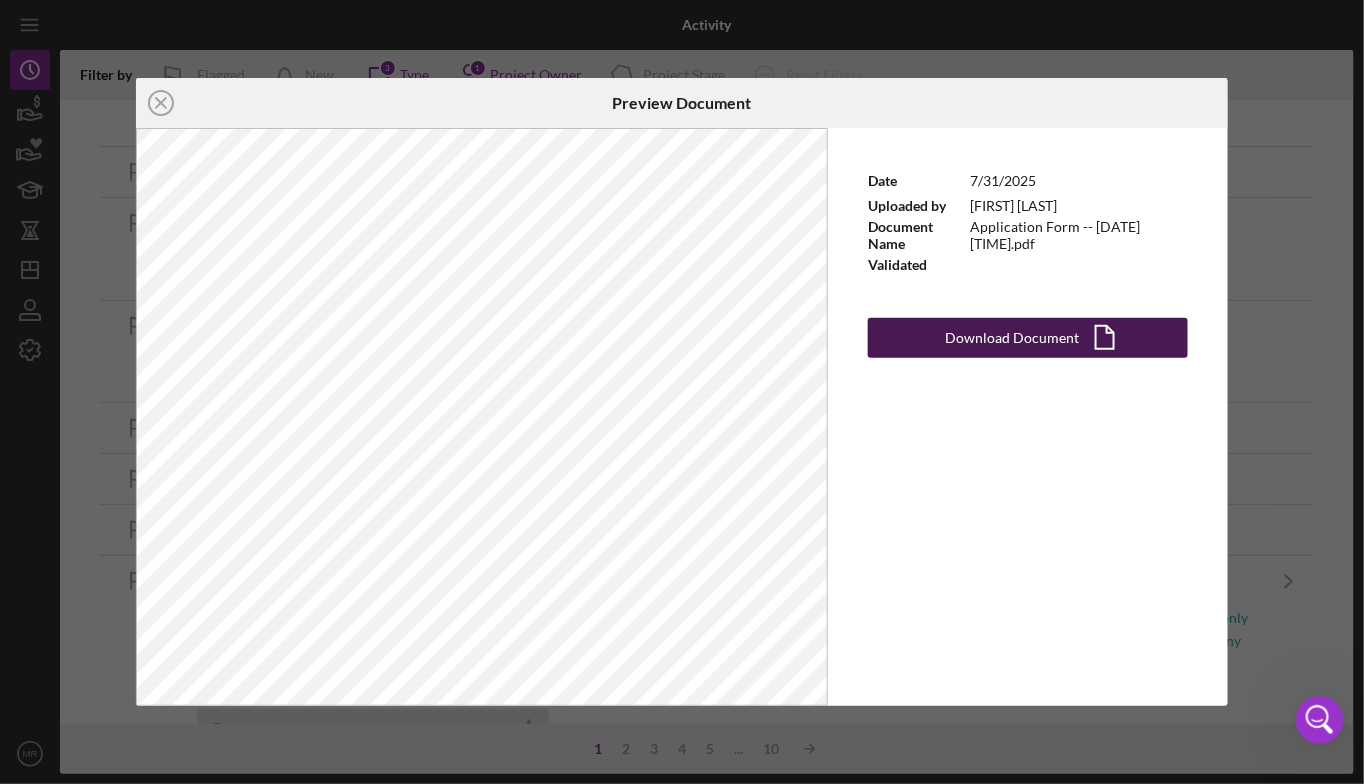 click on "Download Document" at bounding box center [1013, 338] 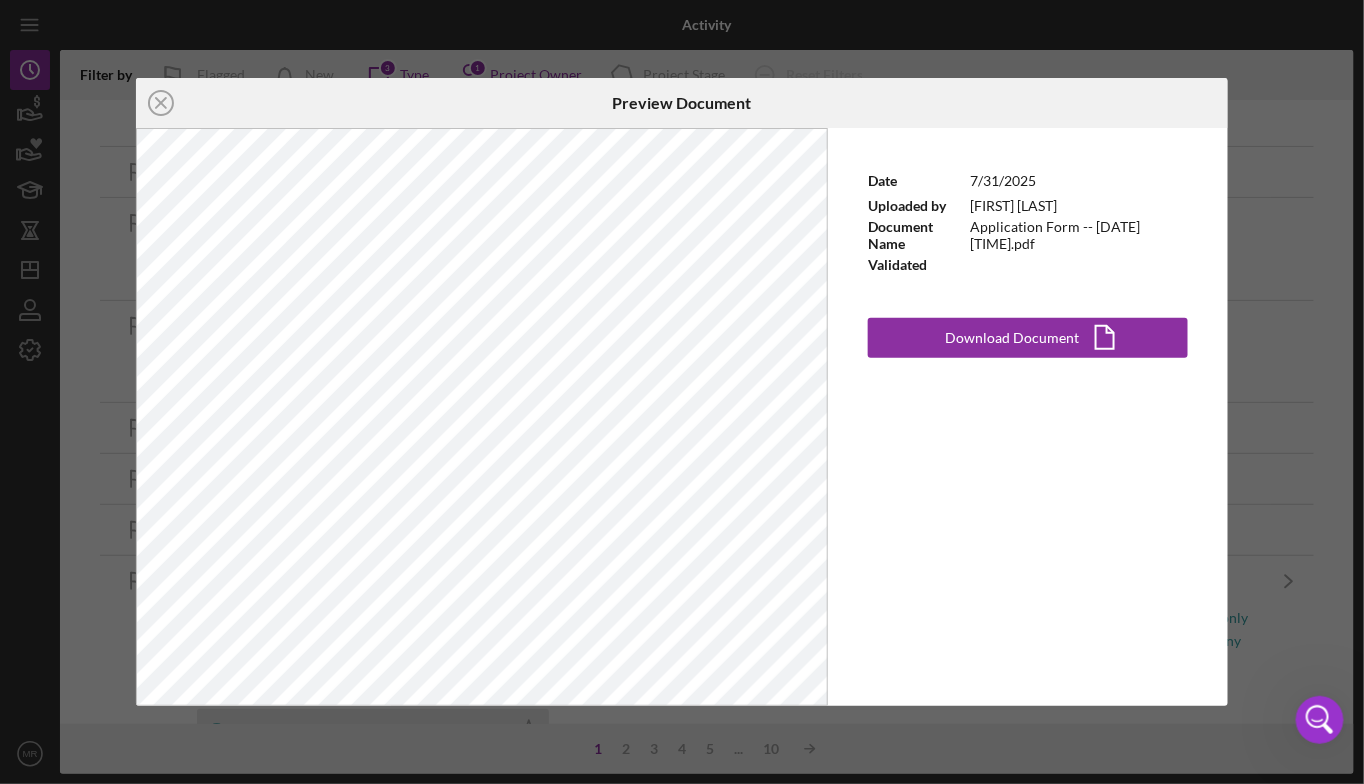 click on "Icon/Close Preview Document Date [DATE] Uploaded by [FIRST] [LAST] Document Name Application Form -- [DATE] [TIME].pdf Validated    Download Document Icon/Document" at bounding box center [682, 392] 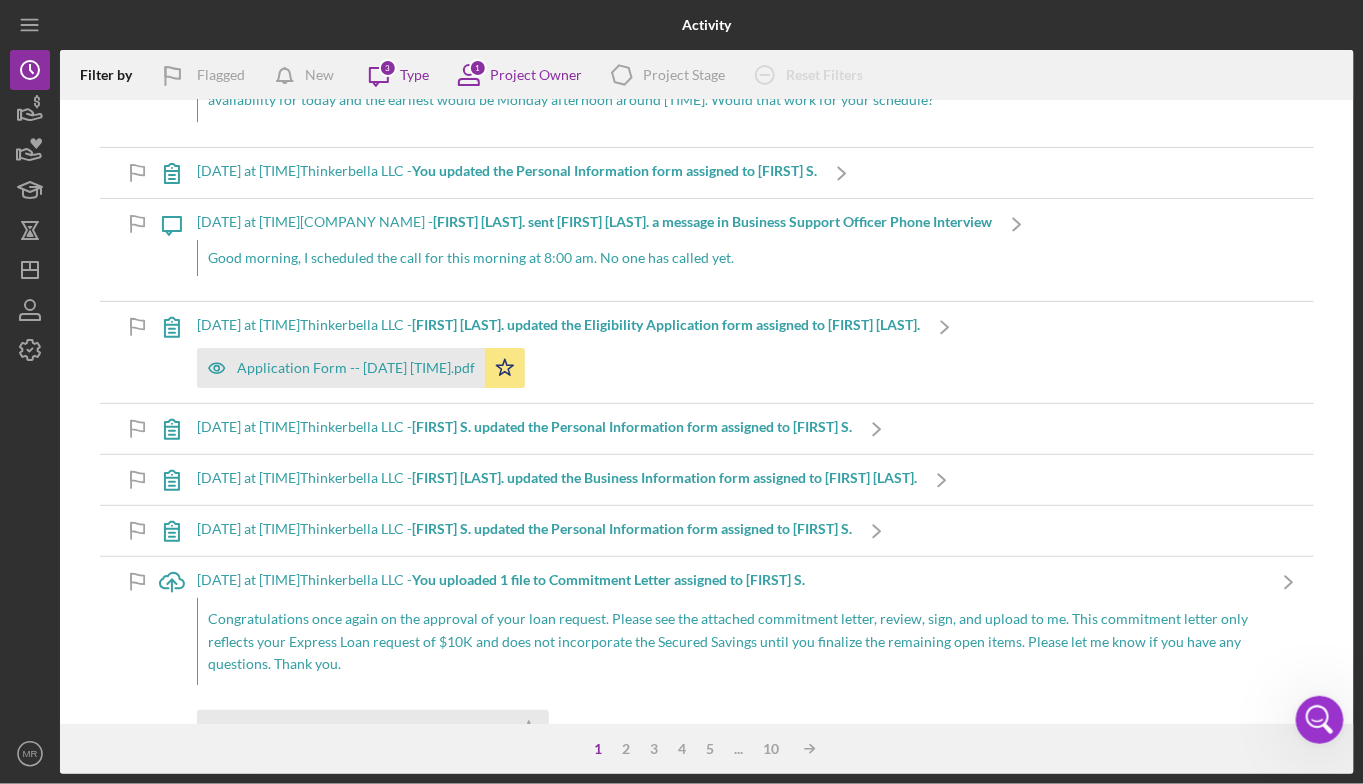 scroll, scrollTop: 2100, scrollLeft: 0, axis: vertical 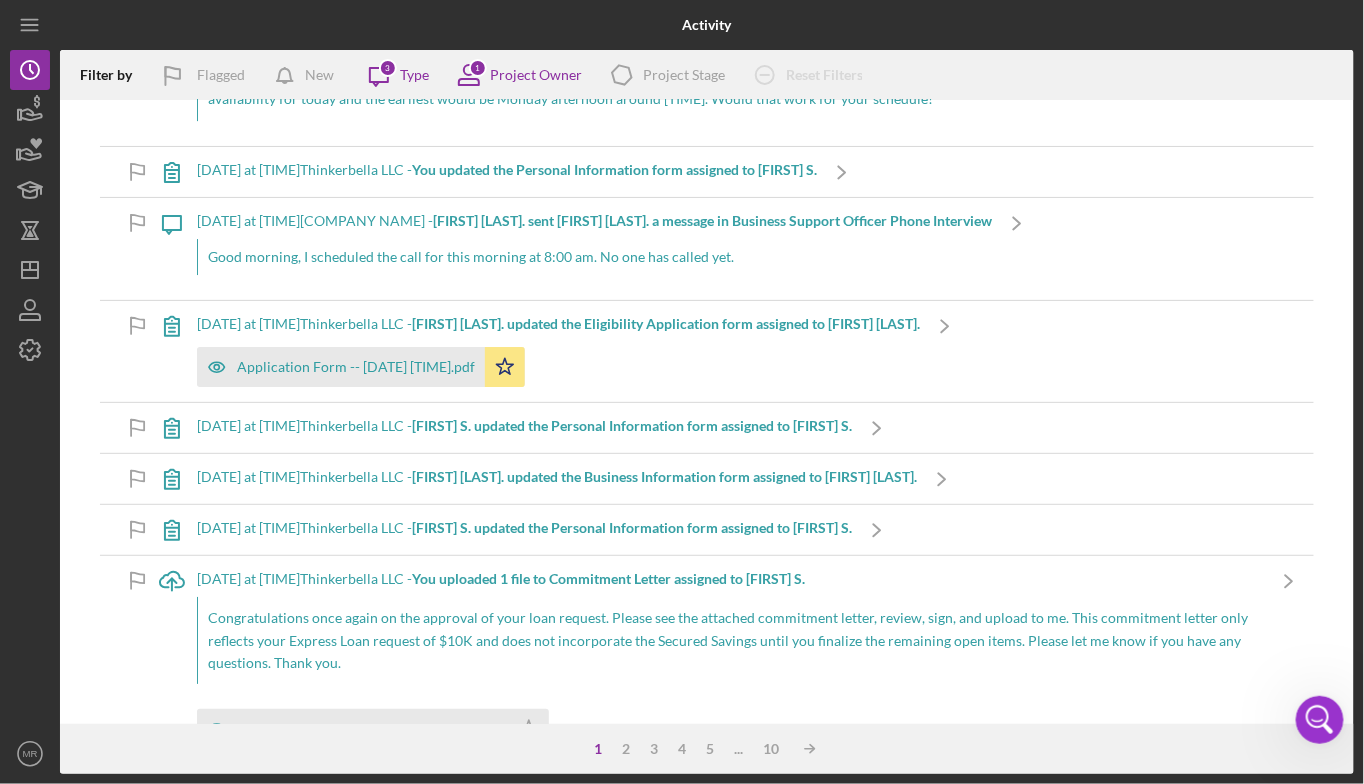 click on "[DATE] at [TIME] [COMPANY NAME] - [FIRST] S. updated the Business Information form assigned to [FIRST] S. Icon/Navigate" at bounding box center [707, 479] 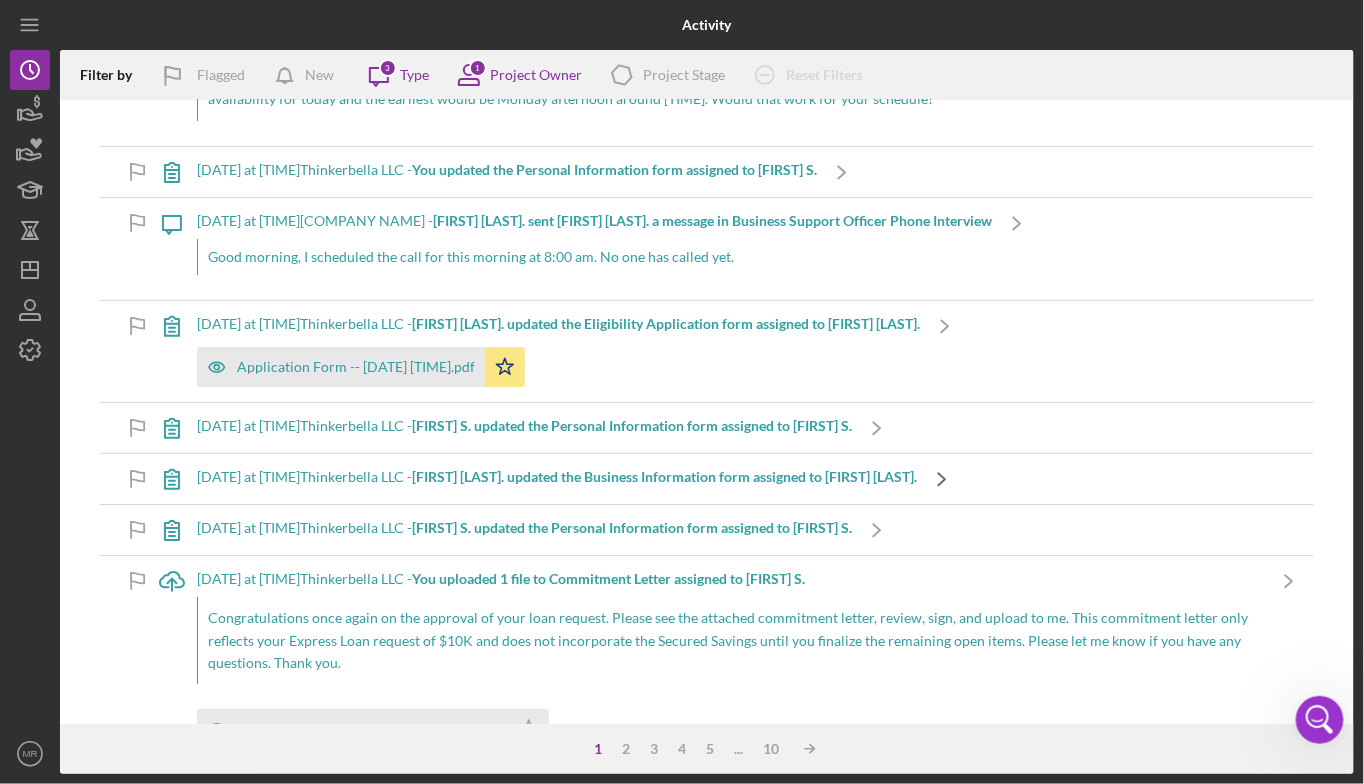 click on "Icon/Navigate" 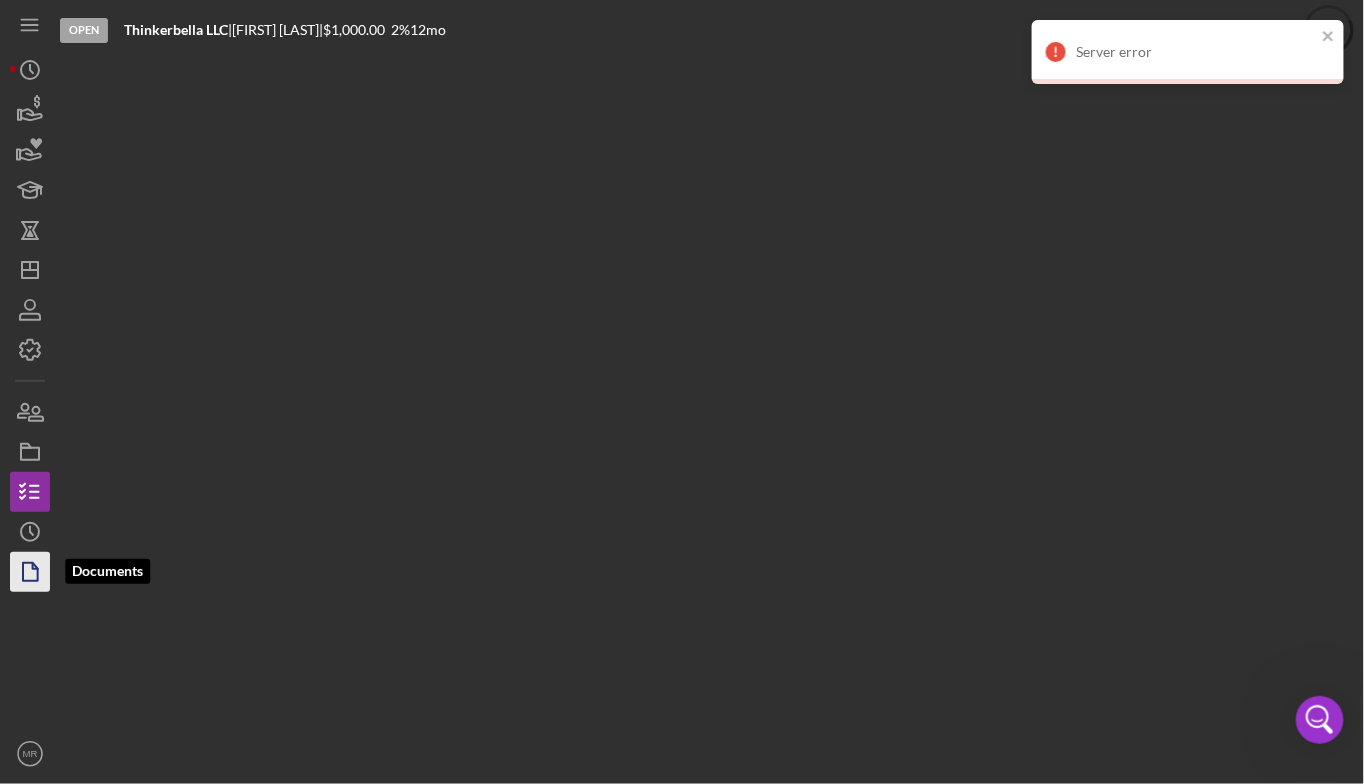 click 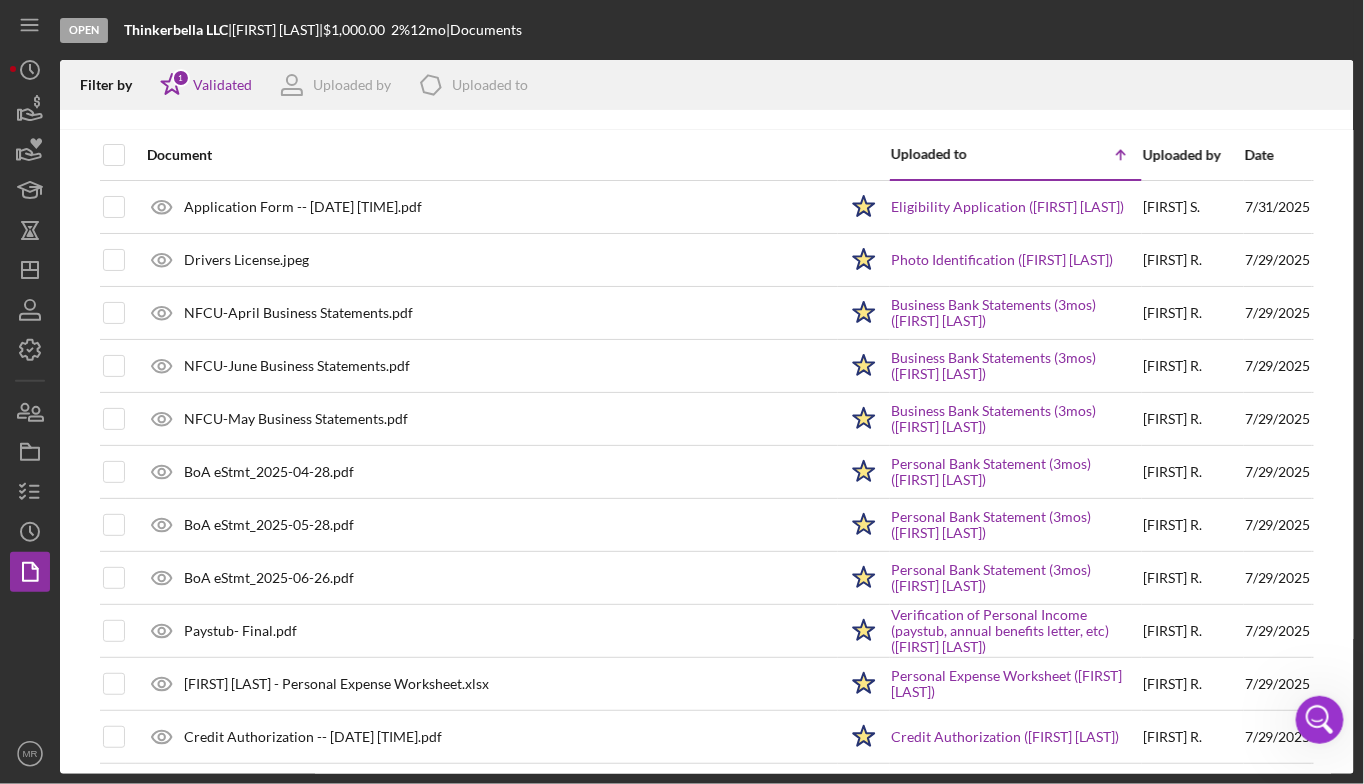 click at bounding box center [707, 120] 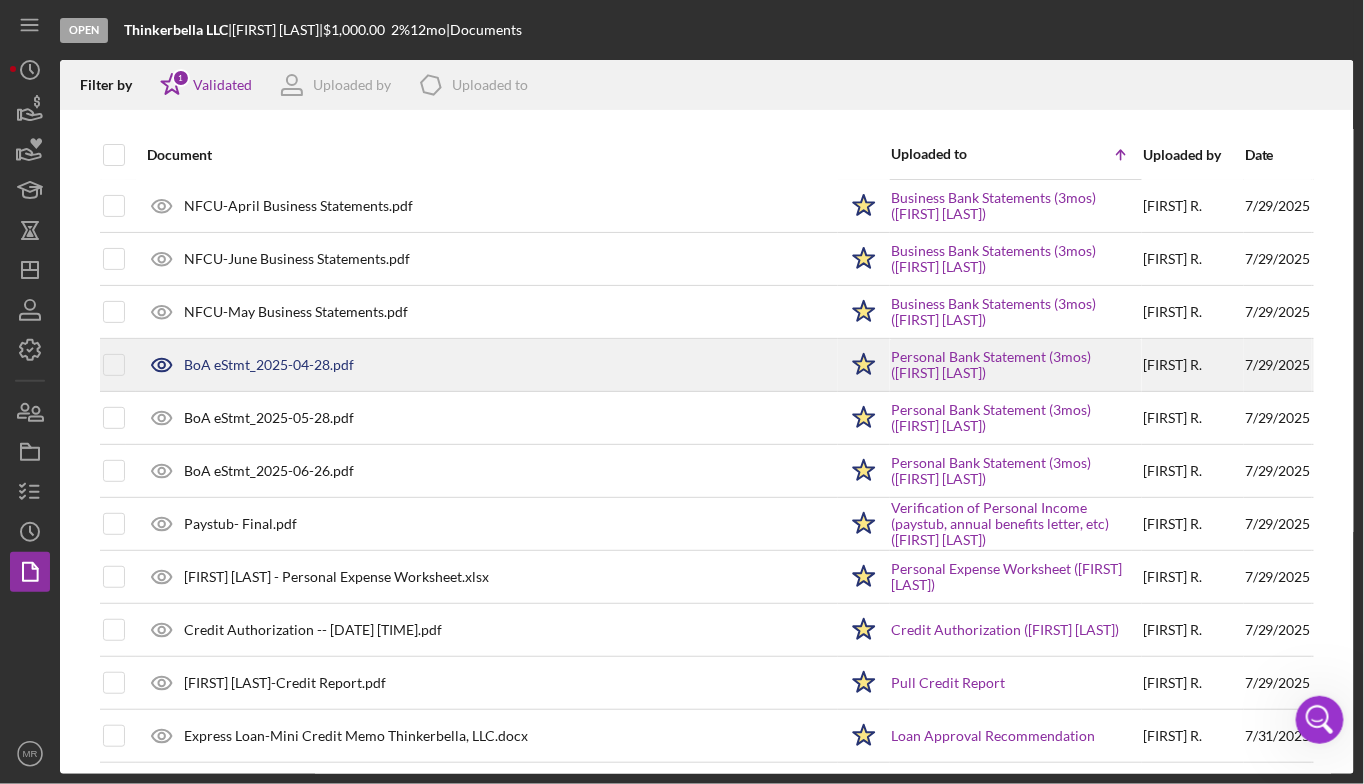 scroll, scrollTop: 112, scrollLeft: 0, axis: vertical 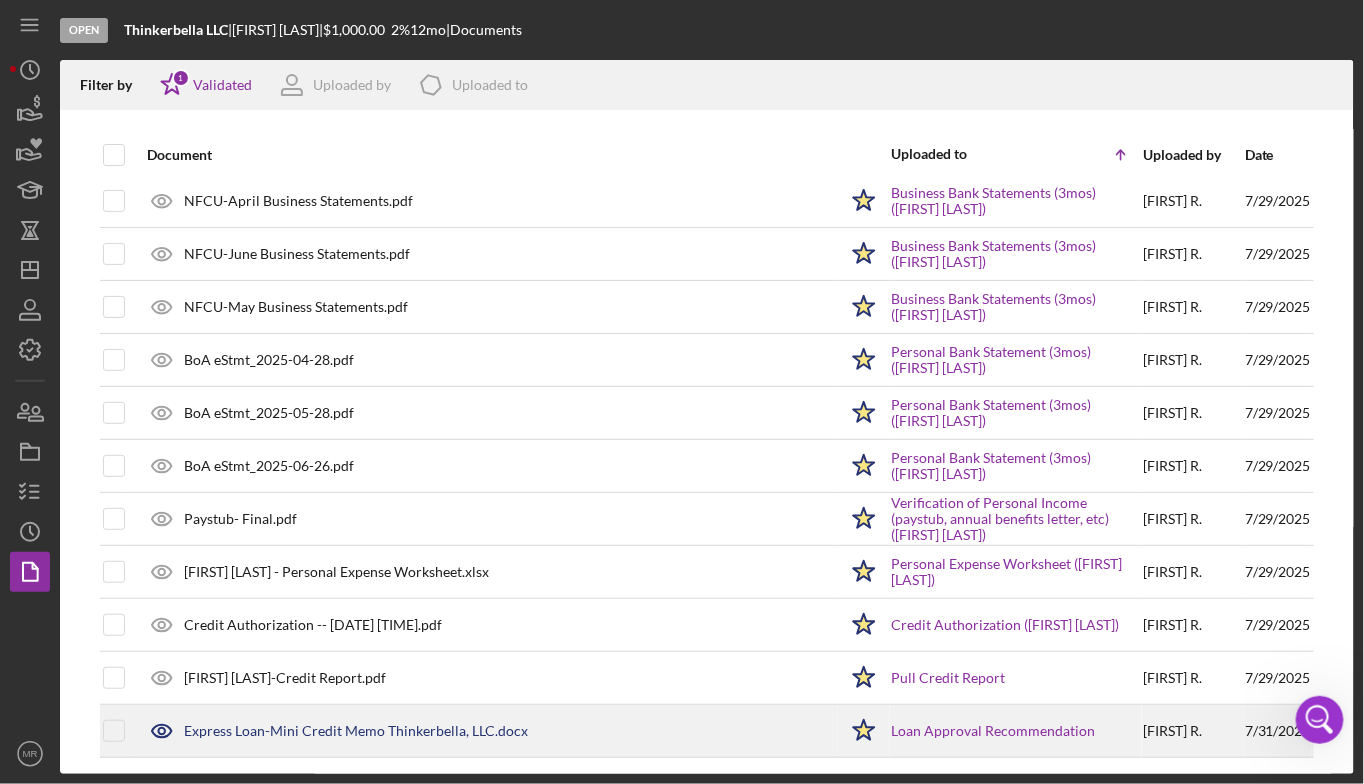 click on "Express Loan-Mini Credit Memo Thinkerbella, LLC.docx" at bounding box center (356, 731) 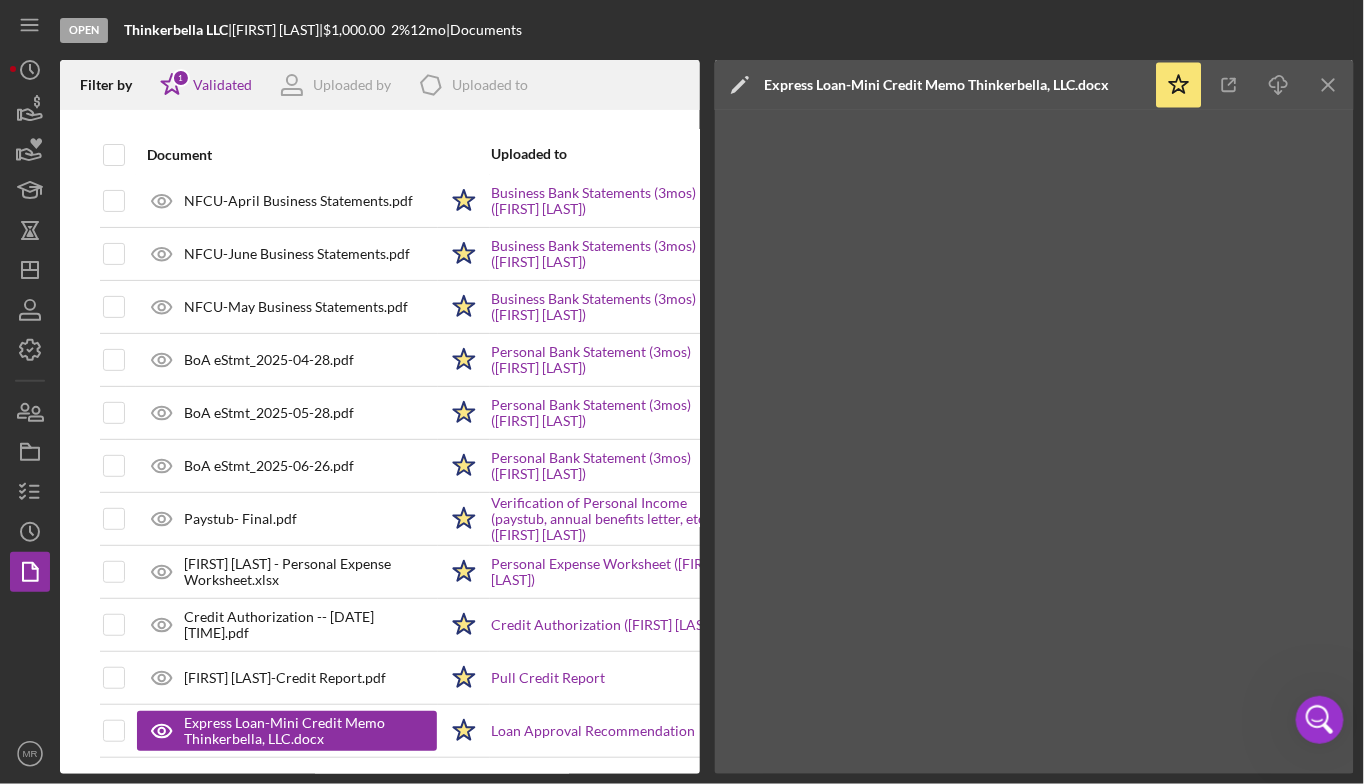 click on "Icon/Menu Close" 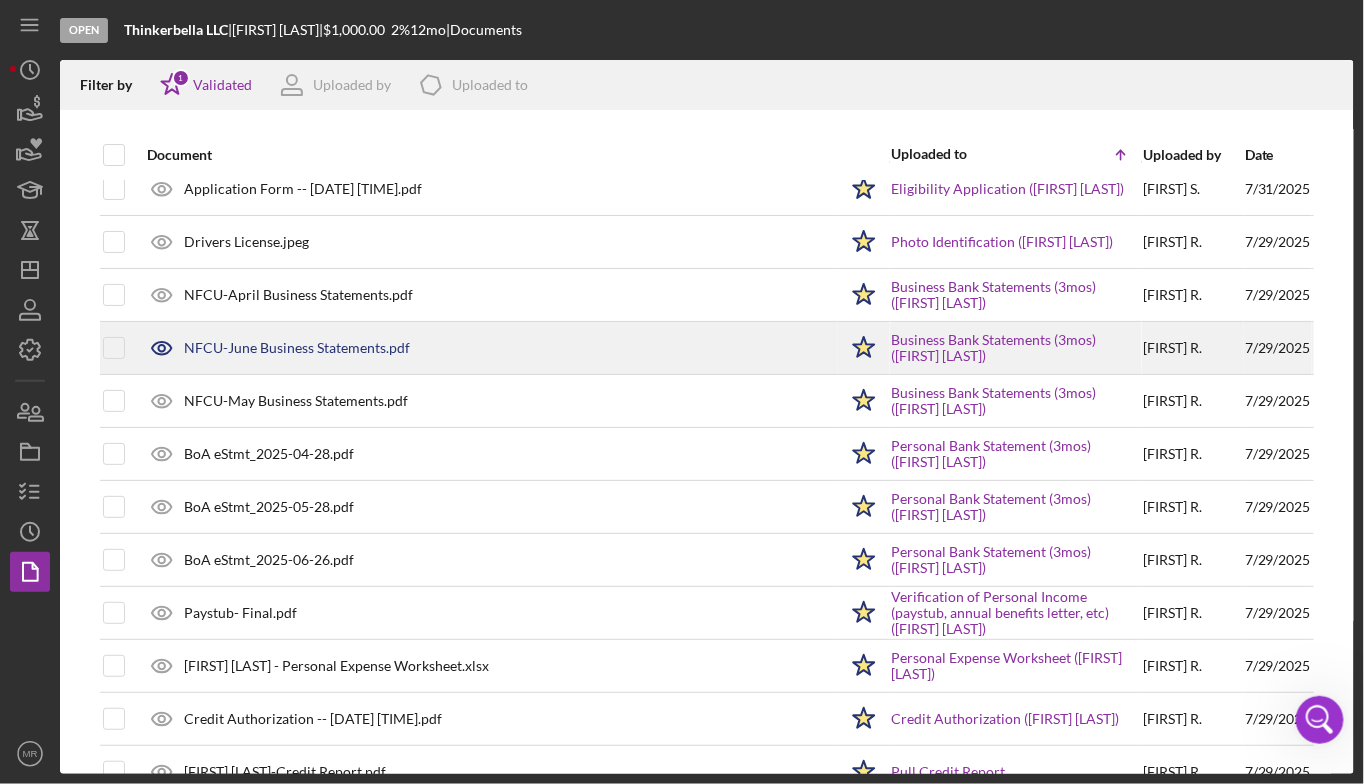 scroll, scrollTop: 0, scrollLeft: 0, axis: both 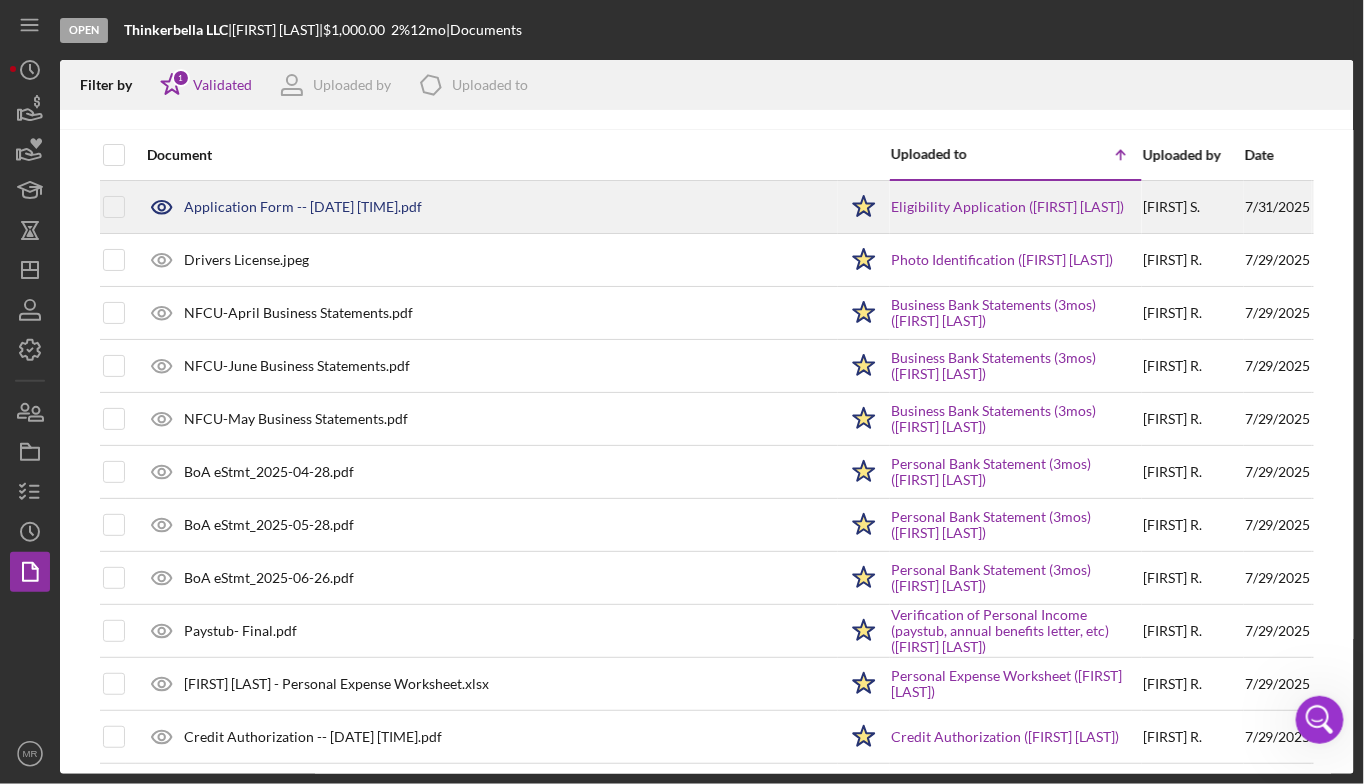 click on "Application Form -- [DATE] [TIME].pdf" at bounding box center (487, 207) 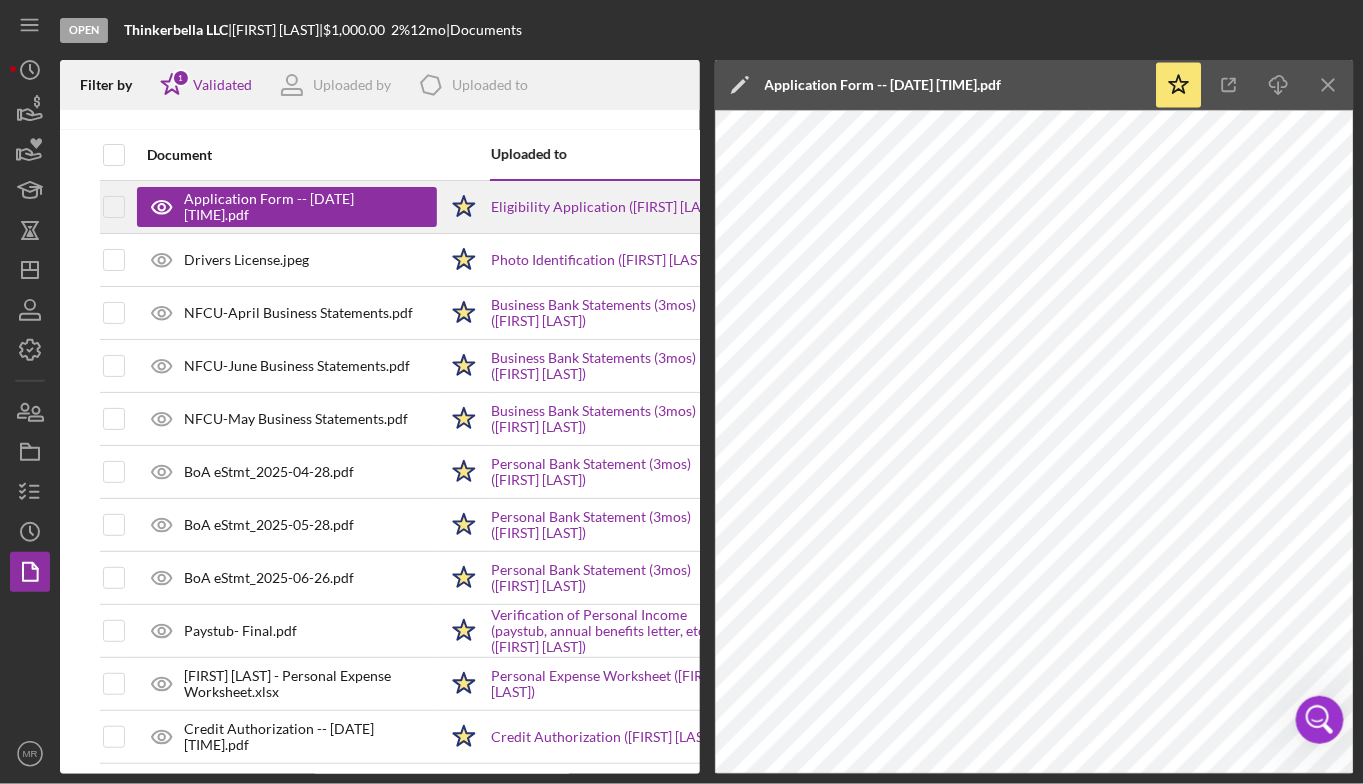 click on "Eligibility Application ([FIRST] [LAST])" at bounding box center (616, 207) 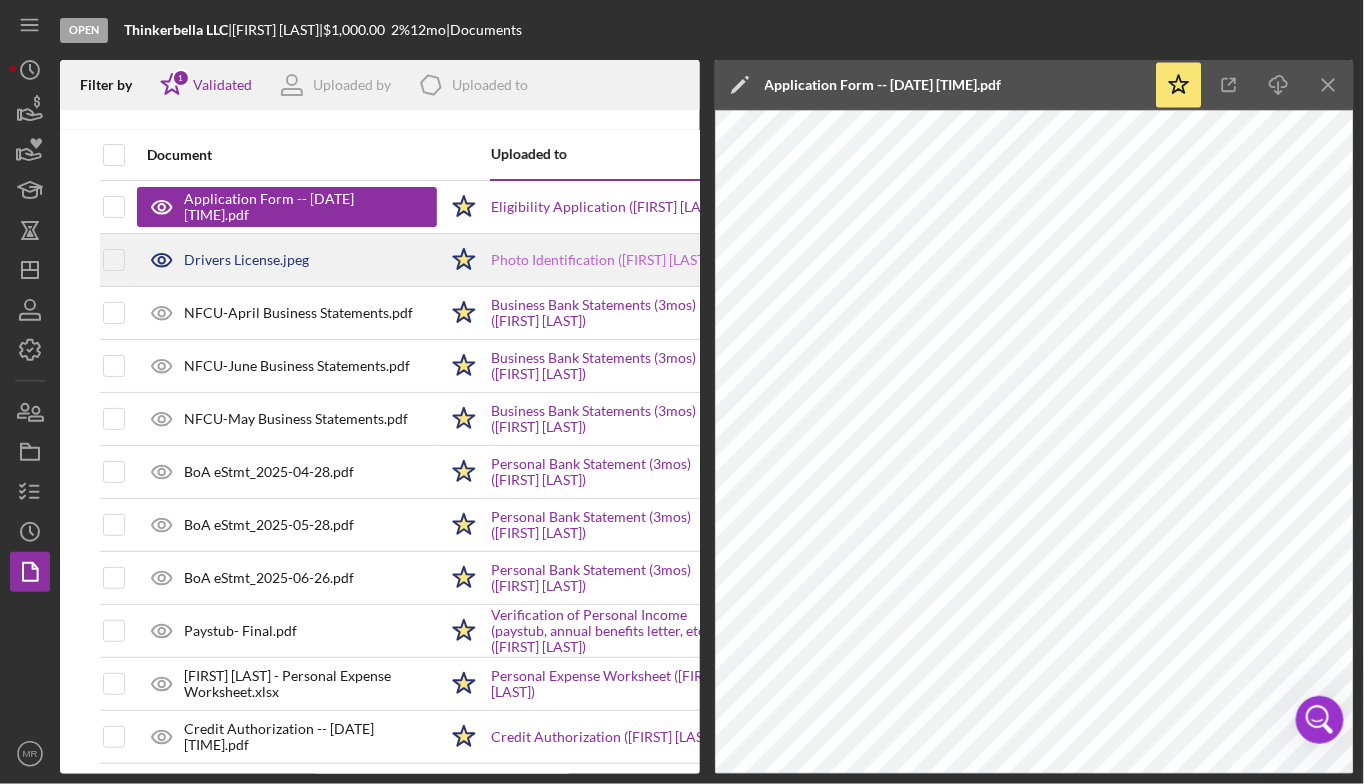 click on "Photo Identification ([FIRST] [LAST])" at bounding box center [602, 260] 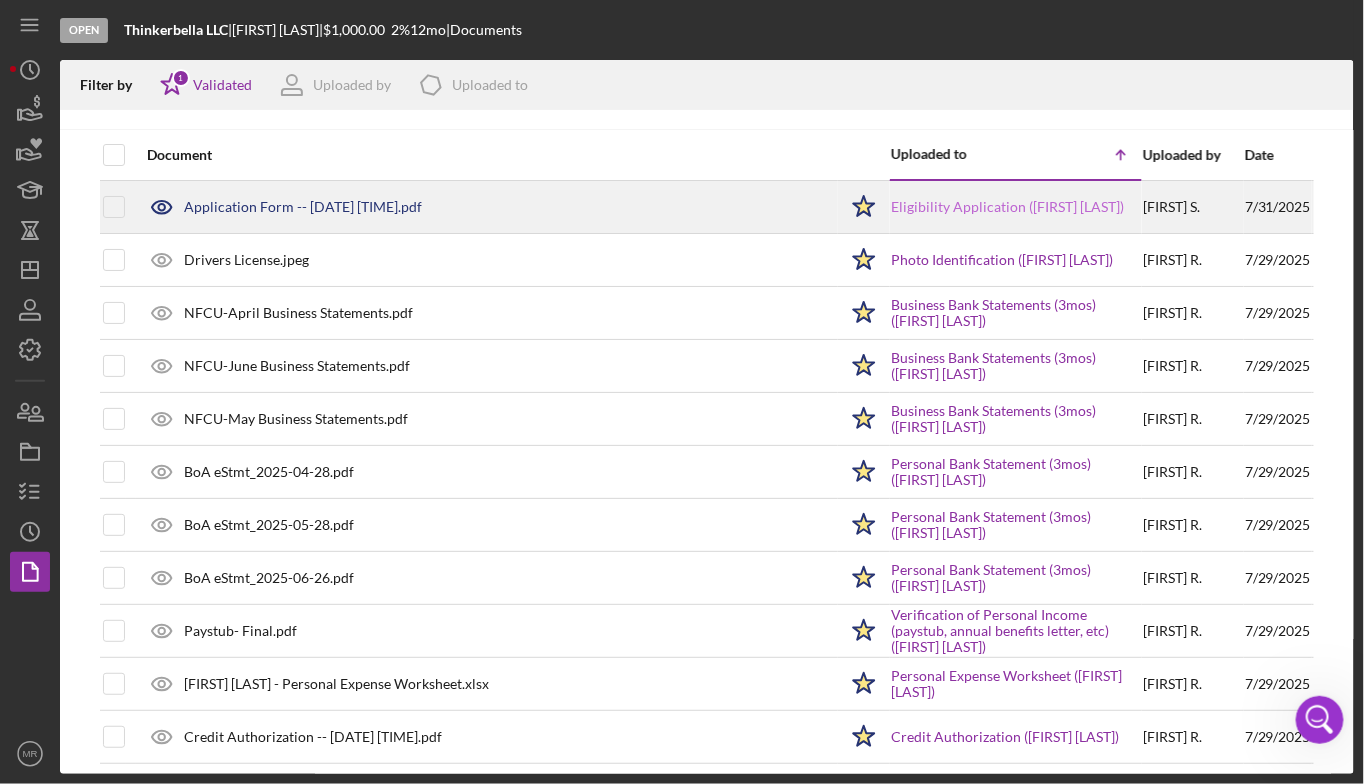 click on "Eligibility Application ([FIRST] [LAST])" at bounding box center (1007, 207) 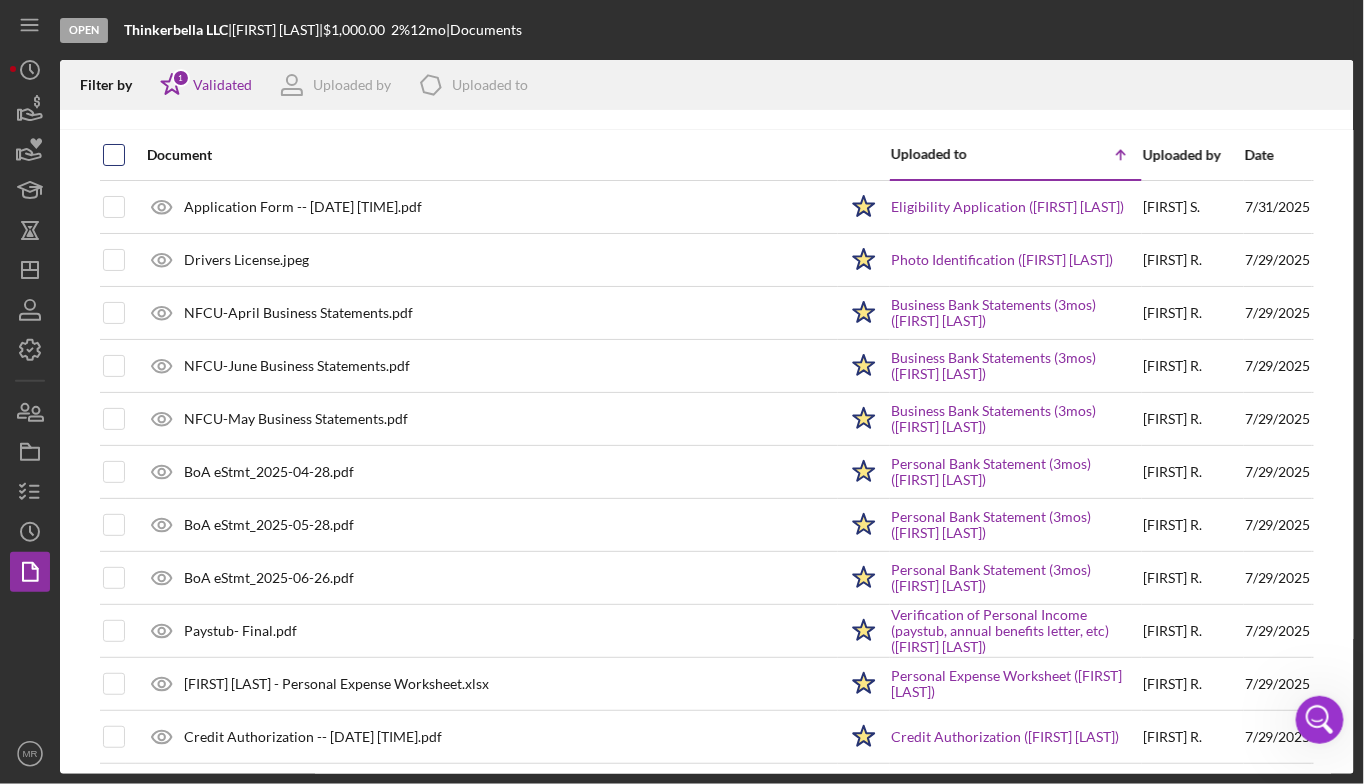 click at bounding box center [114, 155] 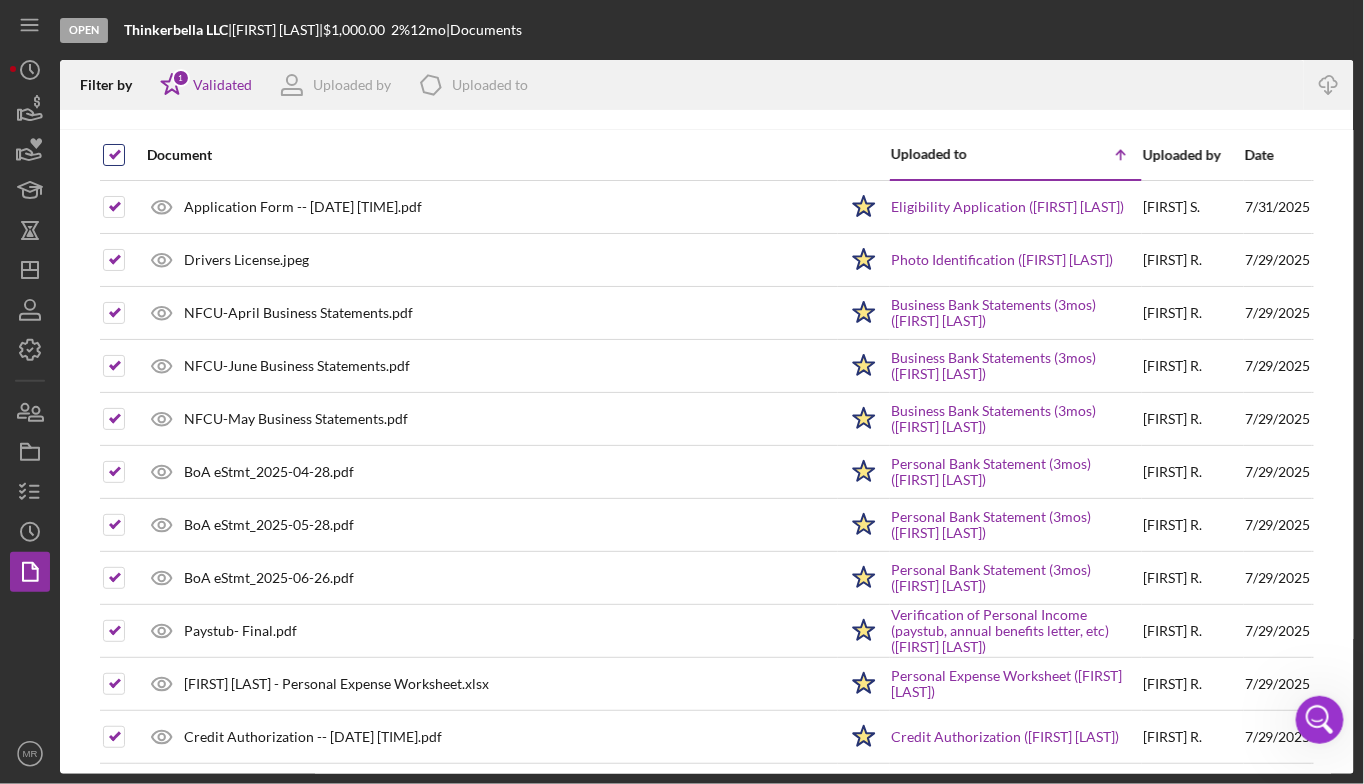 click at bounding box center (114, 155) 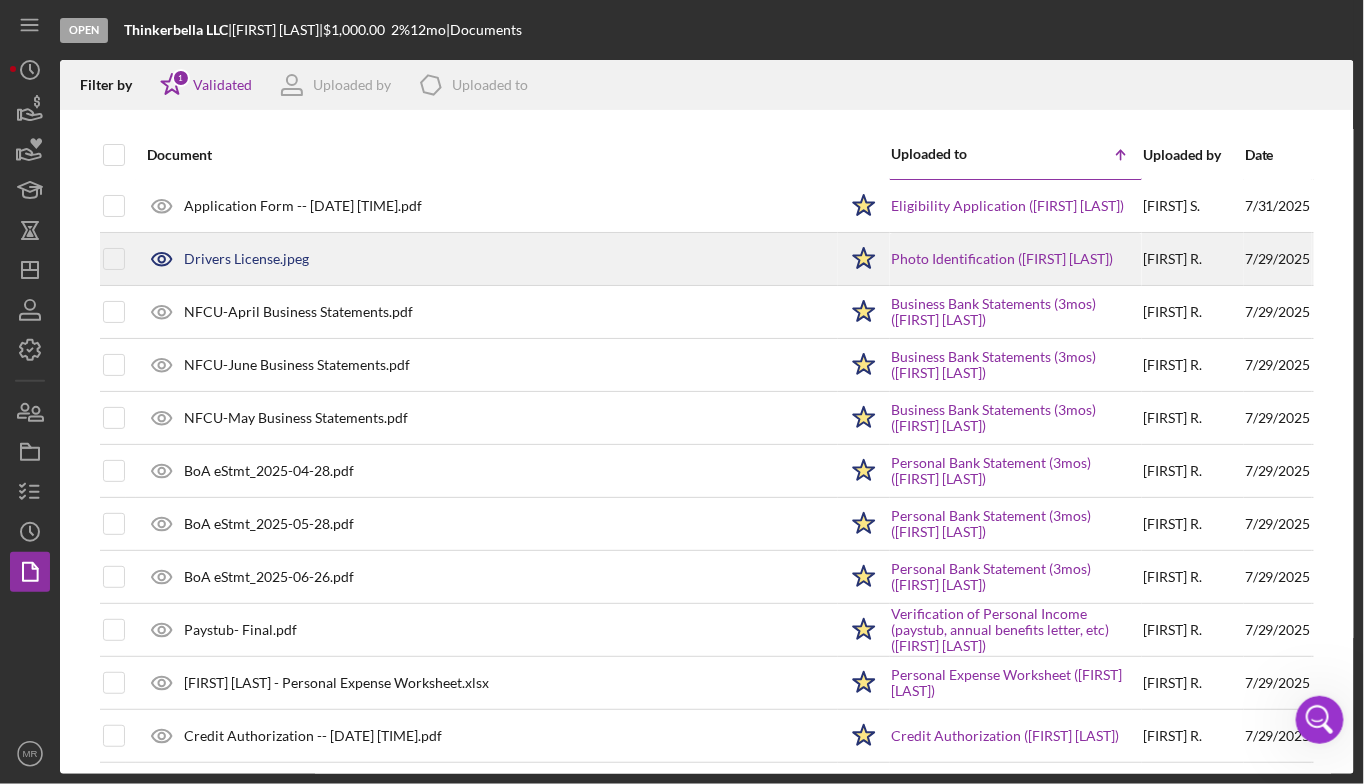 scroll, scrollTop: 0, scrollLeft: 0, axis: both 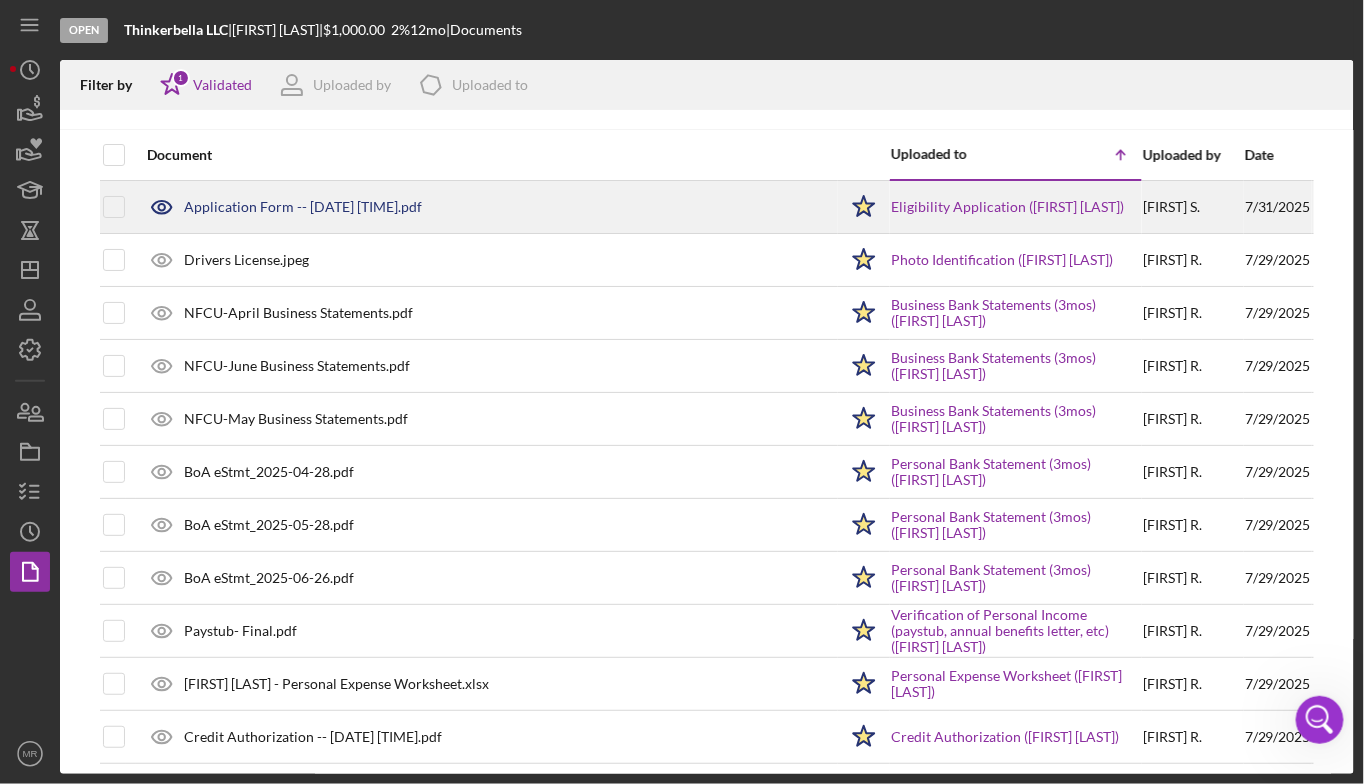 click on "7/31/2025" at bounding box center [1278, 207] 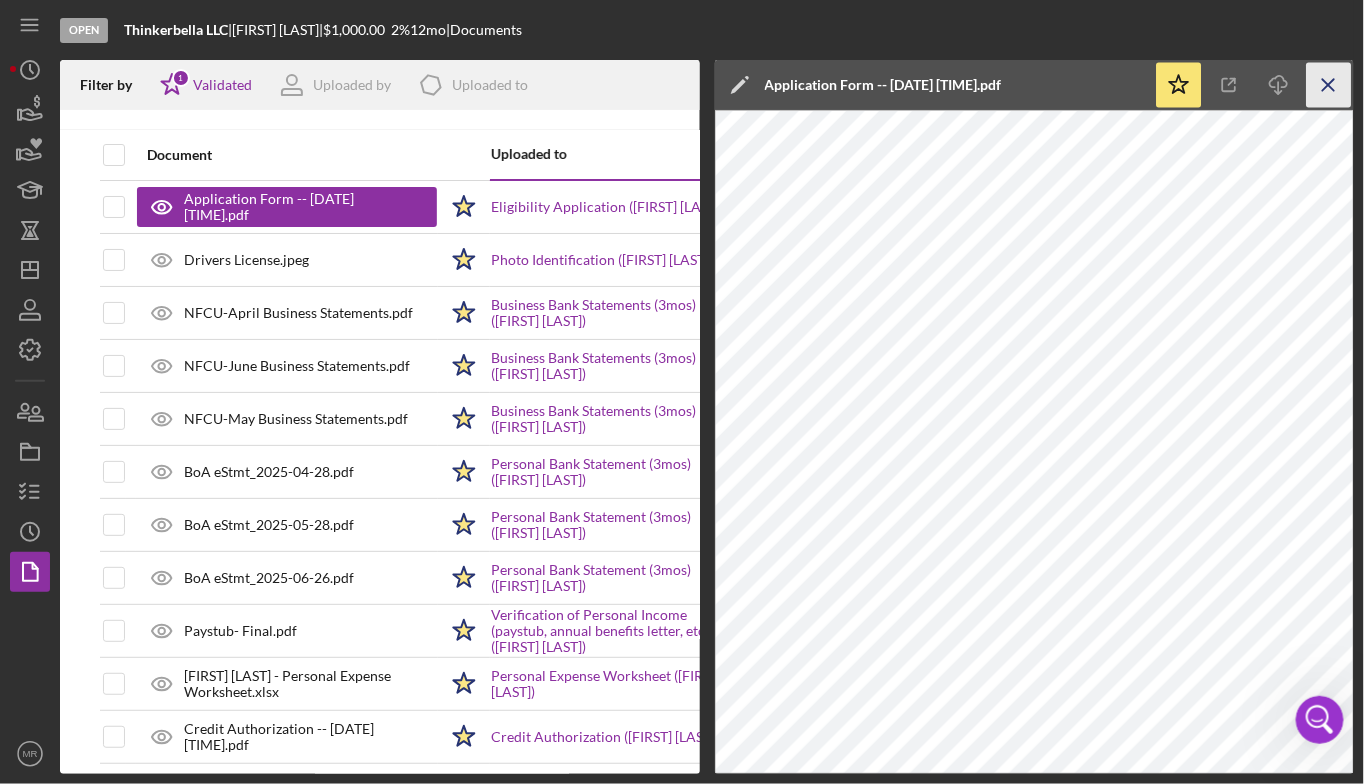 click on "Icon/Menu Close" 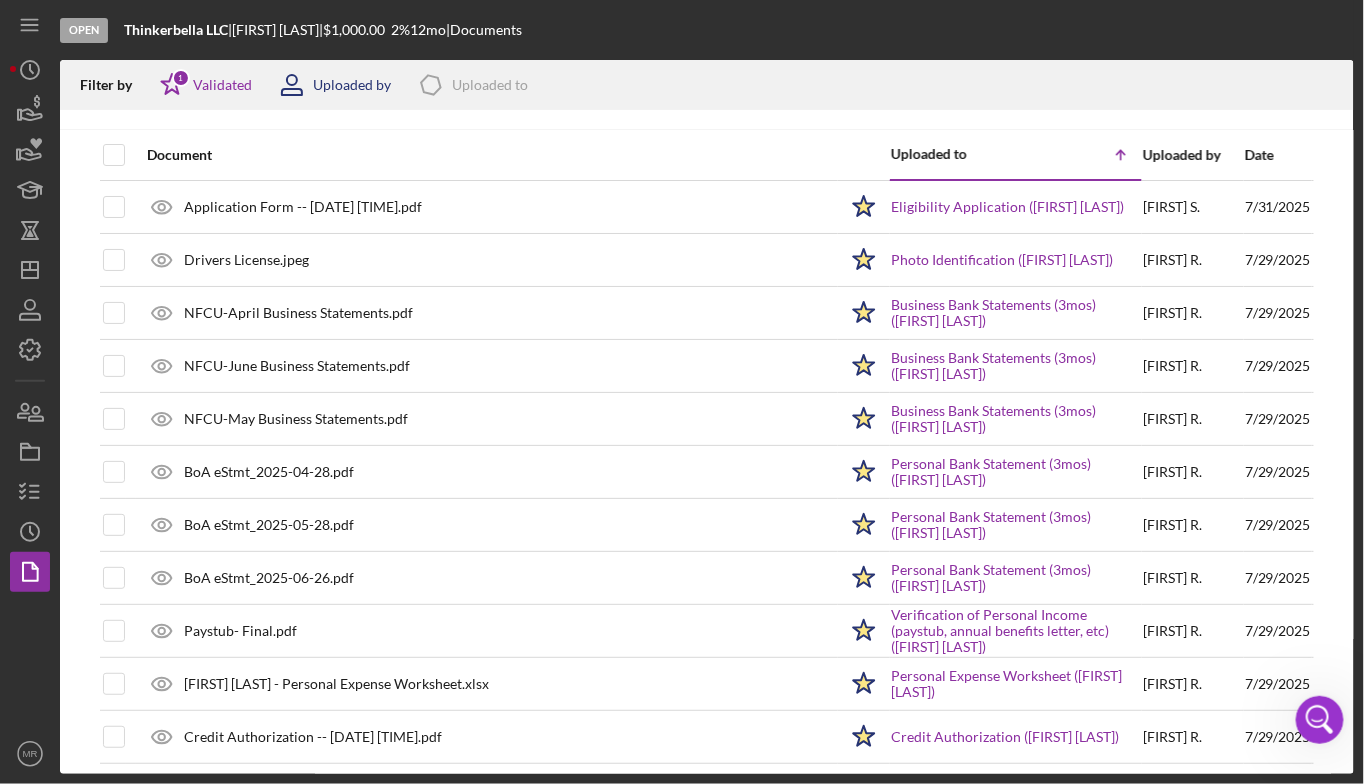 click on "Uploaded by" at bounding box center (352, 85) 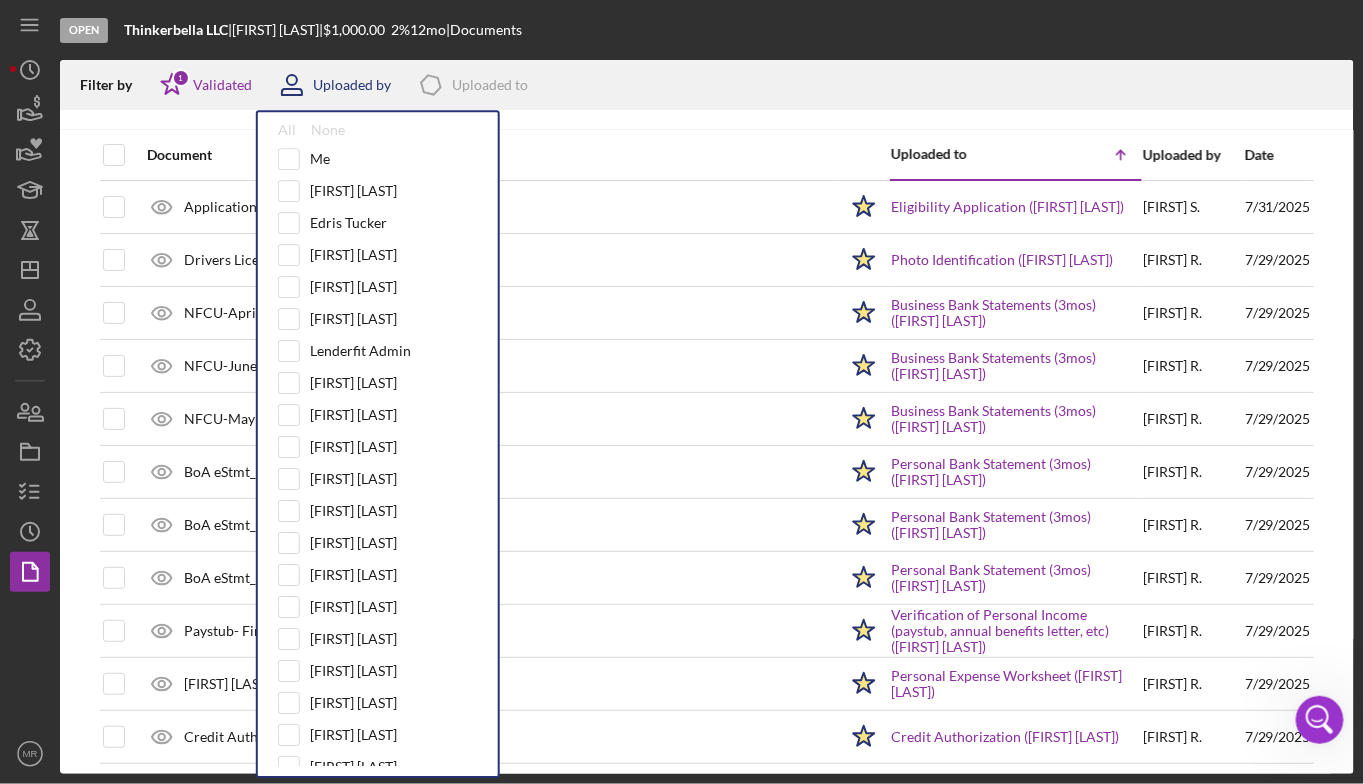 click on "Uploaded by" at bounding box center (352, 85) 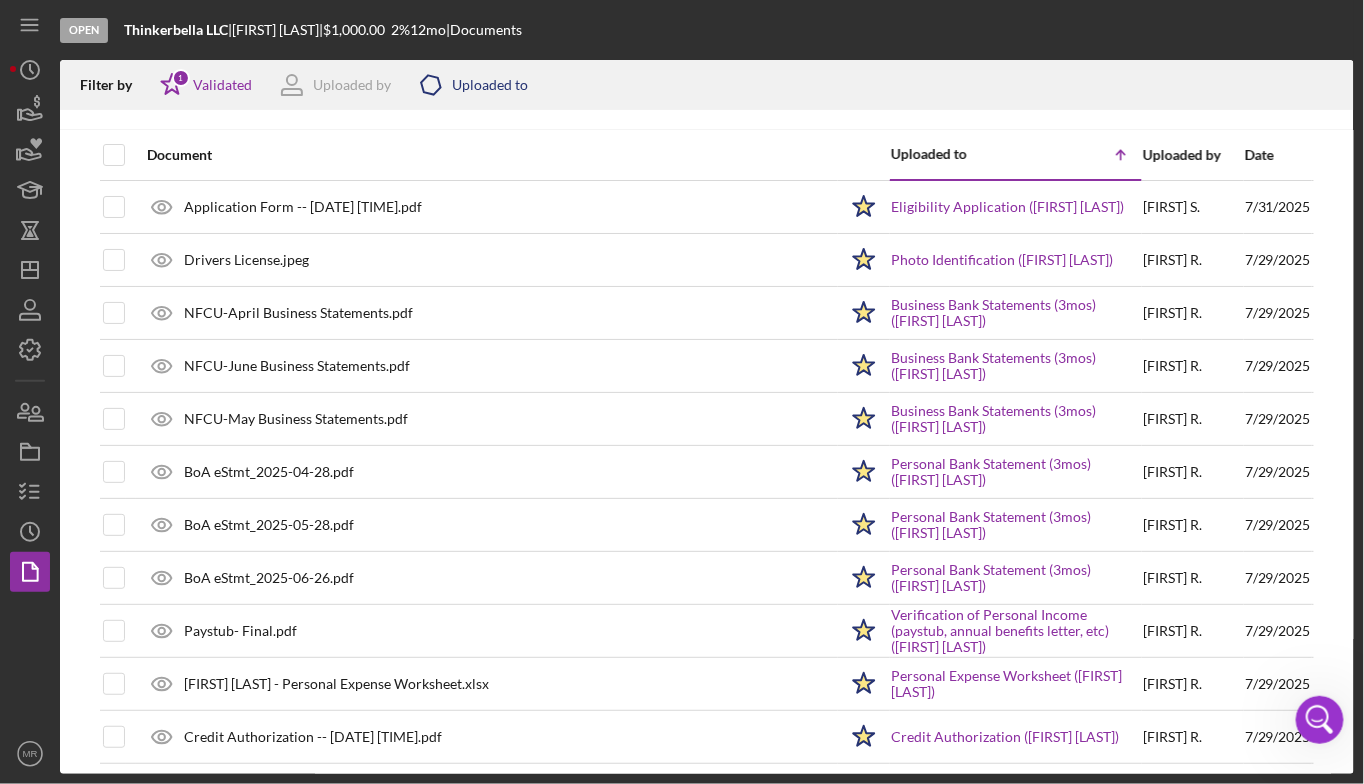click on "Uploaded to" at bounding box center [490, 85] 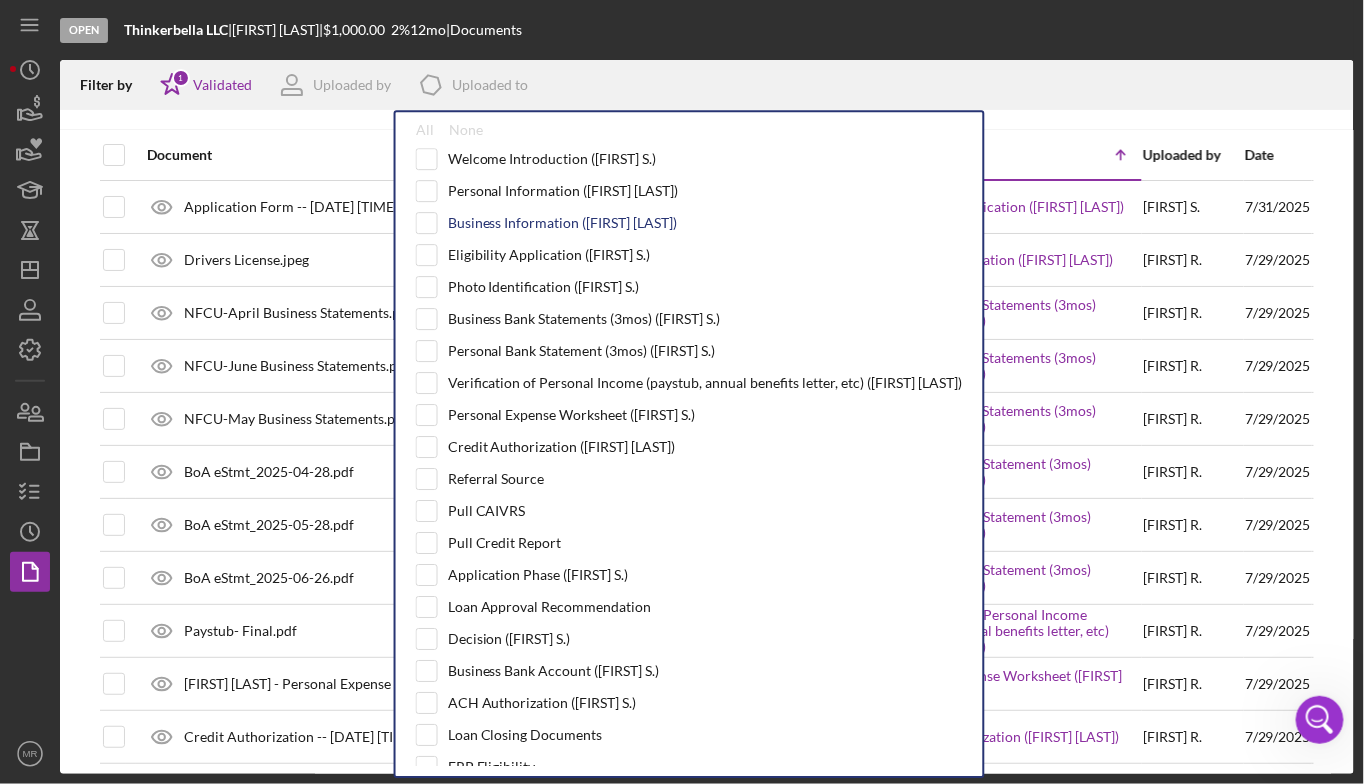 click on "Business Information ([FIRST] [LAST])" at bounding box center [563, 223] 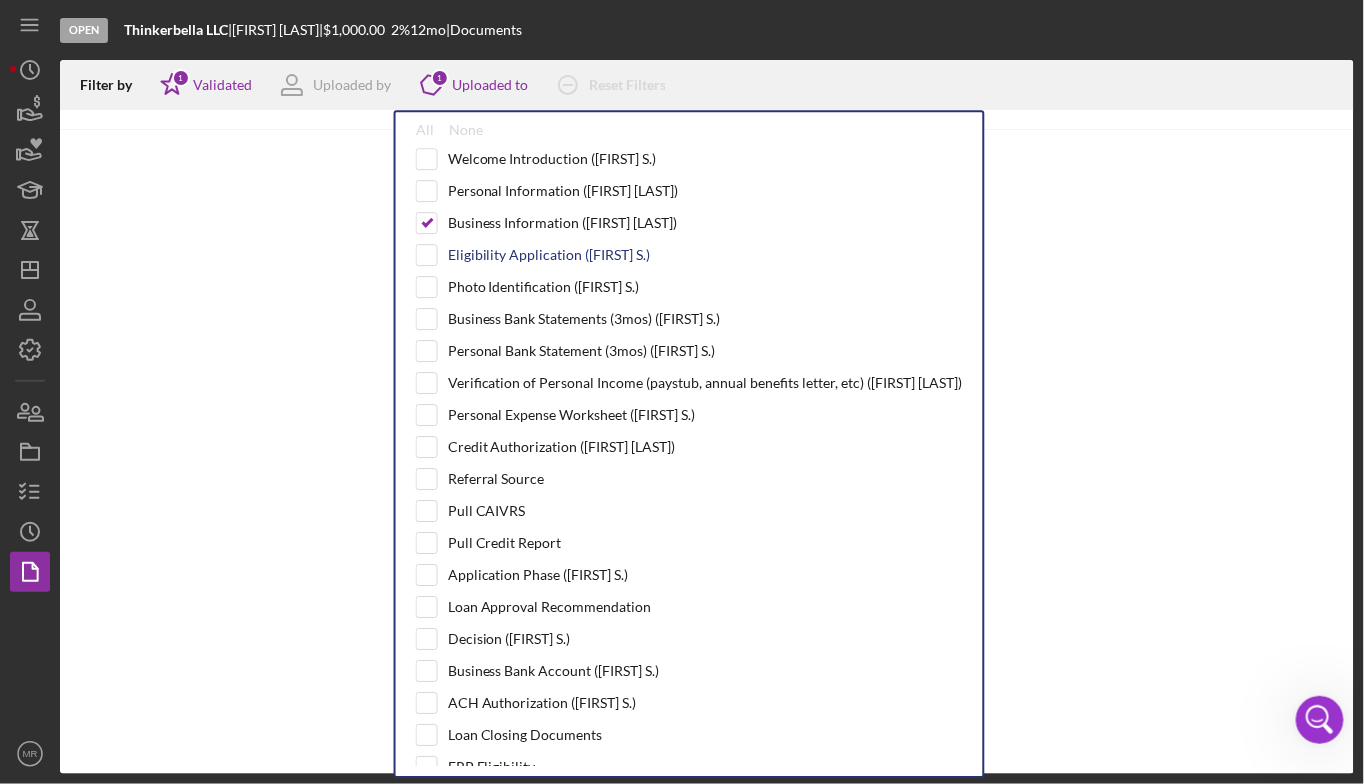 click on "Eligibility Application ([FIRST] S.)" at bounding box center [549, 255] 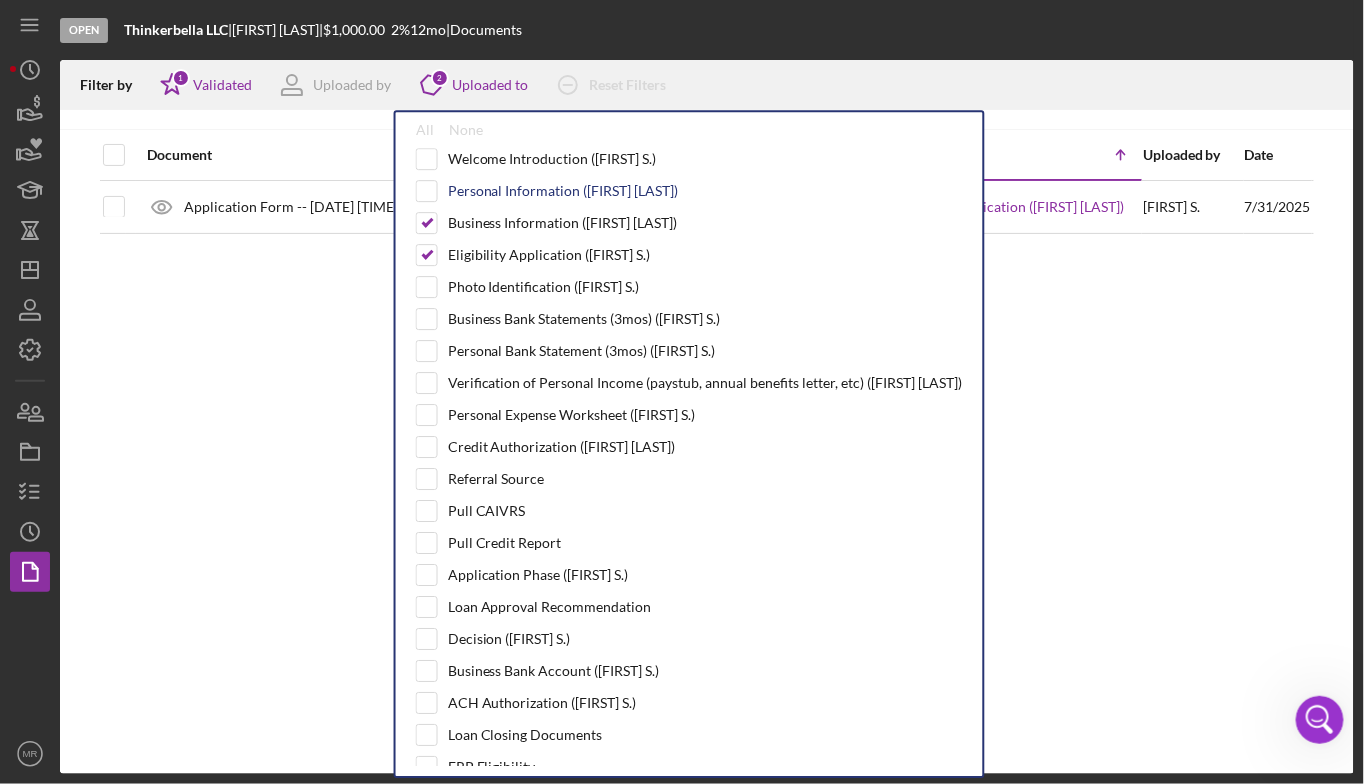 click on "Personal Information ([FIRST] [LAST])" at bounding box center (689, 191) 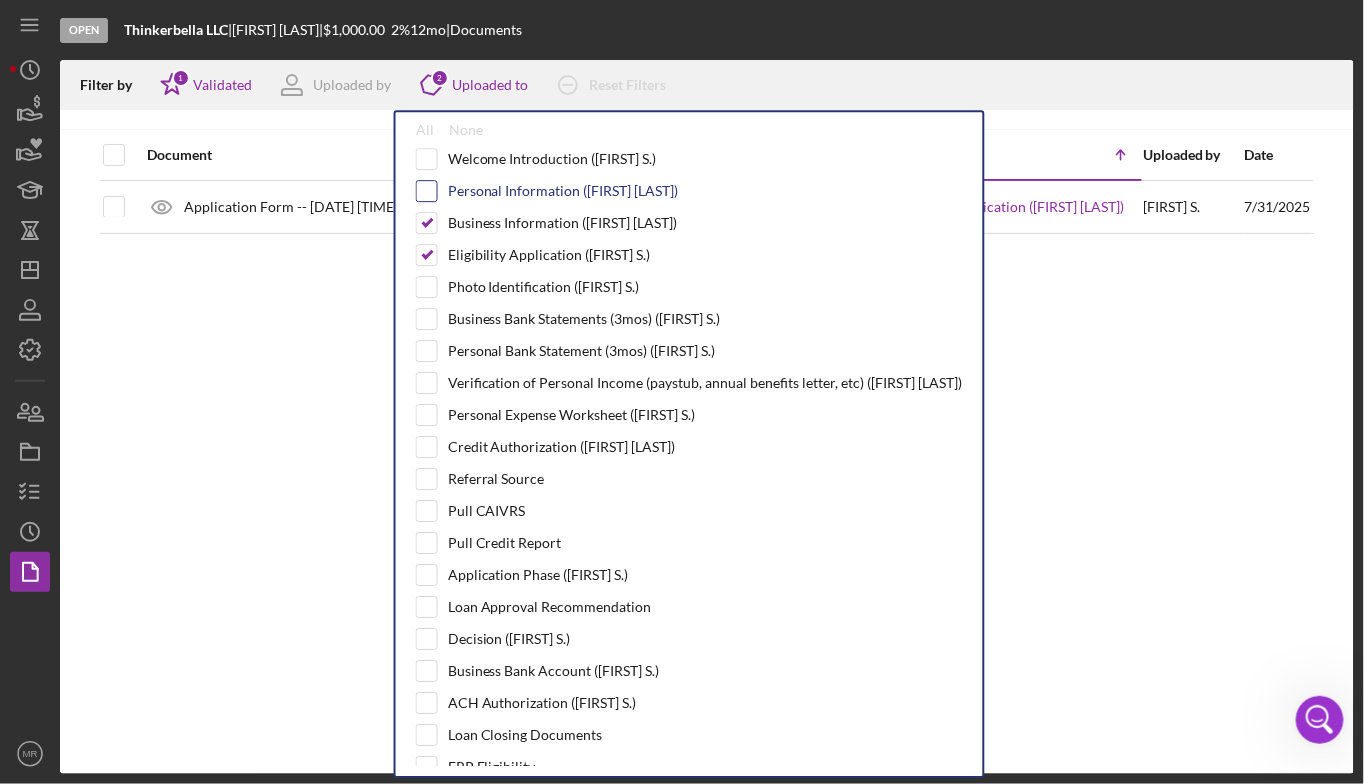 click at bounding box center [427, 191] 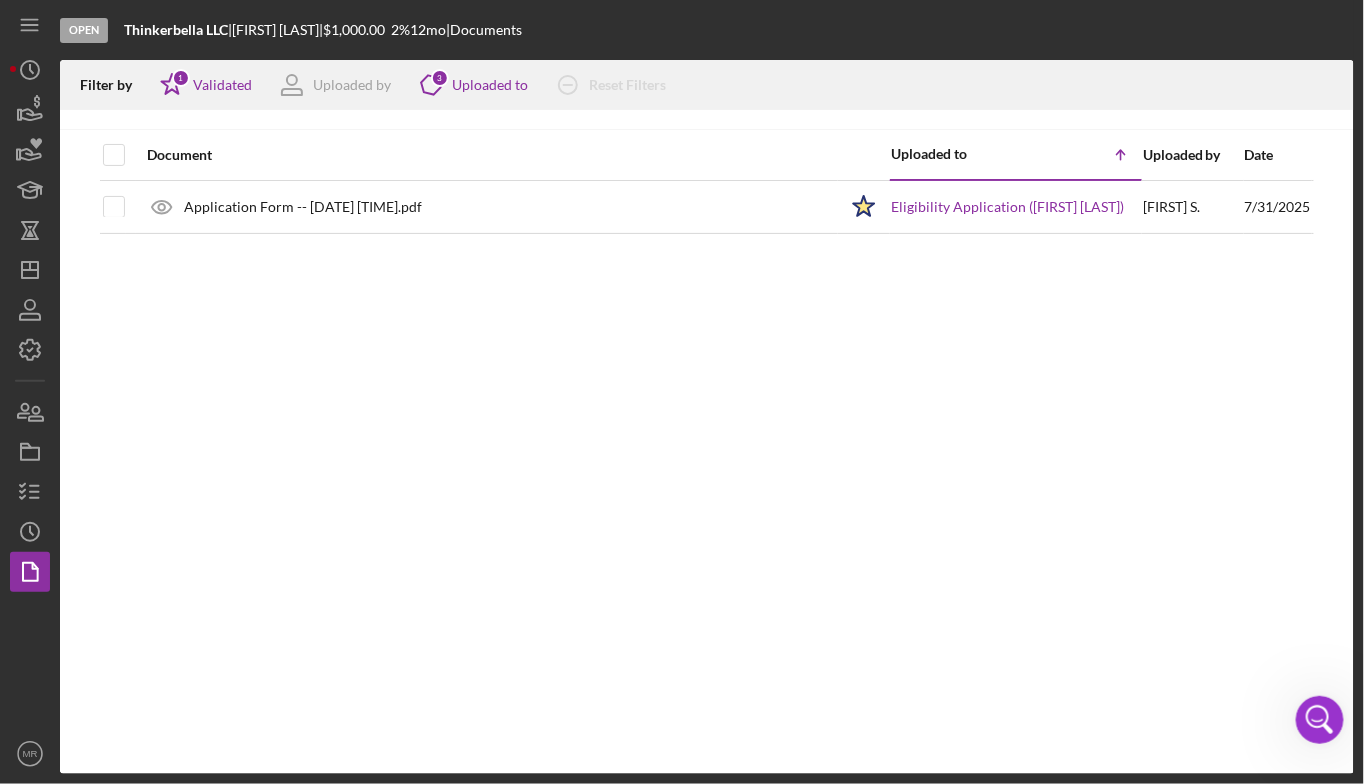 click on "Document Uploaded to Icon/Table Sort Arrow Uploaded by Date Application Form -- [DATE] [TIME].pdf Icon/Star   Eligibility Application ([FIRST] [LAST]) [FIRST]   S . [DATE]" at bounding box center (707, 452) 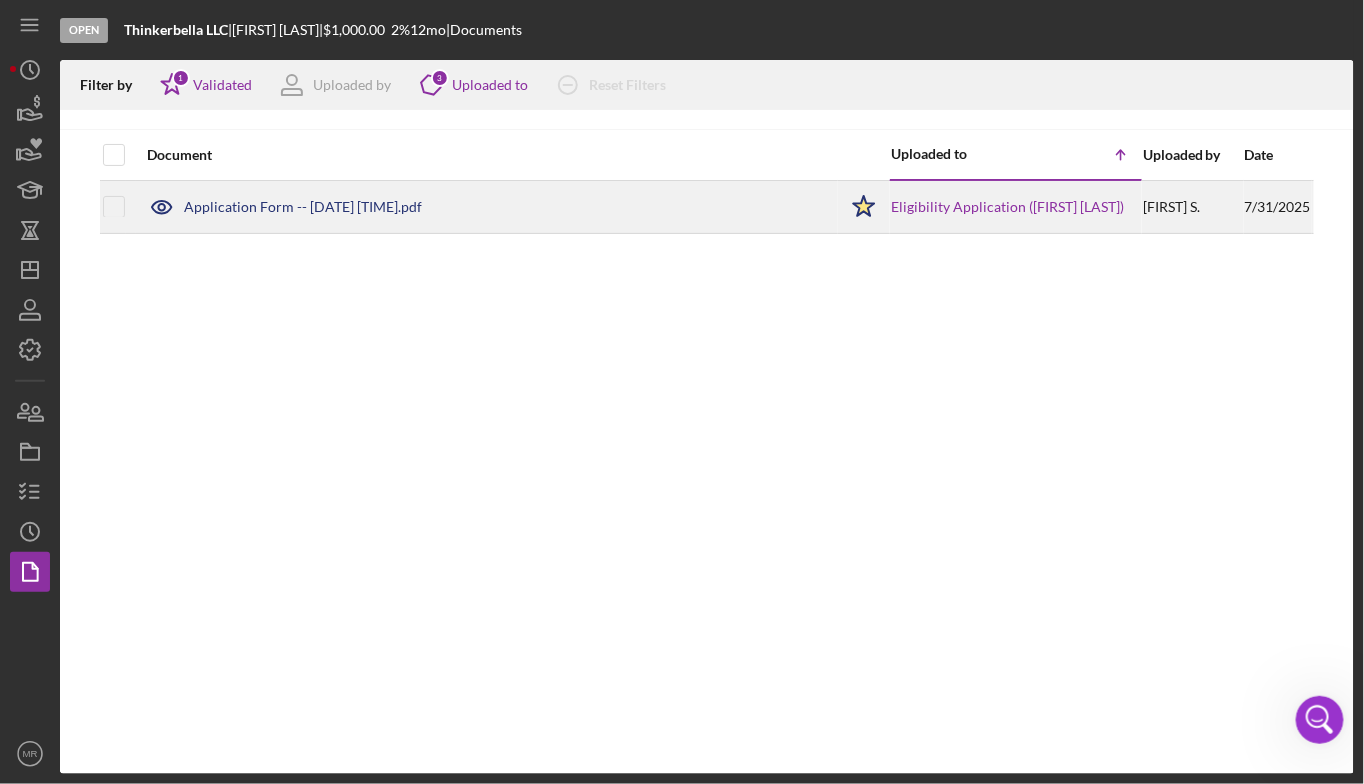 click on "Application Form -- [DATE] [TIME].pdf" at bounding box center (487, 207) 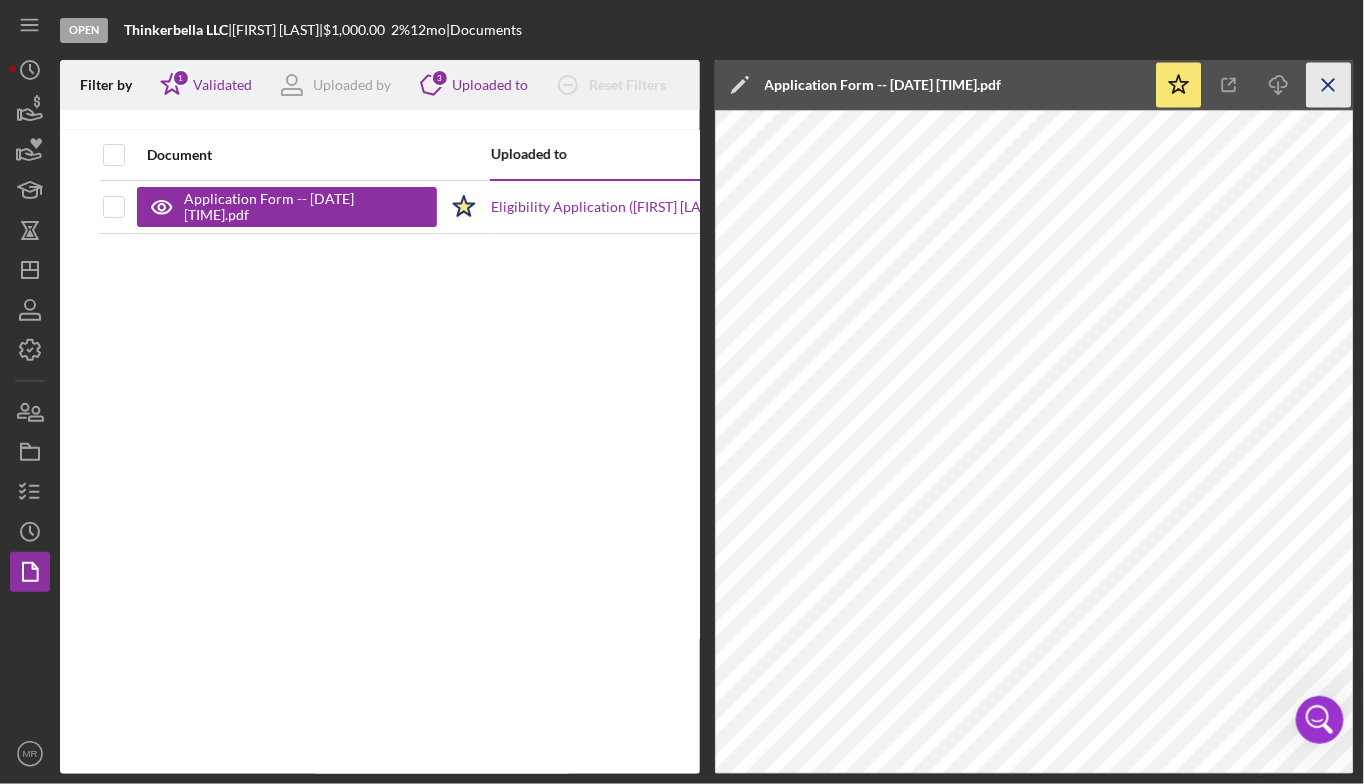 click 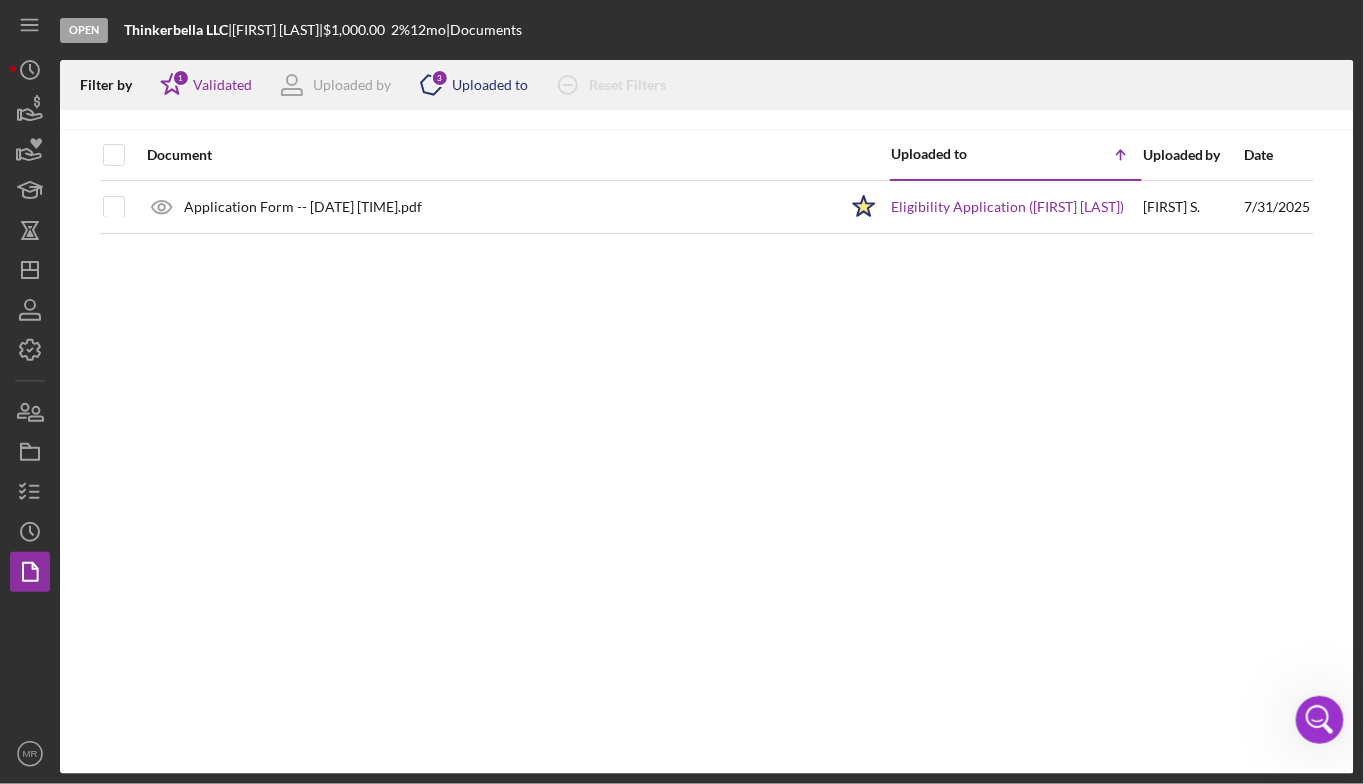 click on "Icon/Product 3 Uploaded to" at bounding box center [467, 85] 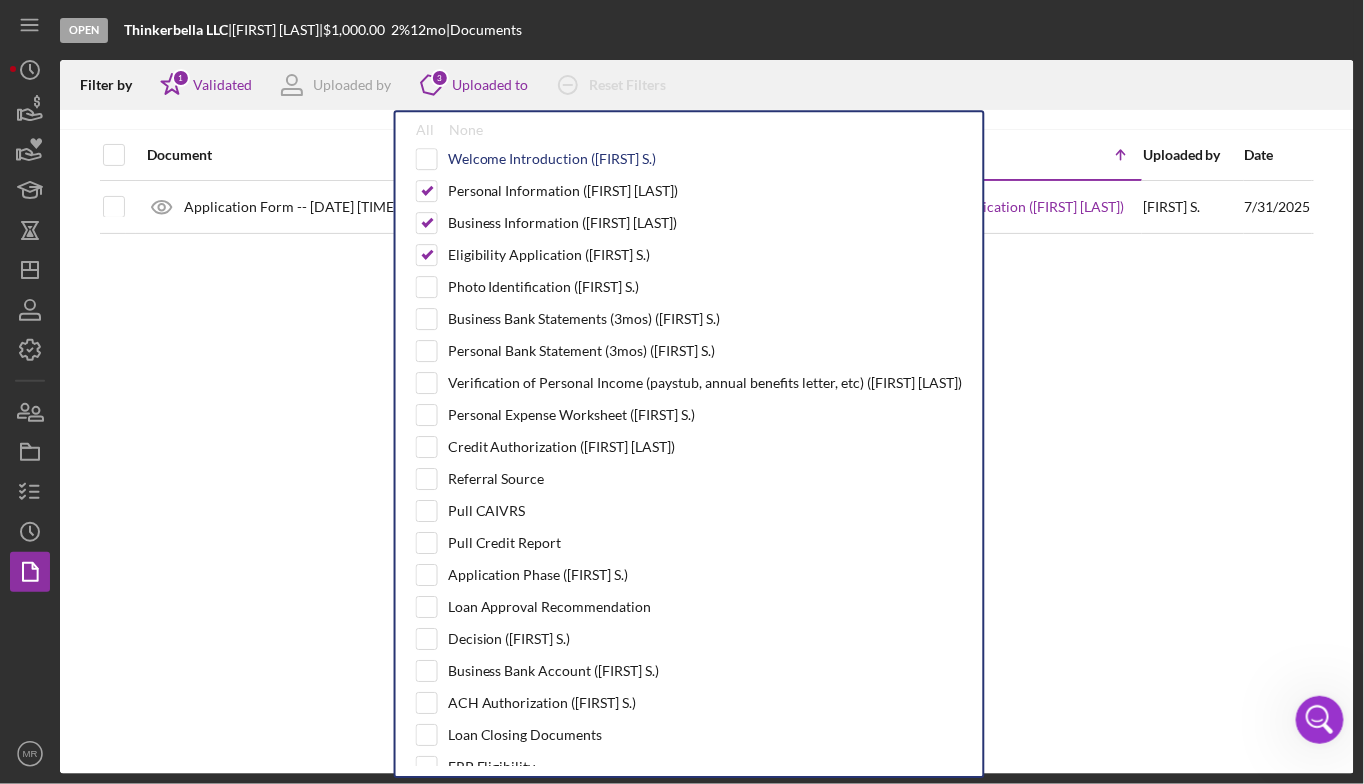 click on "Welcome Introduction ([FIRST] S.)" at bounding box center [552, 159] 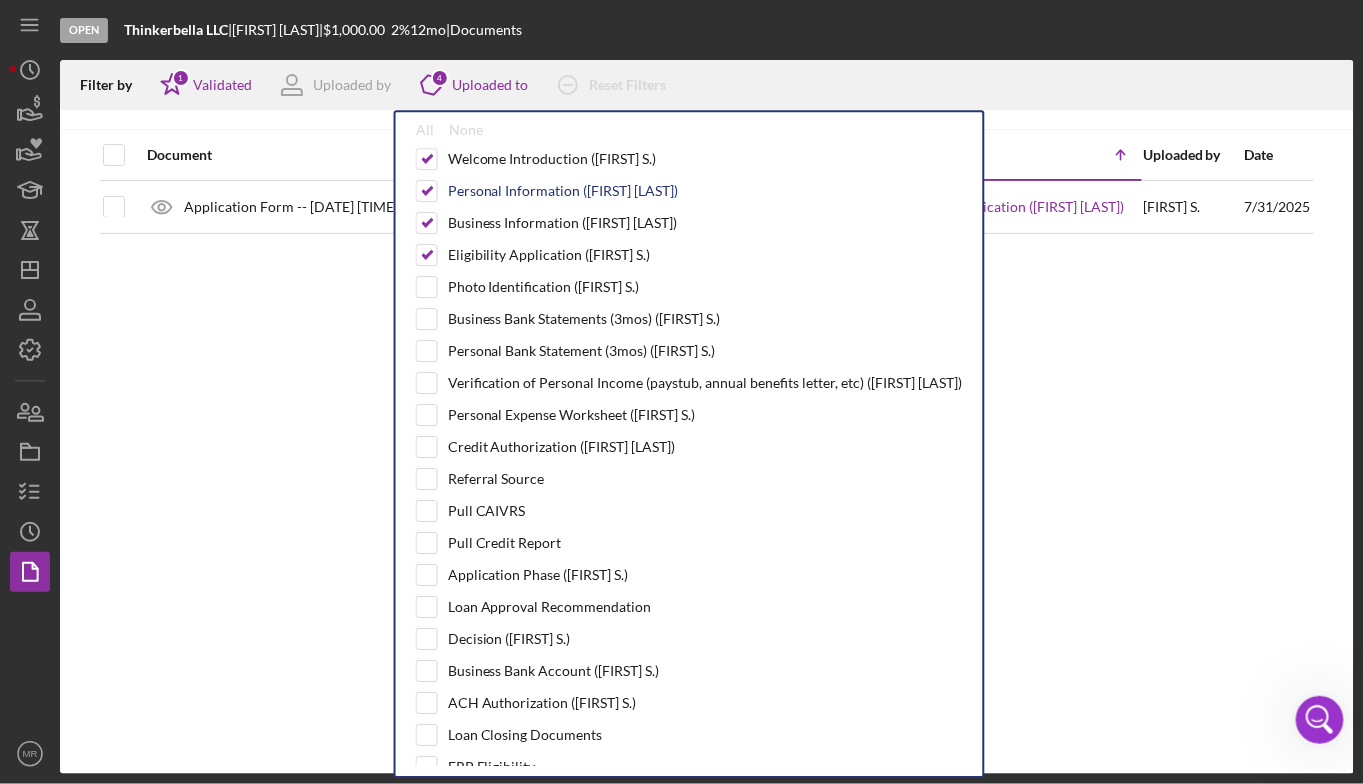 click on "Personal Information ([FIRST] [LAST])" at bounding box center (563, 191) 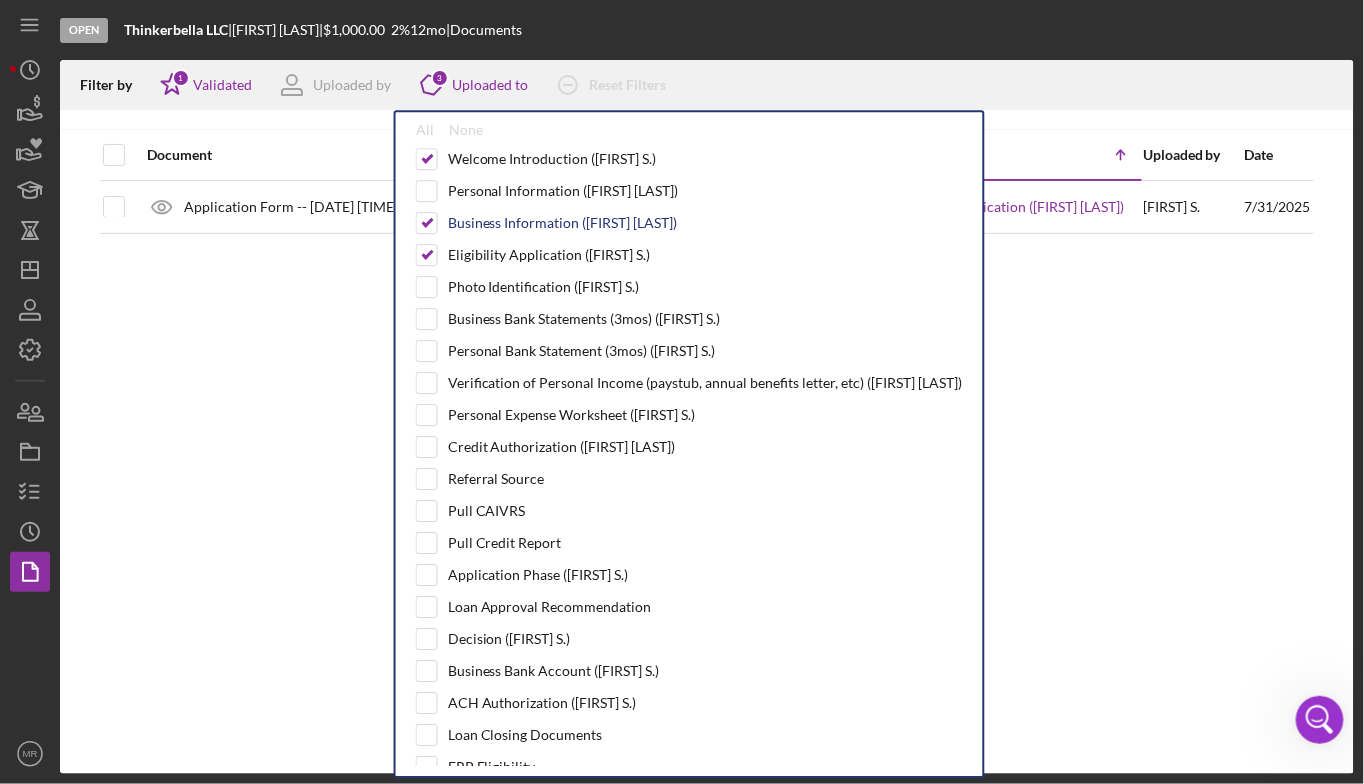click on "Business Information ([FIRST] [LAST])" at bounding box center [563, 223] 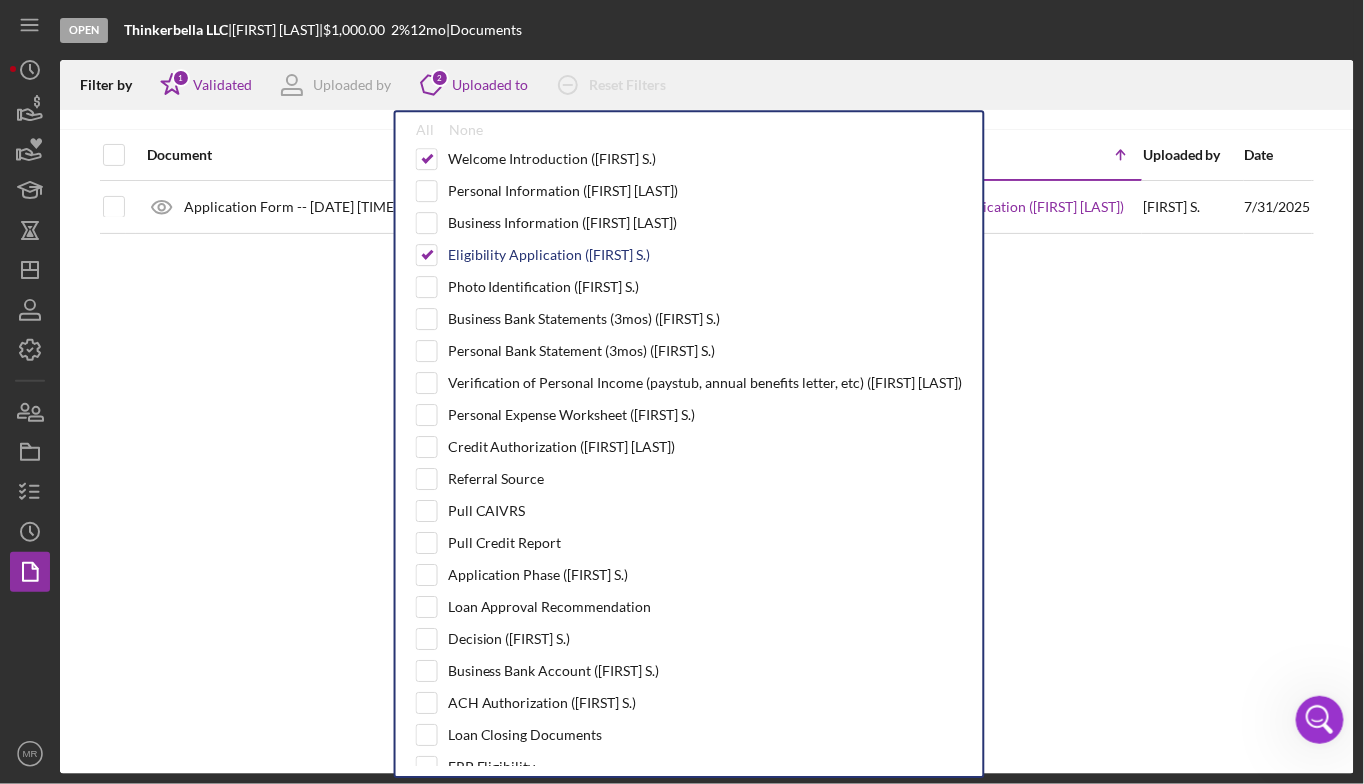 click on "Eligibility Application ([FIRST] S.)" at bounding box center (549, 255) 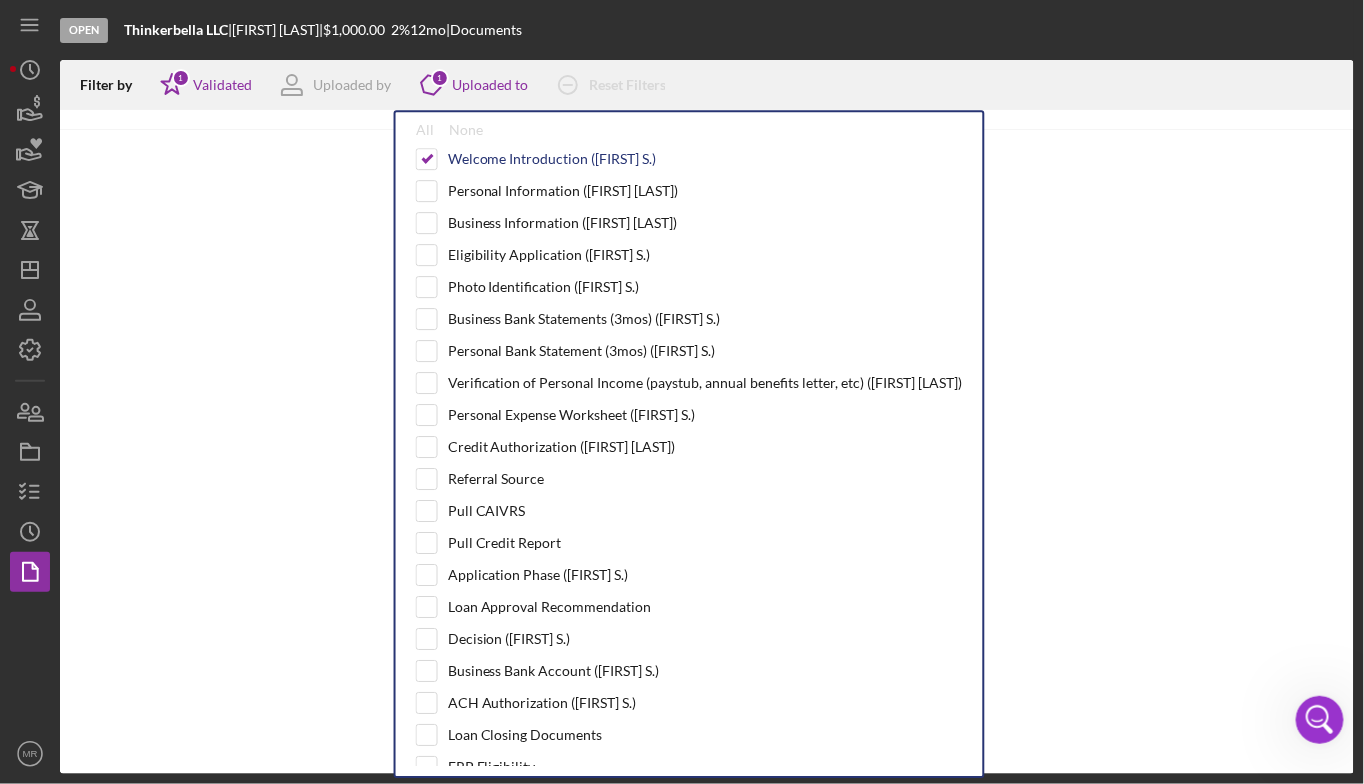 click on "Welcome Introduction ([FIRST] S.)" at bounding box center [552, 159] 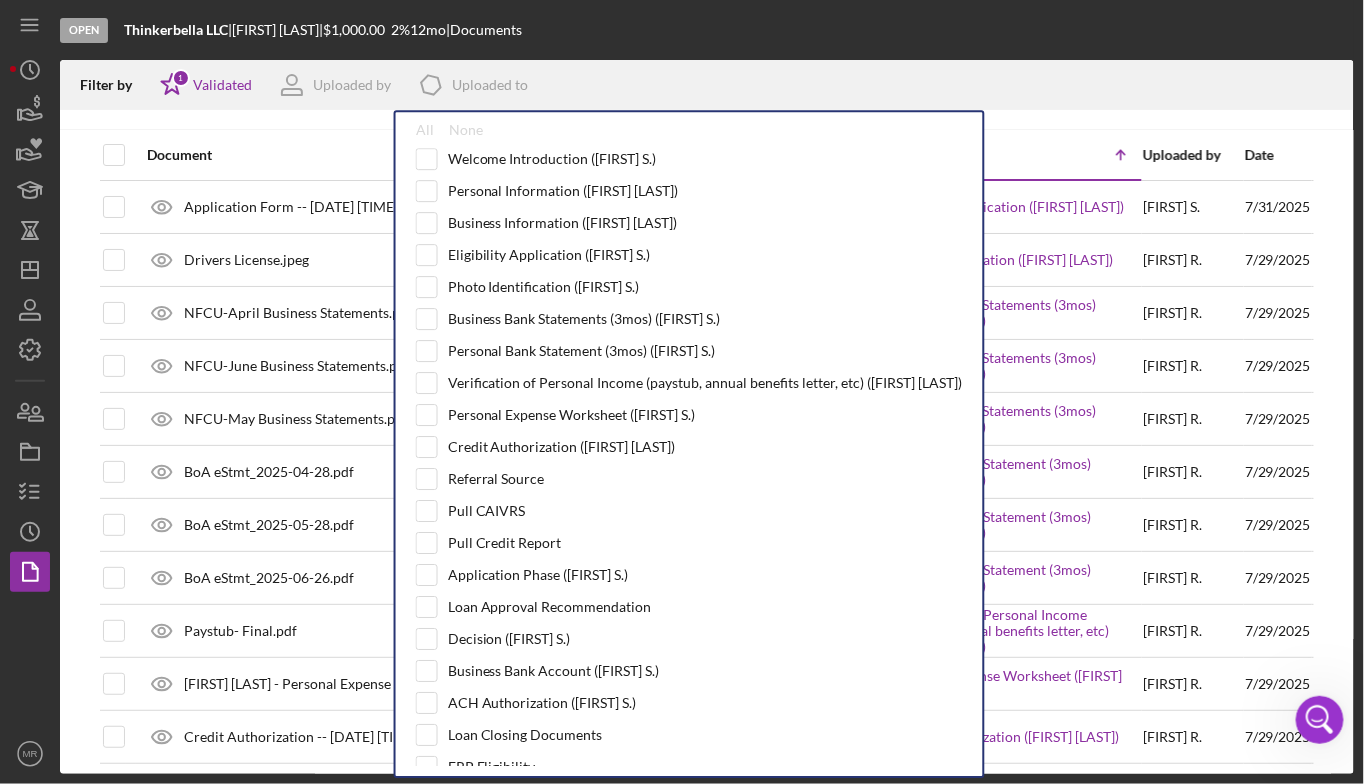click 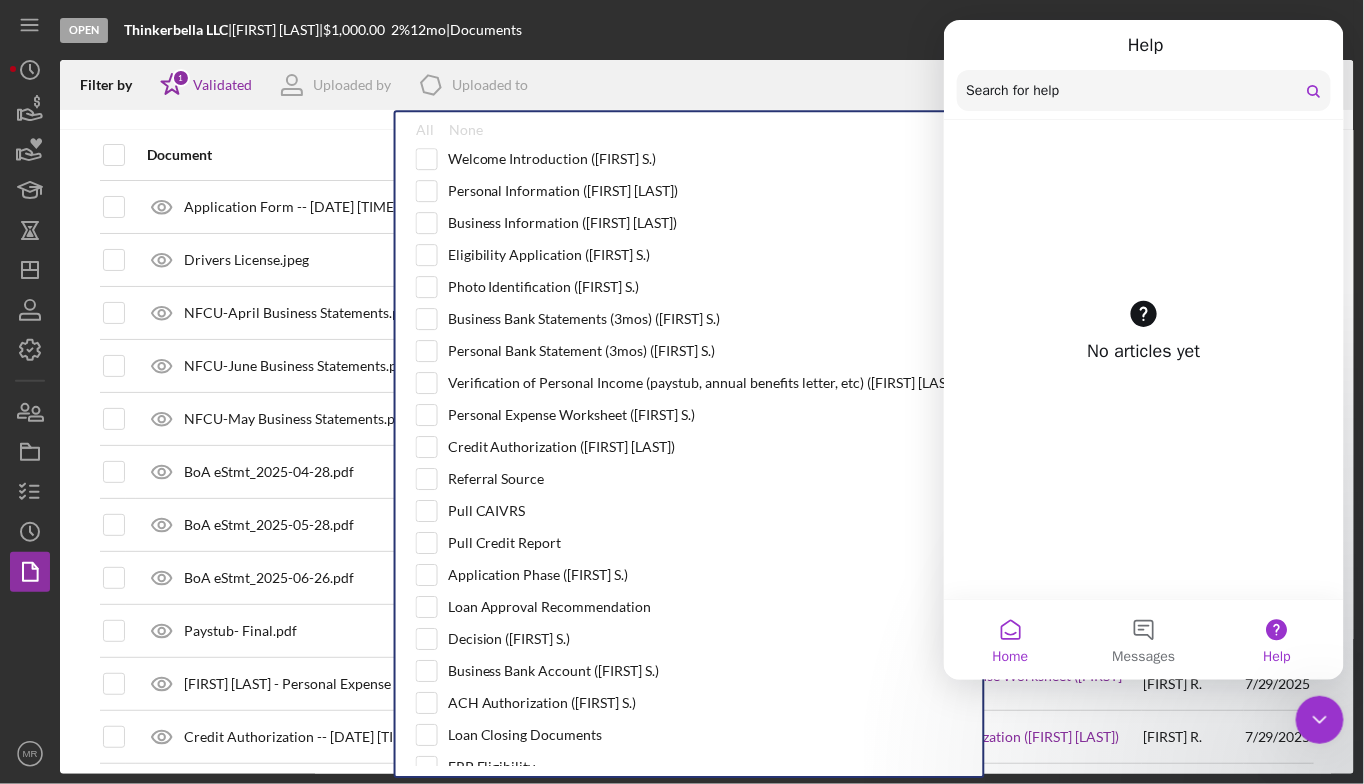 click on "Home" at bounding box center (1009, 639) 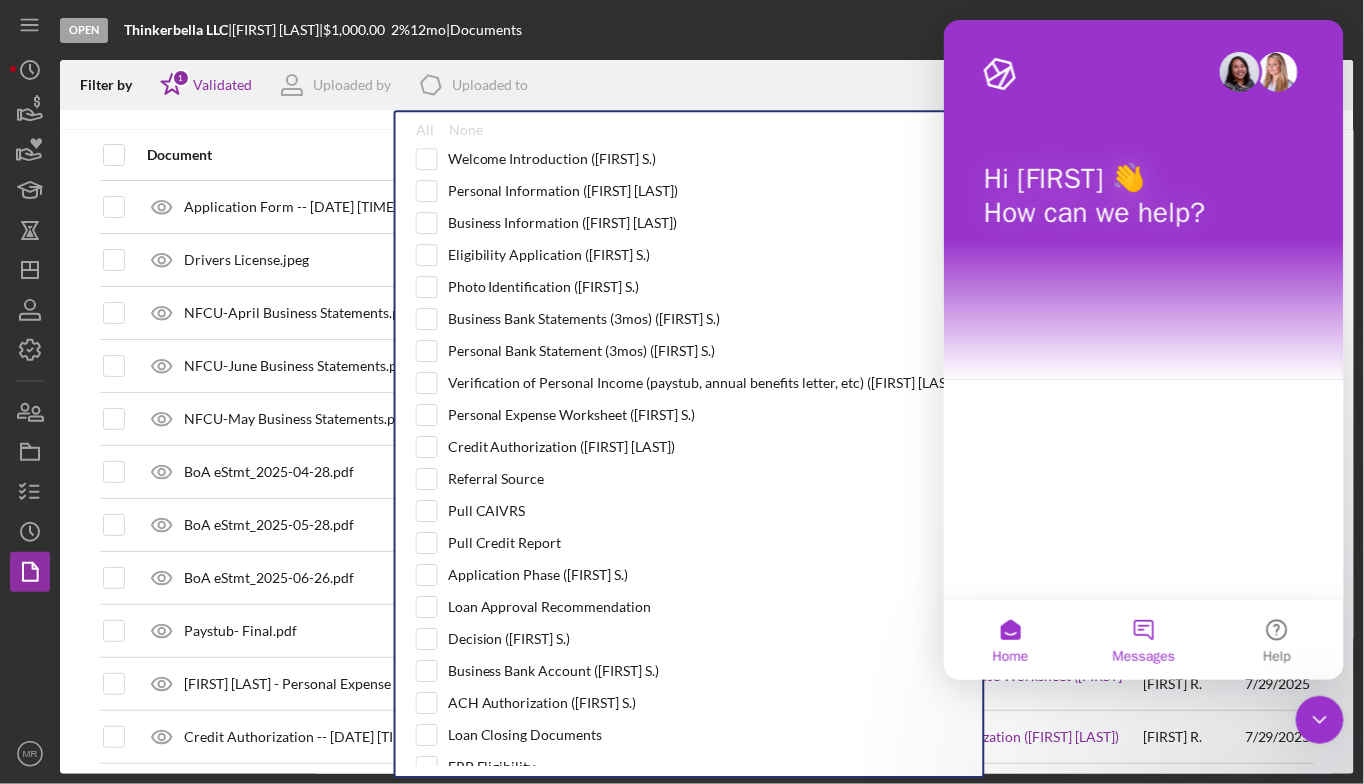 click on "Messages" at bounding box center [1142, 639] 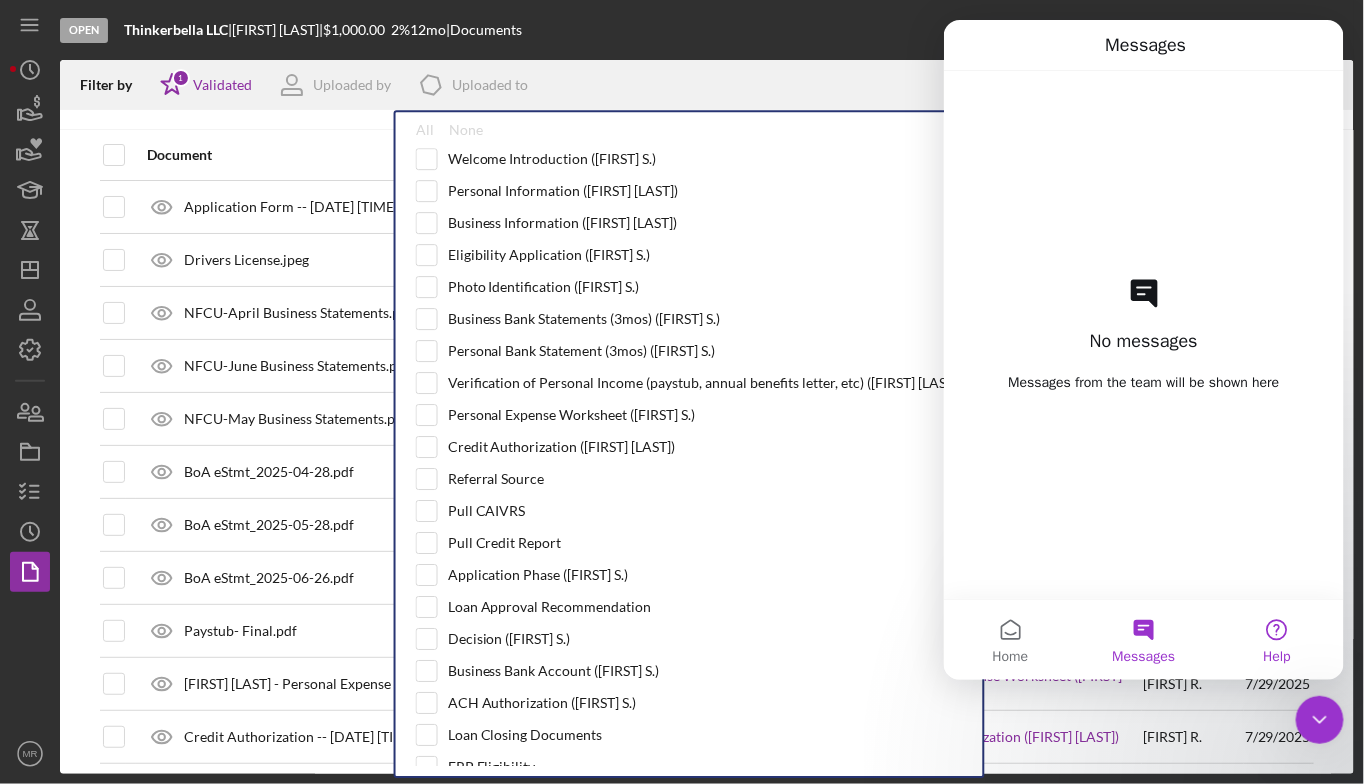 click on "Help" at bounding box center (1276, 639) 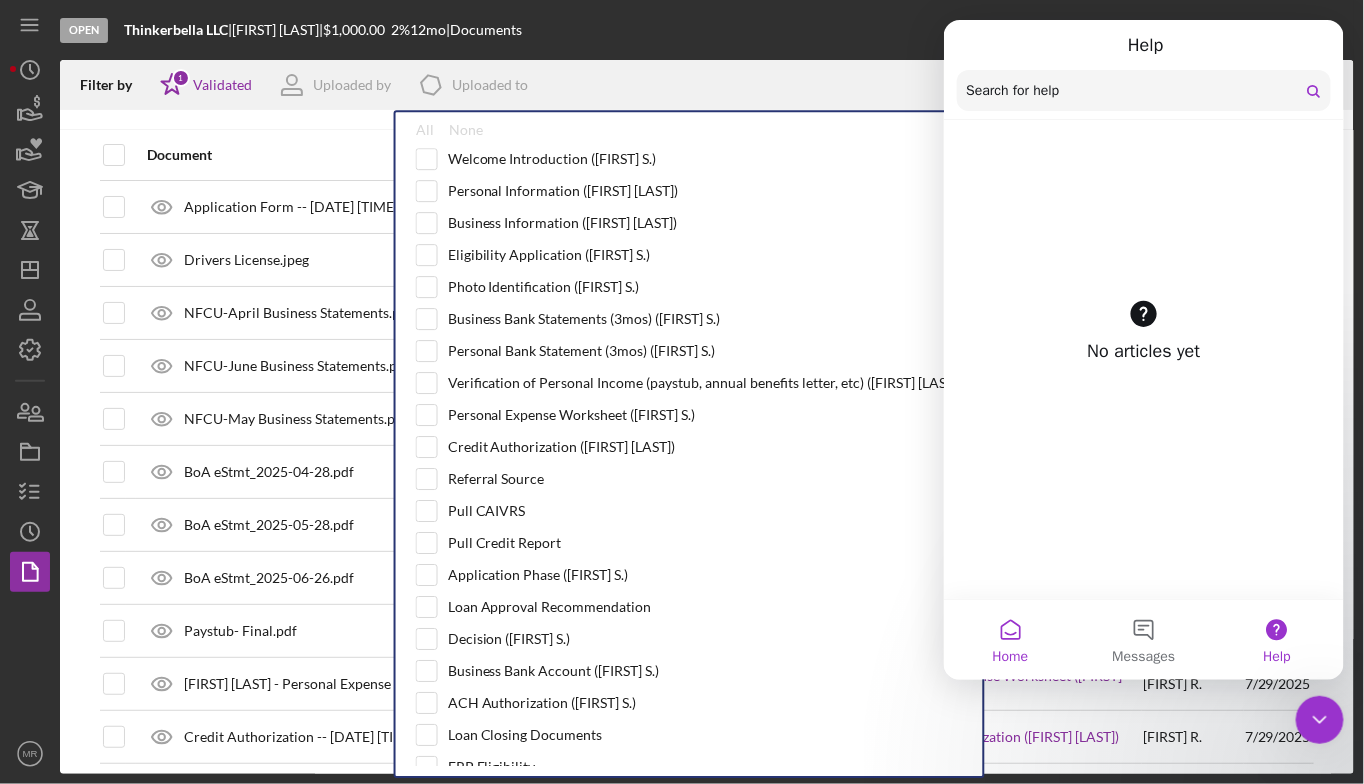 click on "Home" at bounding box center (1009, 639) 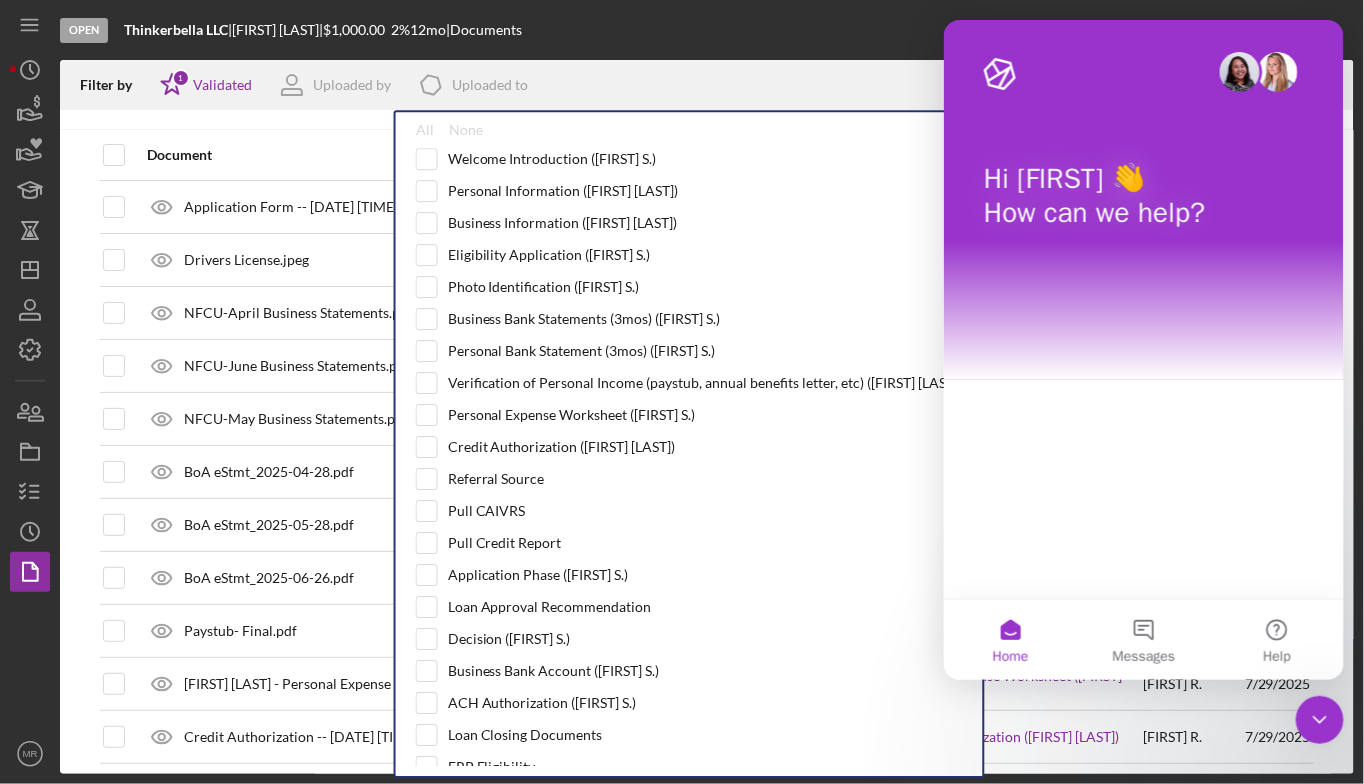 click on "Home" at bounding box center (1009, 639) 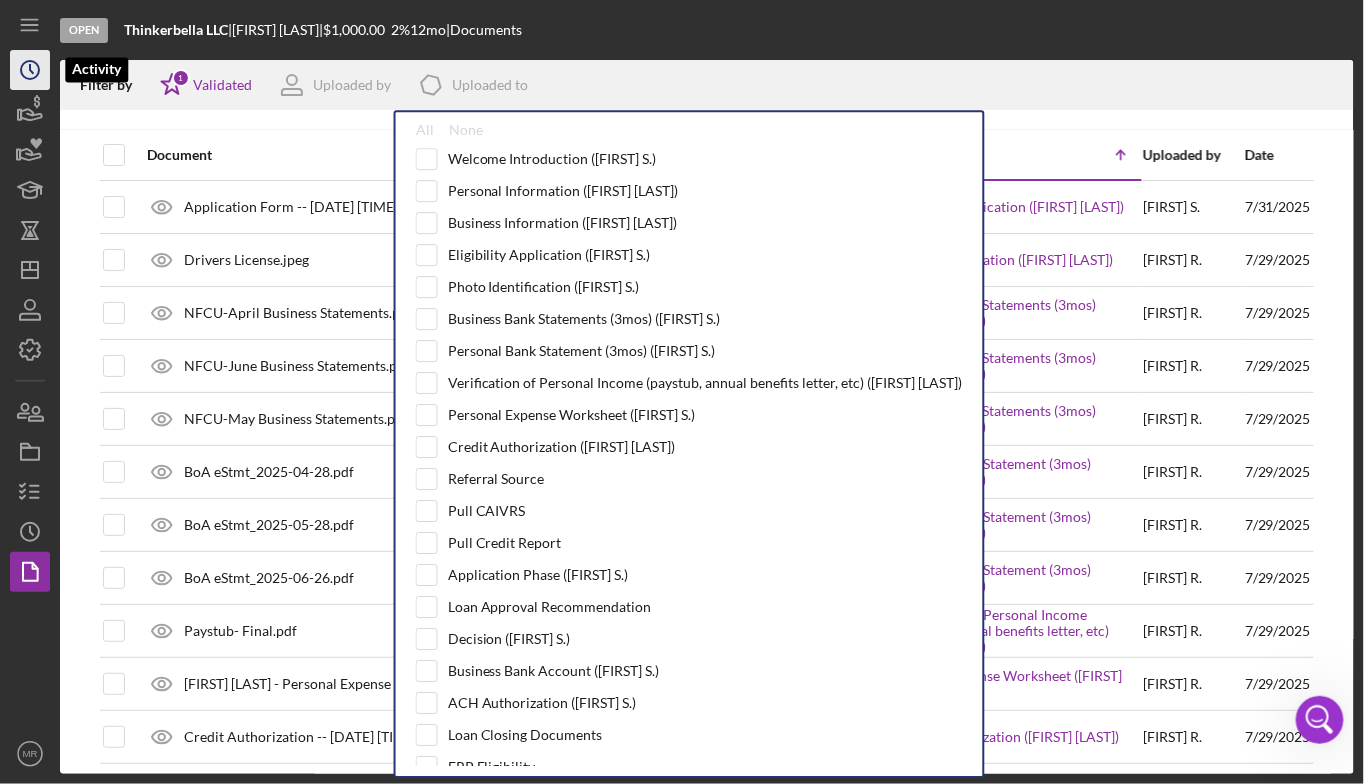 click on "Icon/History" 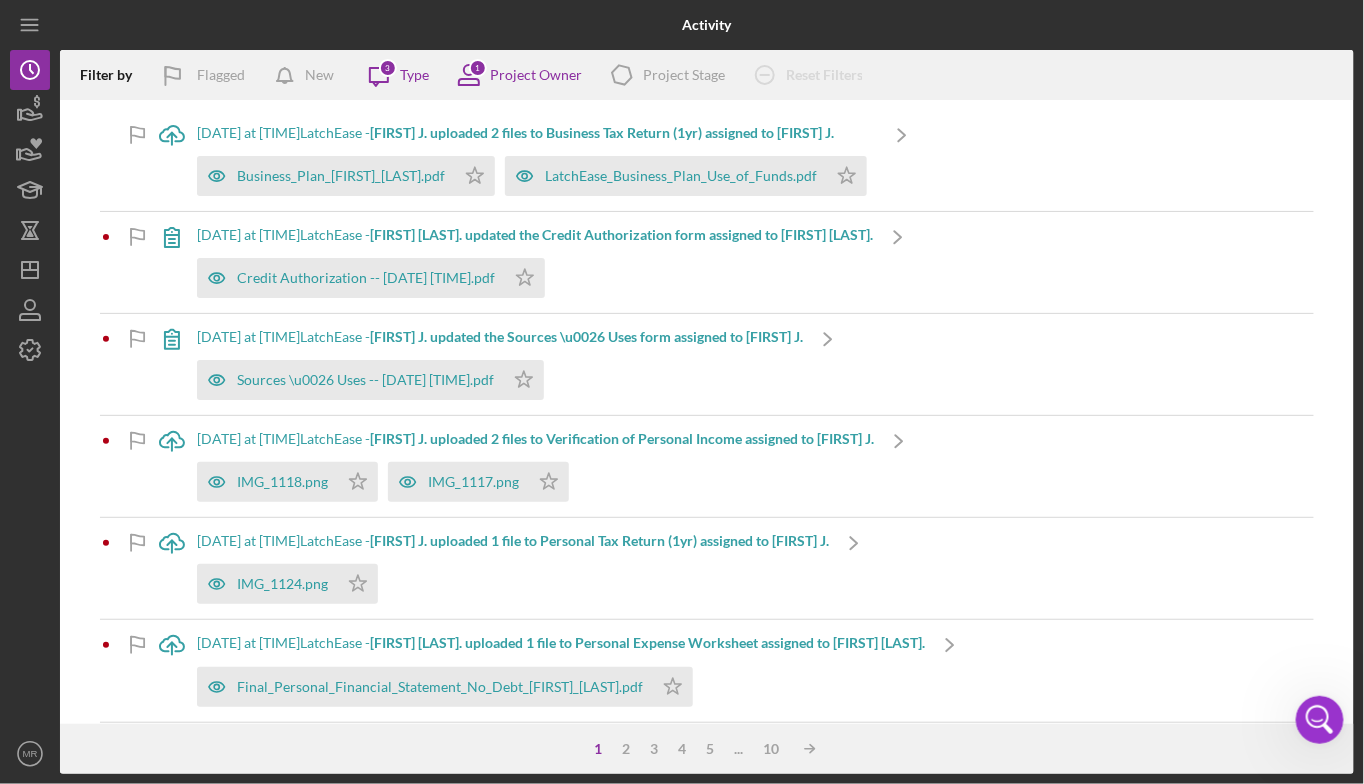 click at bounding box center [1319, 719] 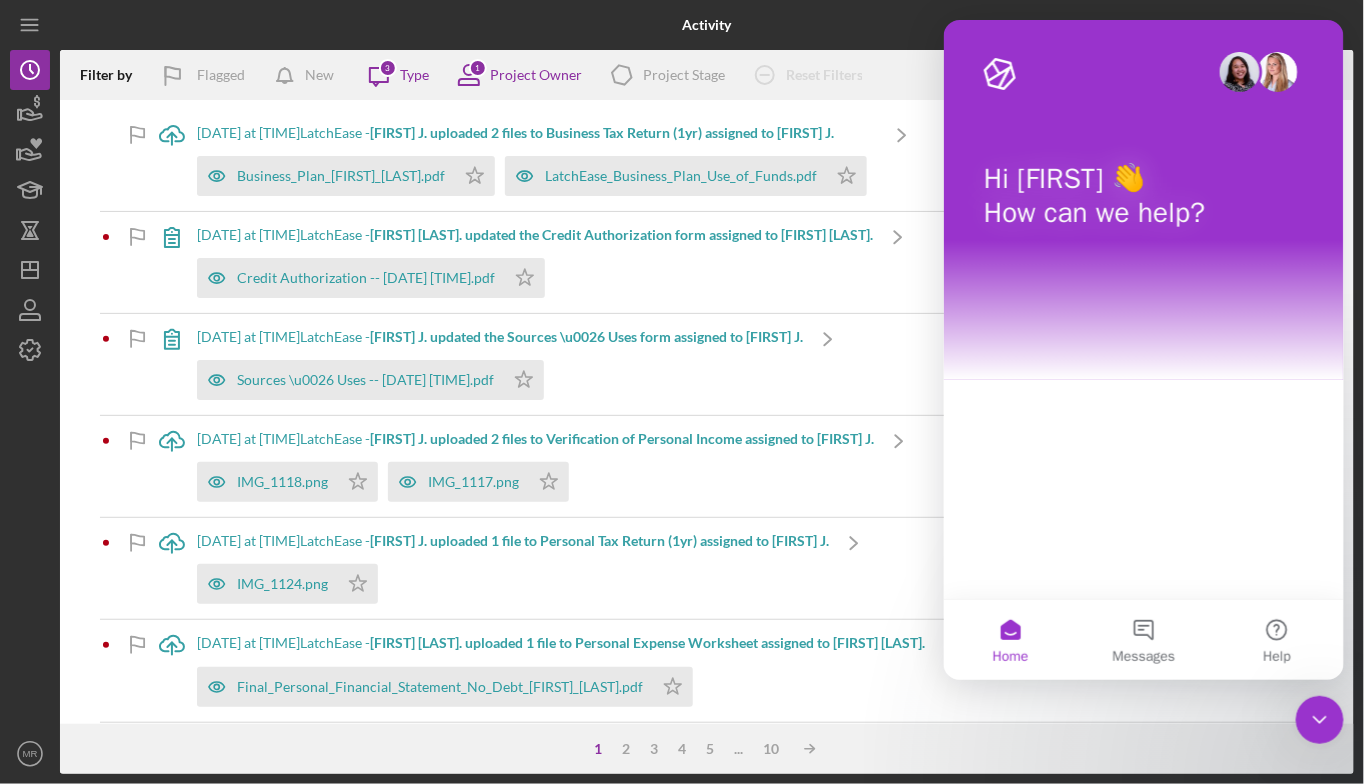 click on "Home" at bounding box center (1009, 639) 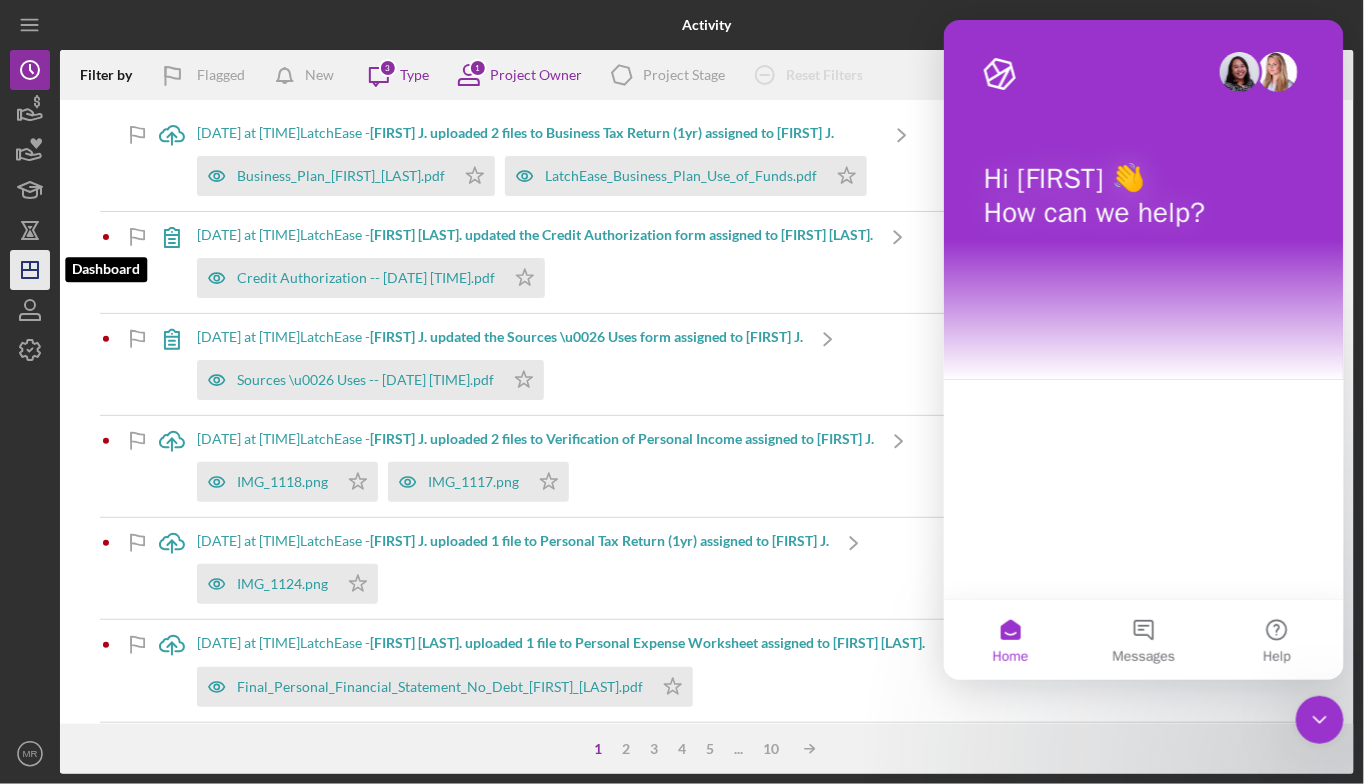 click on "Icon/Dashboard" 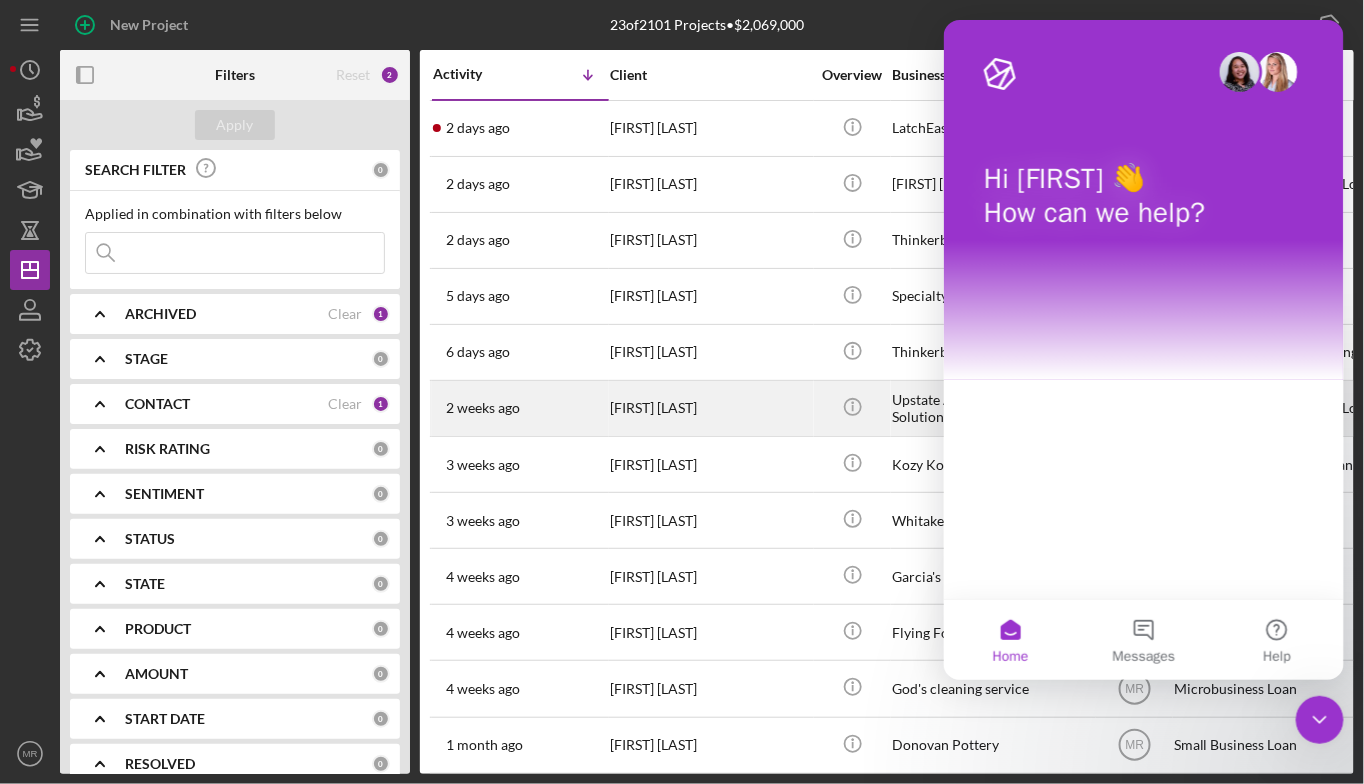scroll, scrollTop: 100, scrollLeft: 0, axis: vertical 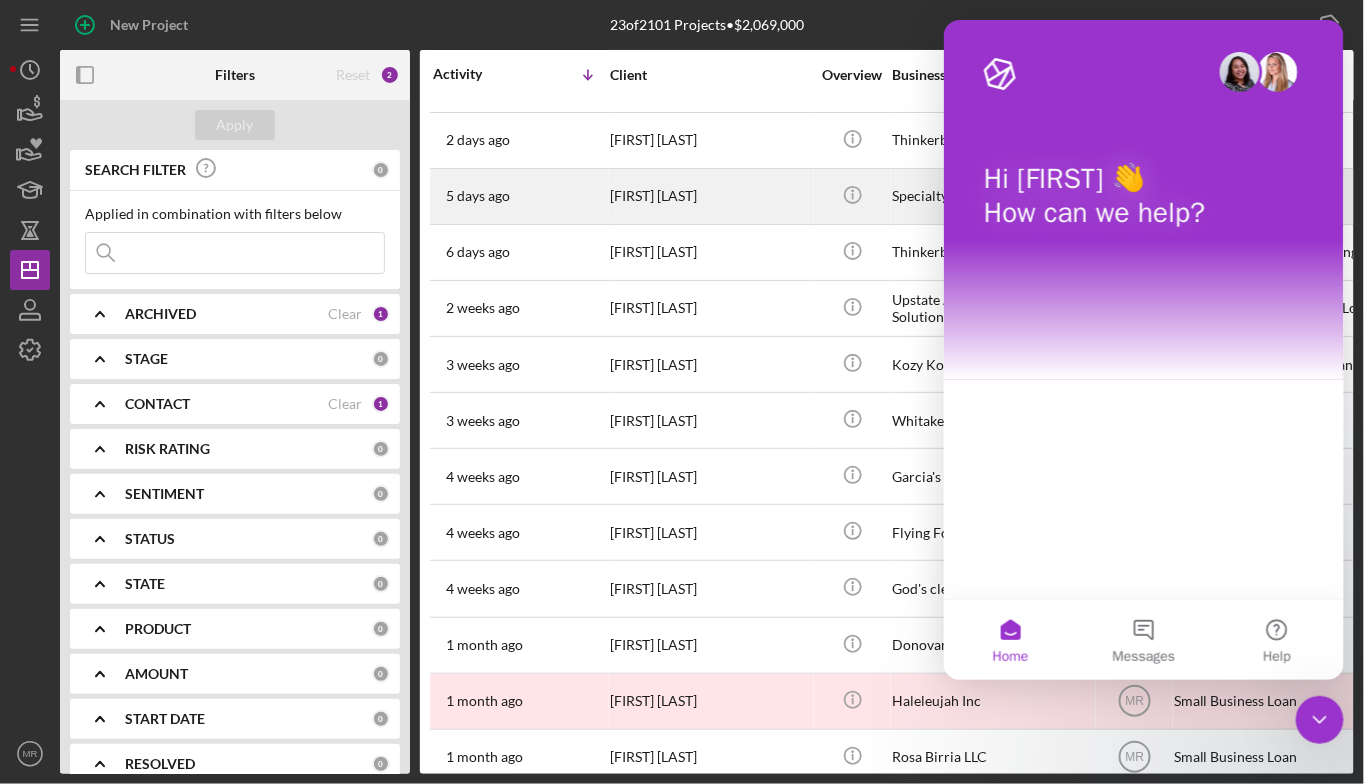 click on "[FIRST] [LAST]" at bounding box center [710, 196] 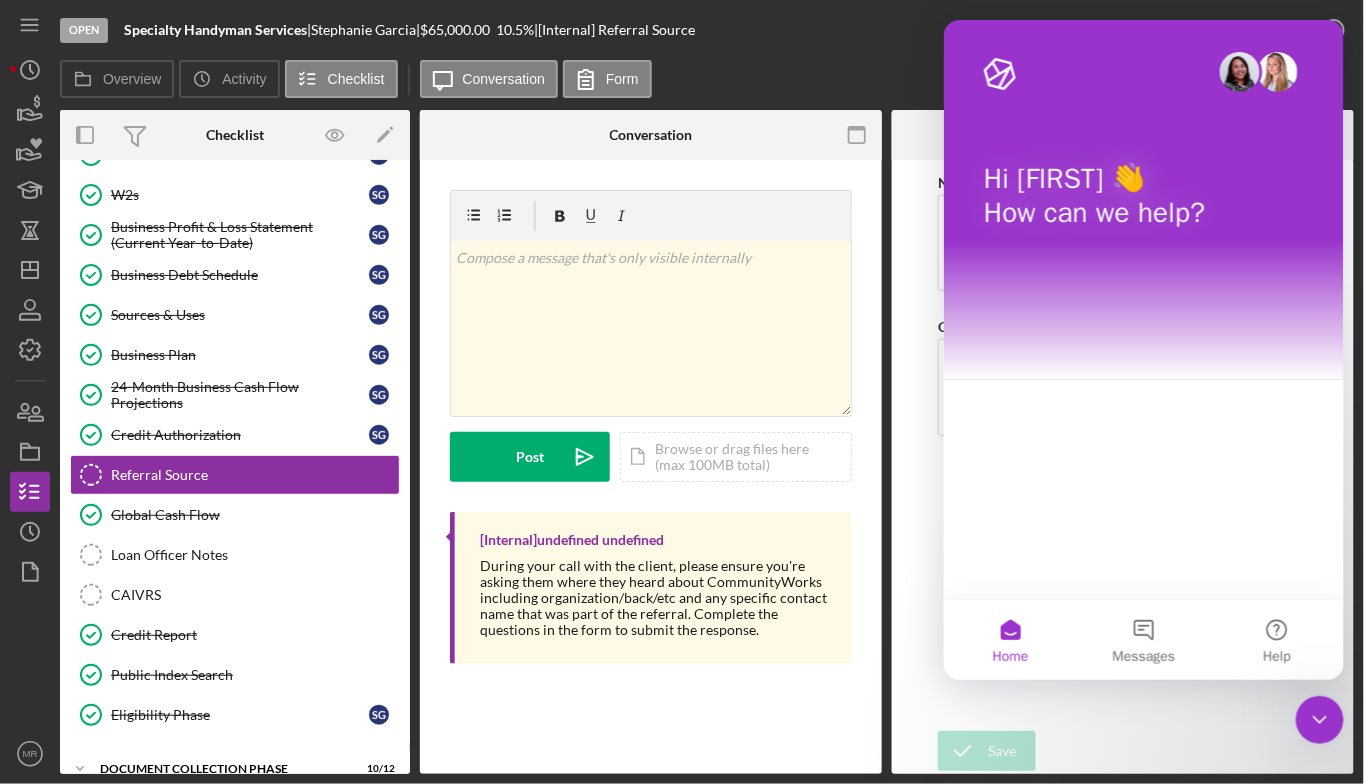 scroll, scrollTop: 0, scrollLeft: 0, axis: both 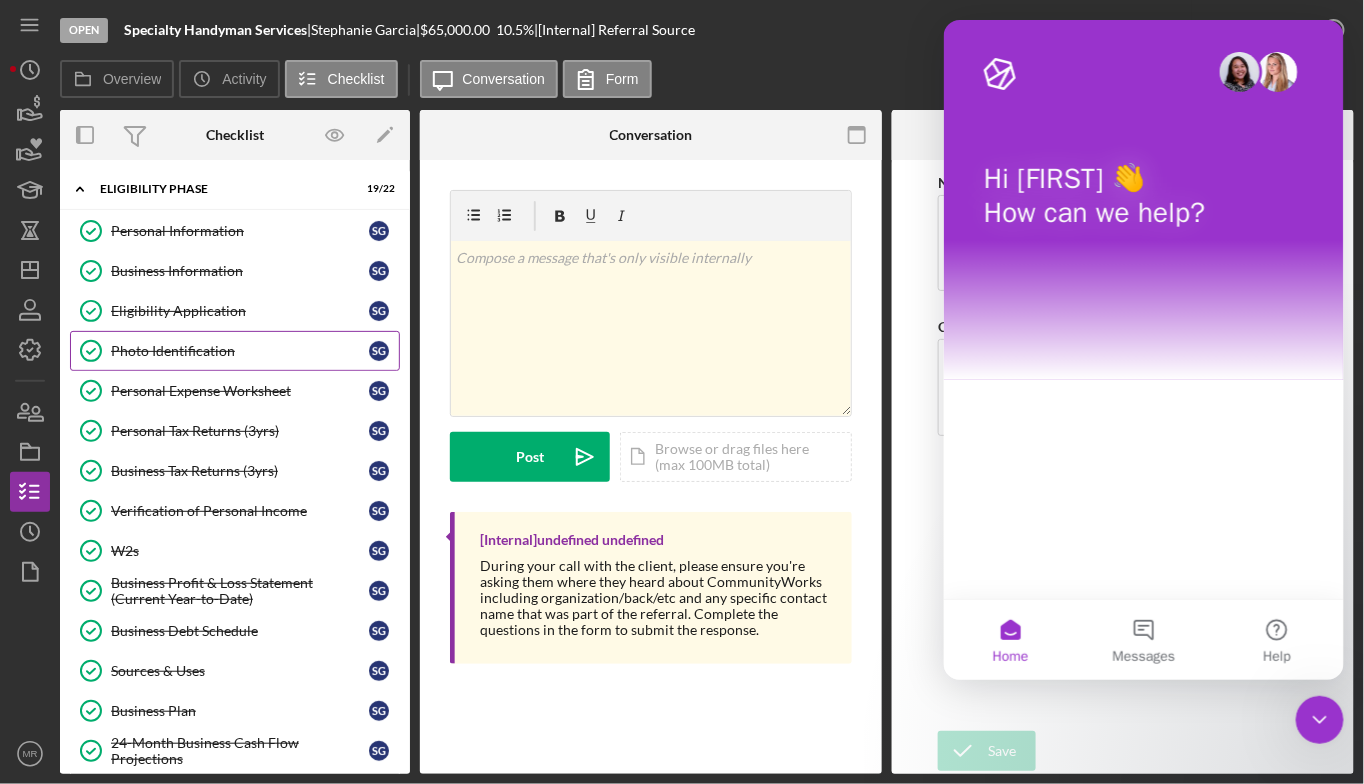 click on "Icon/Upload Photo Identification Photo Identification [INITIALS]" at bounding box center (235, 351) 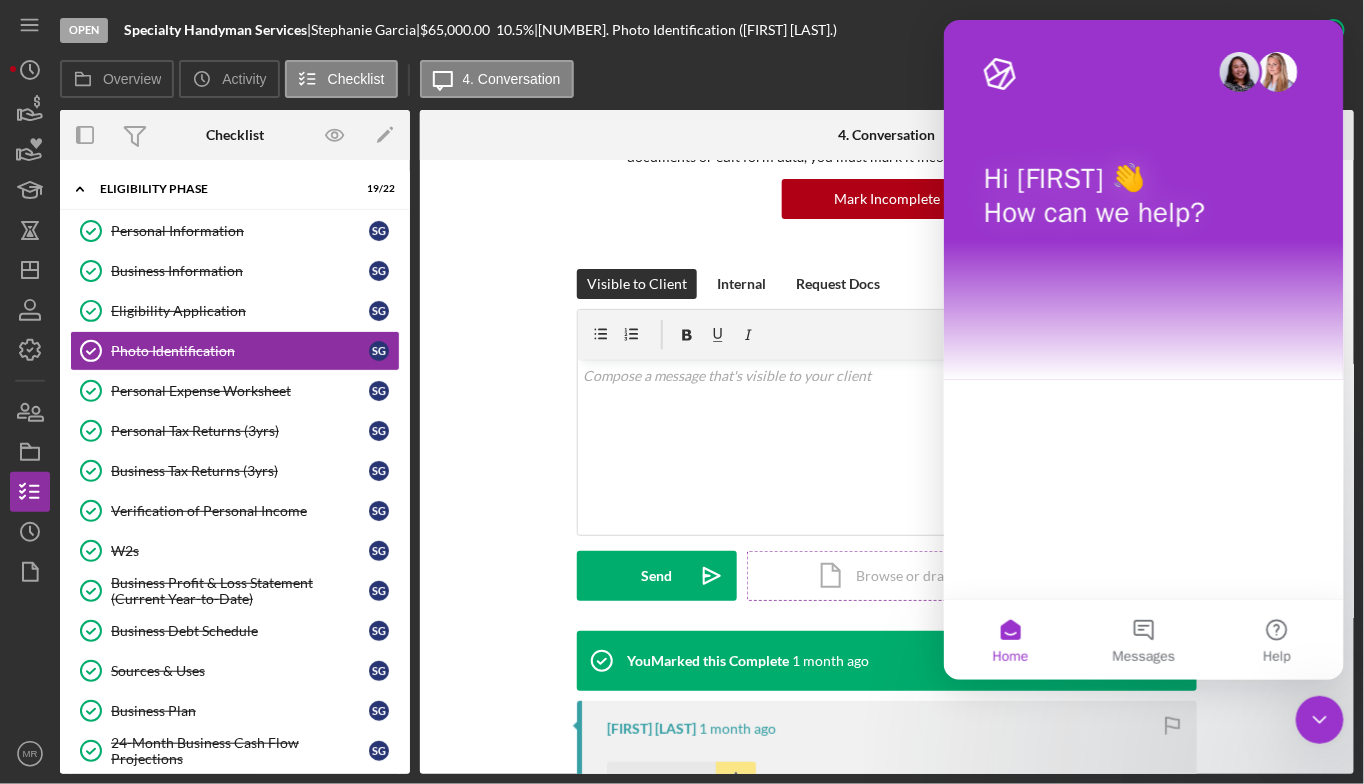 scroll, scrollTop: 300, scrollLeft: 0, axis: vertical 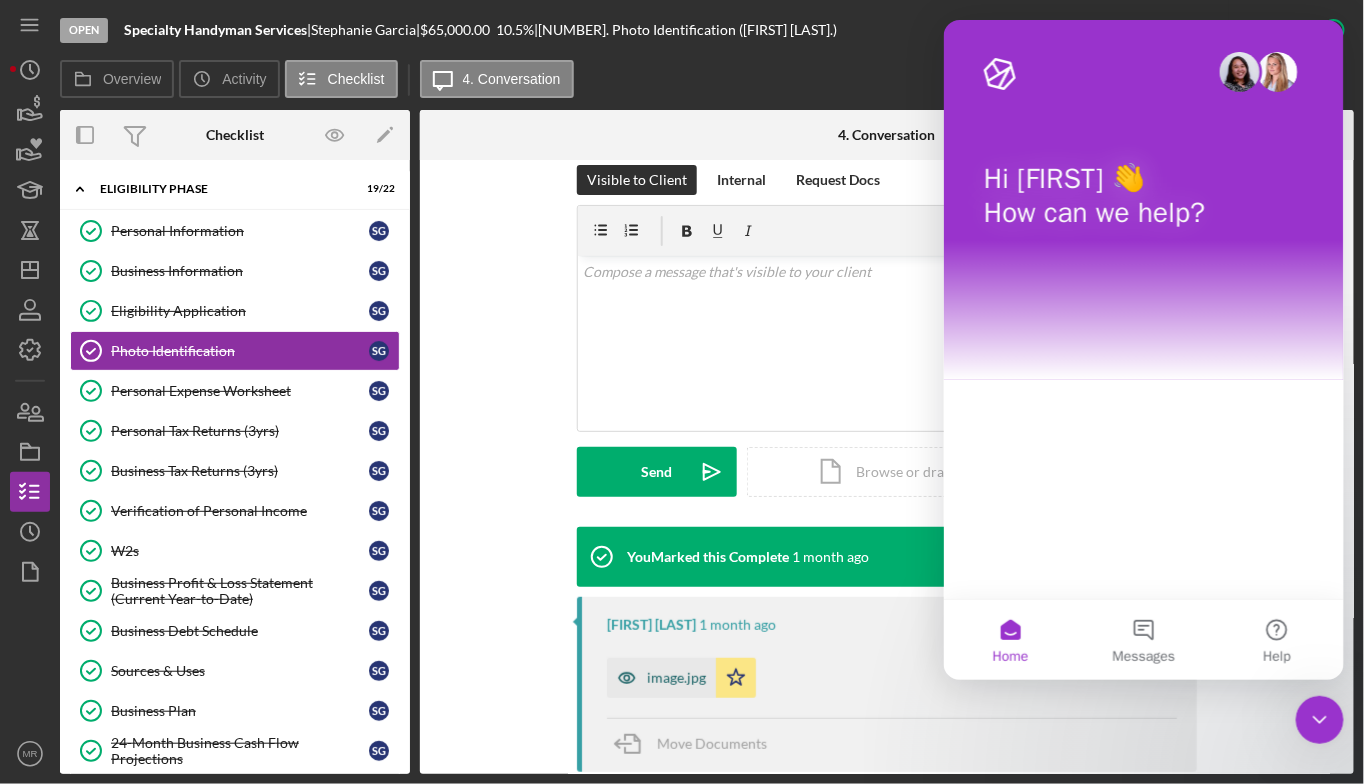 click on "image.jpg" at bounding box center (676, 678) 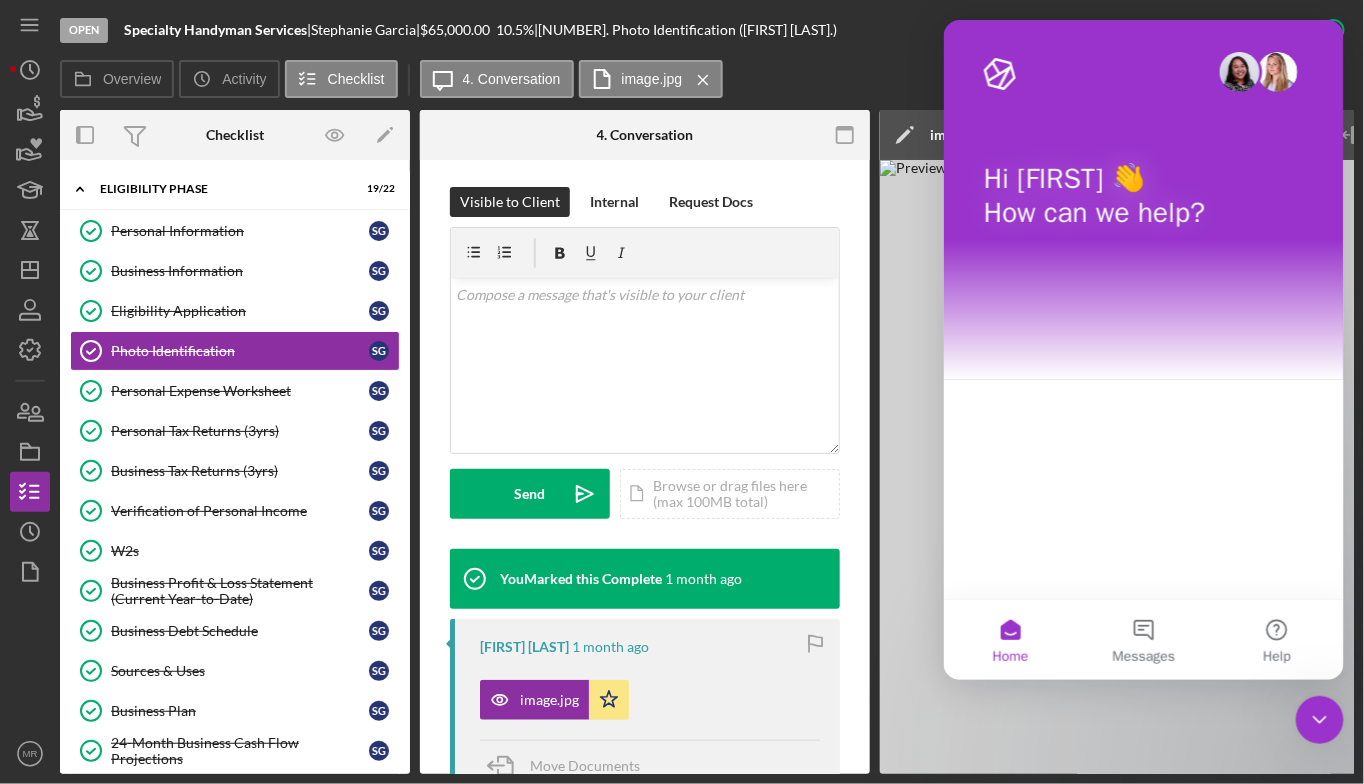 click 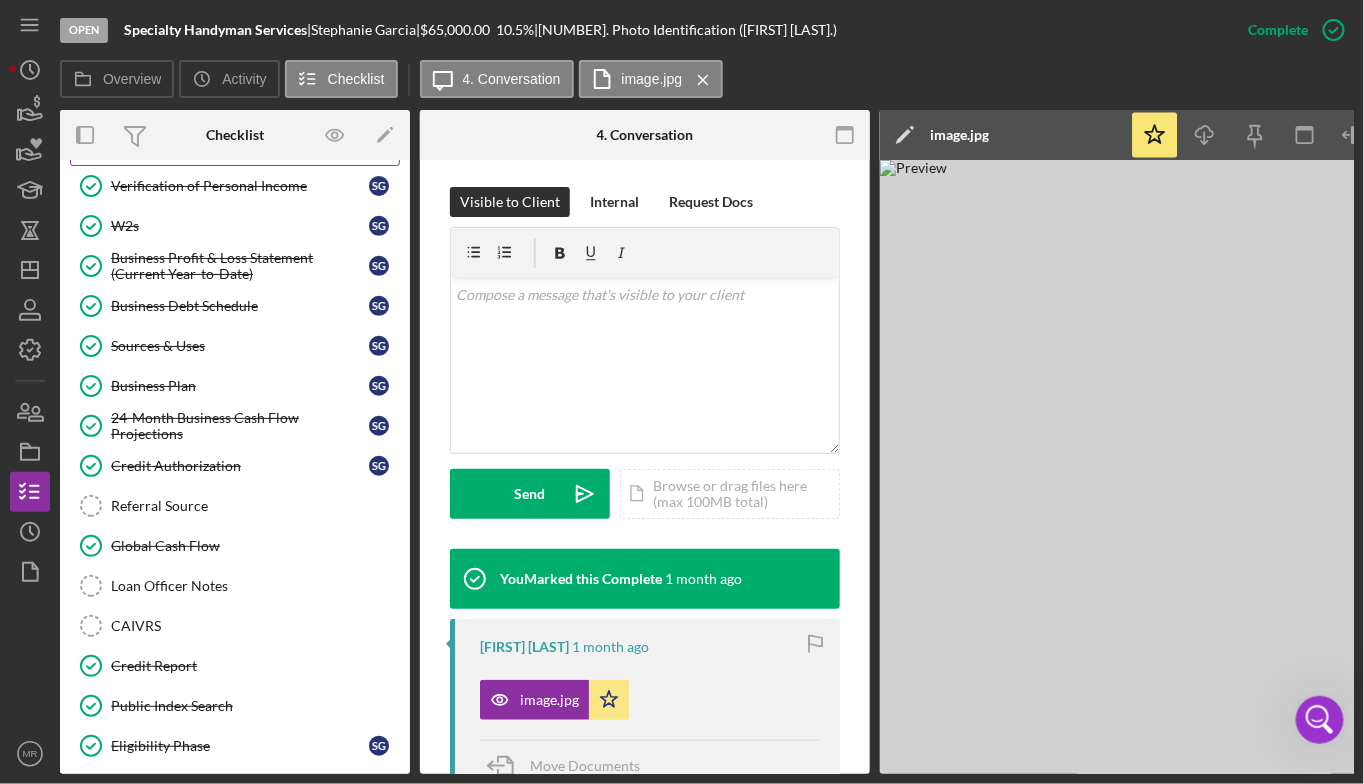 scroll, scrollTop: 400, scrollLeft: 0, axis: vertical 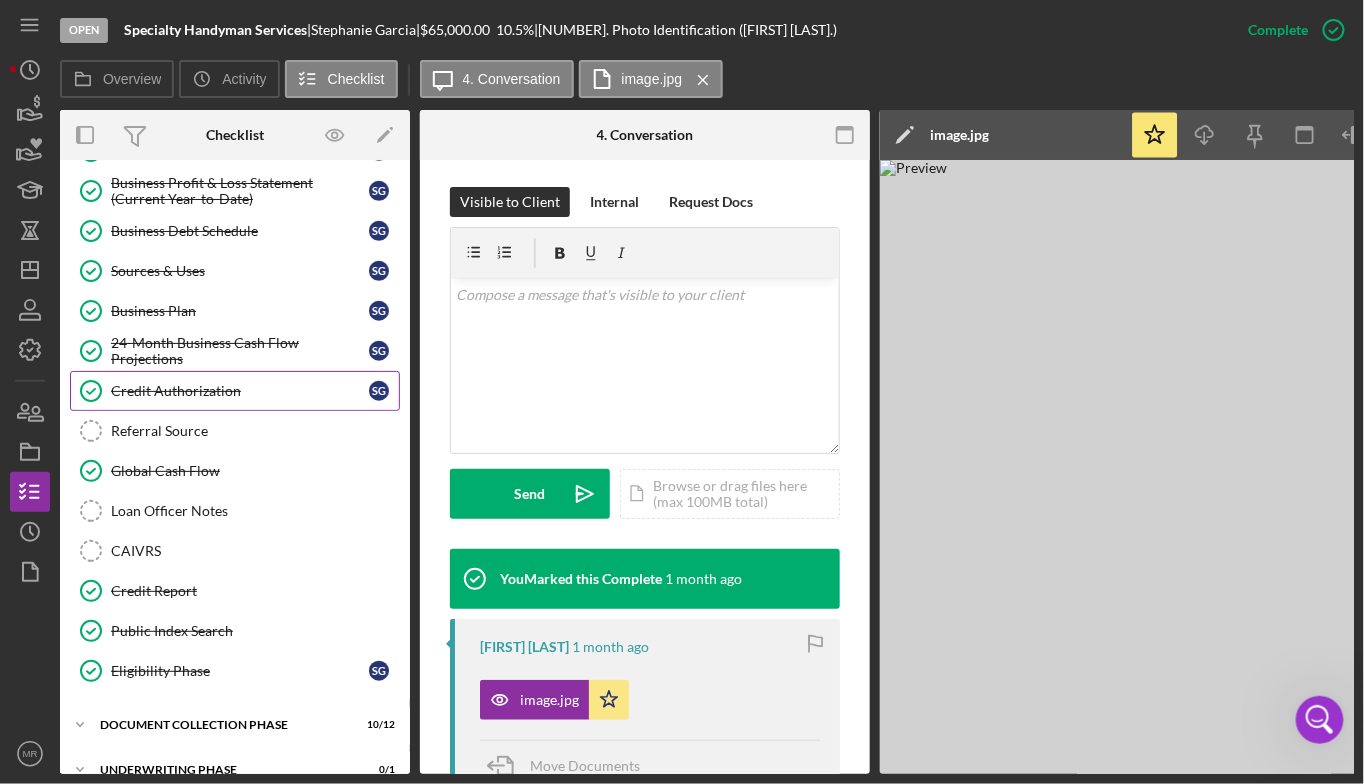 click on "Credit Authorization Credit Authorization [FIRST] [LAST]" at bounding box center [235, 391] 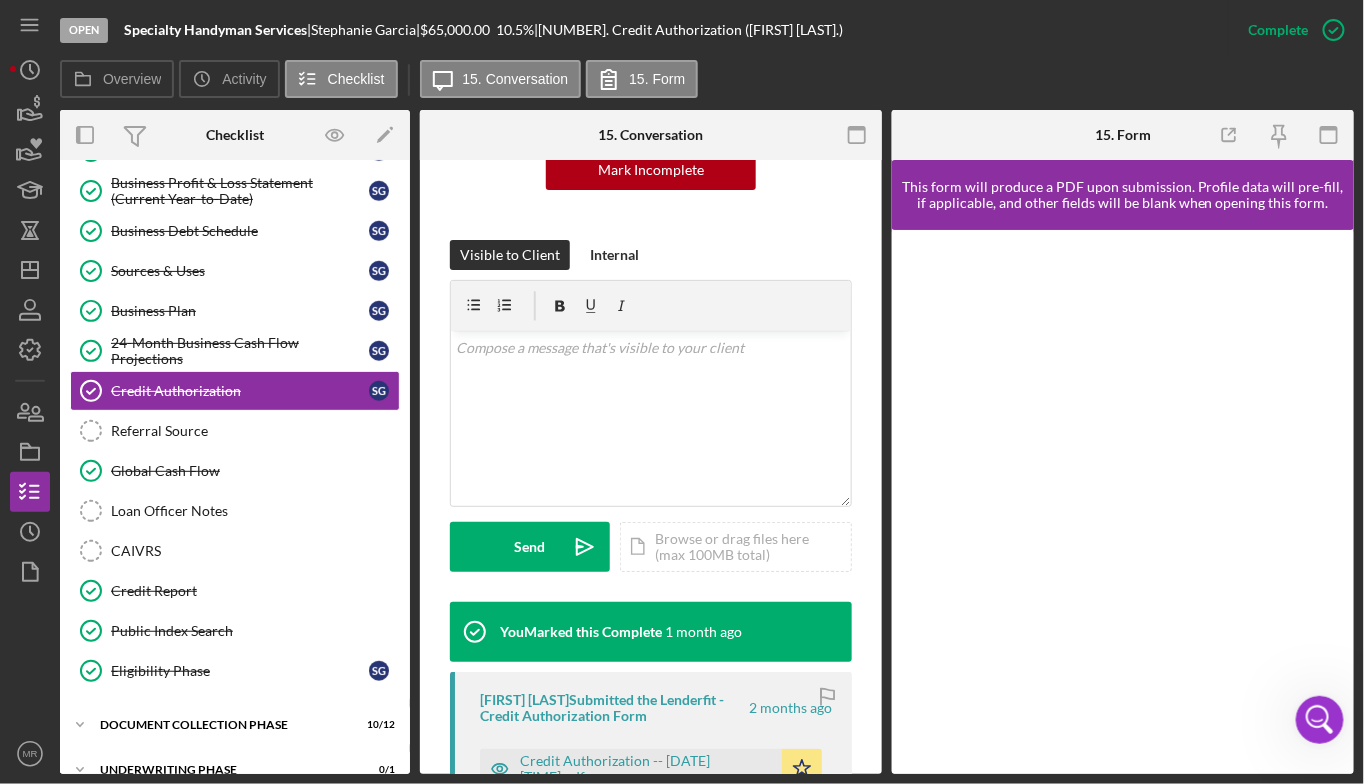 scroll, scrollTop: 400, scrollLeft: 0, axis: vertical 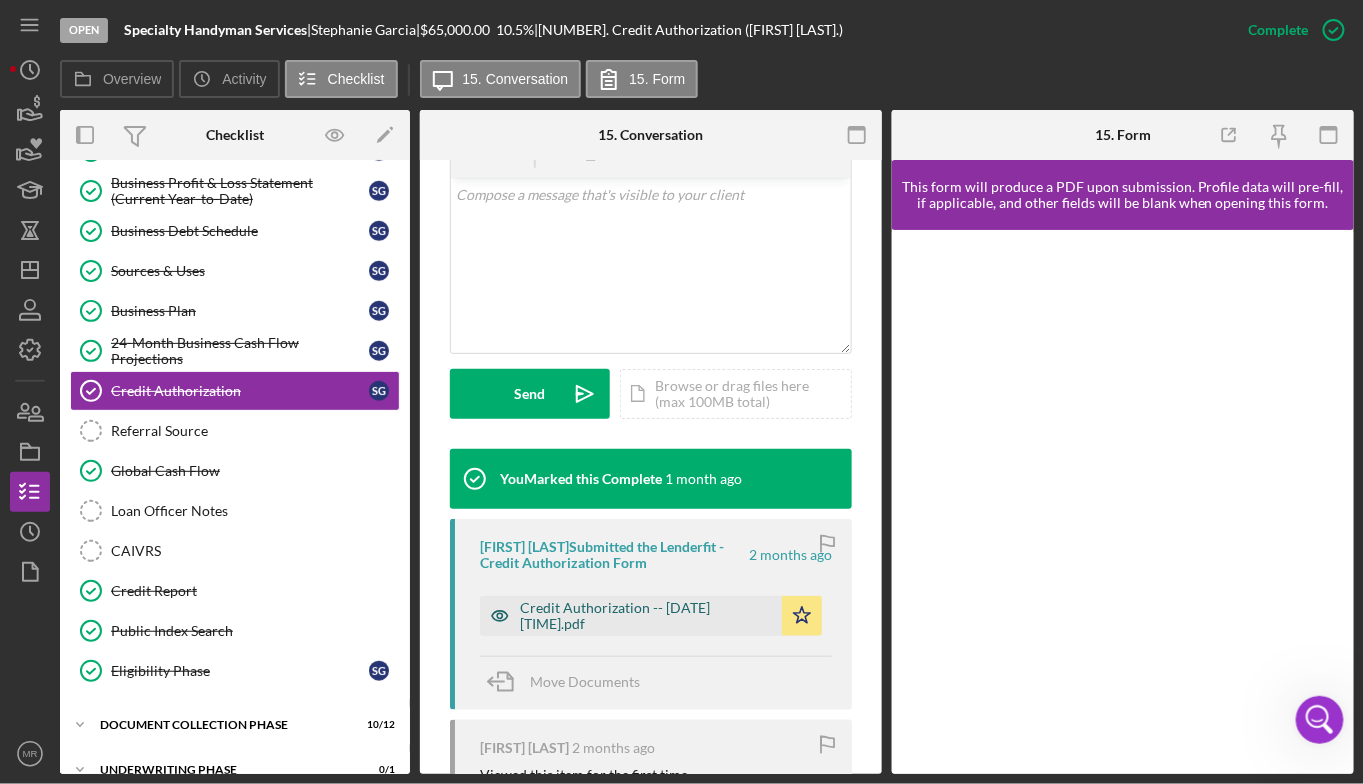 click on "Credit Authorization -- [DATE] [TIME].pdf" at bounding box center [646, 616] 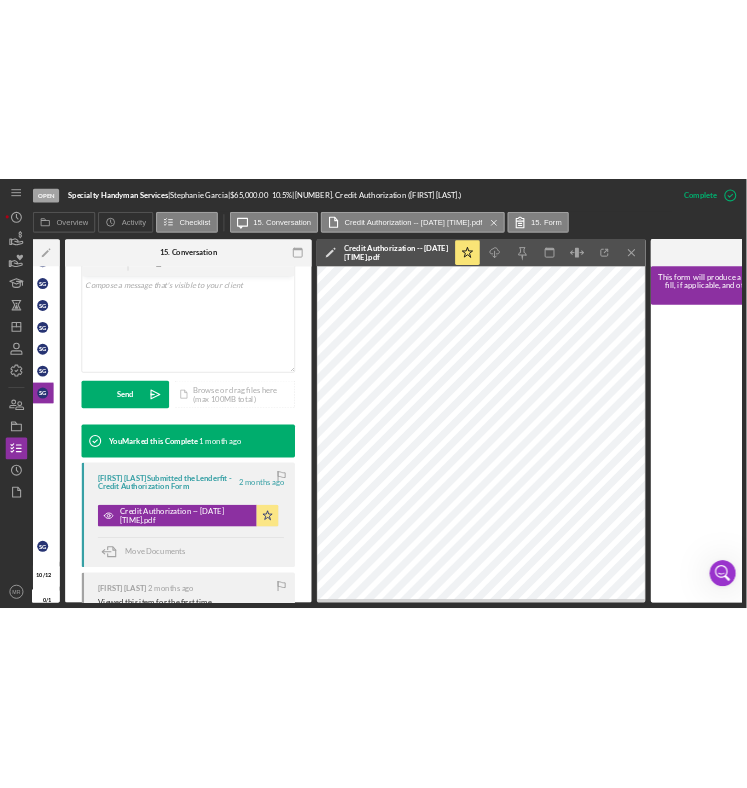 scroll, scrollTop: 0, scrollLeft: 319, axis: horizontal 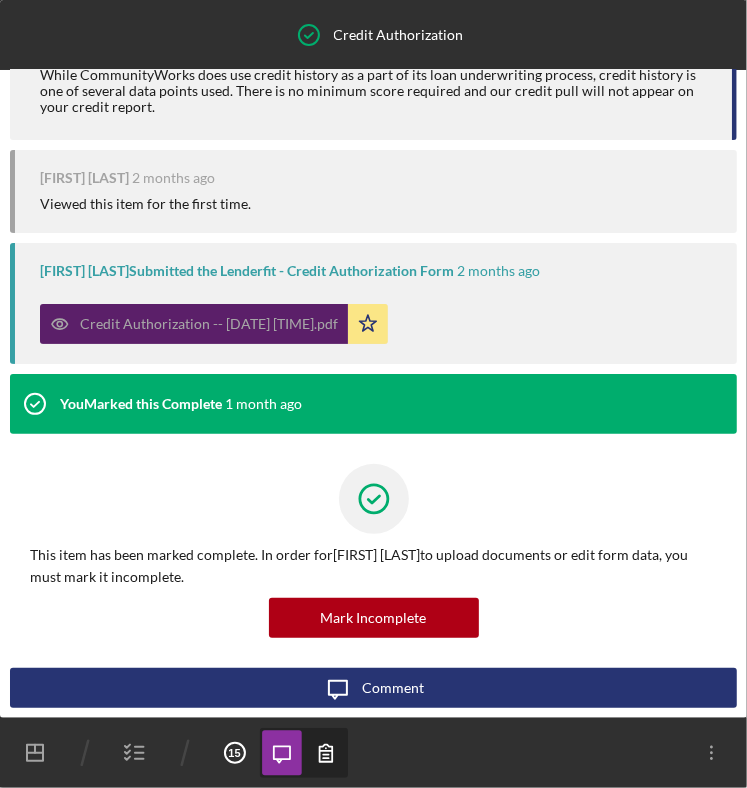 click on "Credit Authorization -- [DATE] [TIME].pdf" at bounding box center [209, 324] 